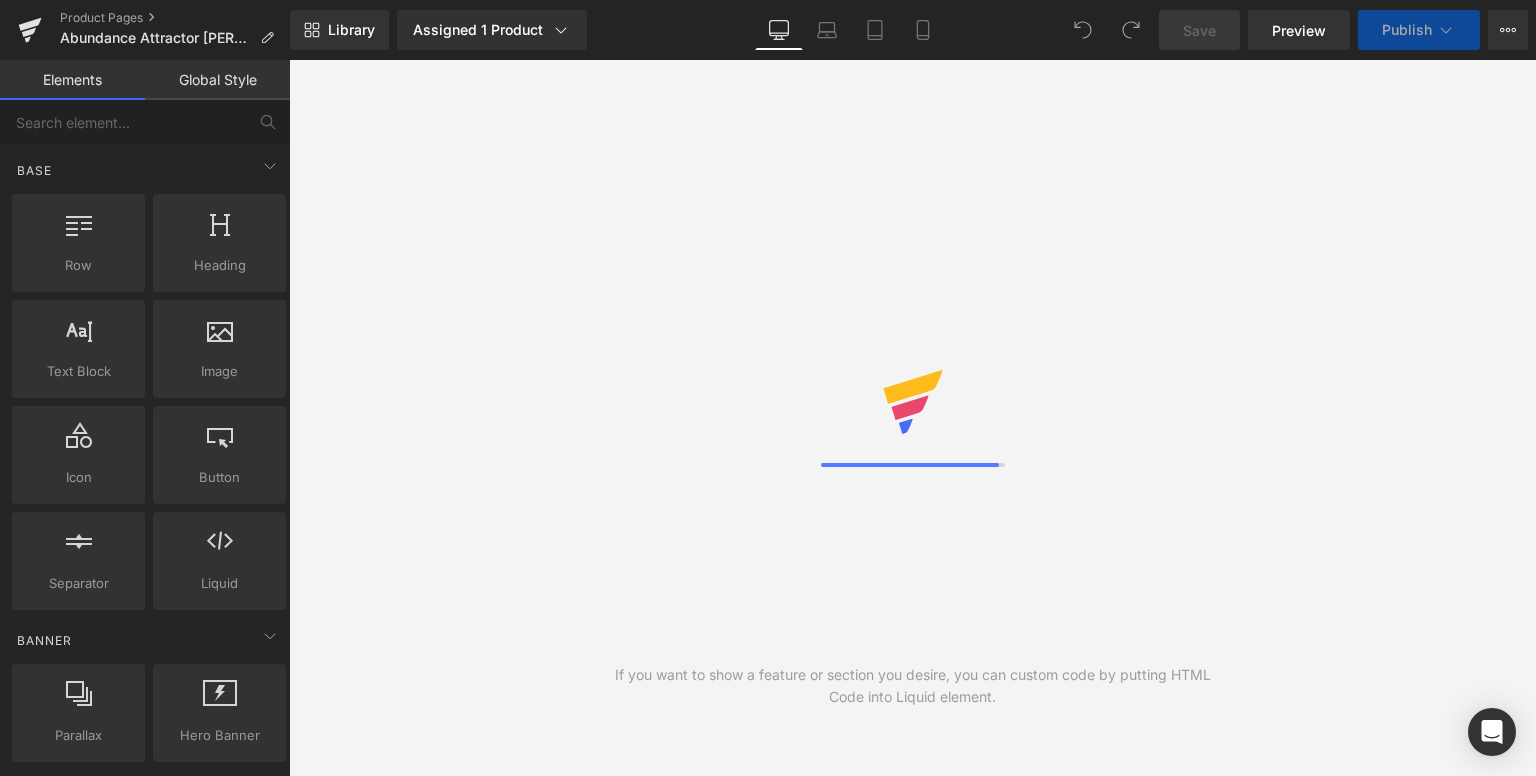 scroll, scrollTop: 0, scrollLeft: 0, axis: both 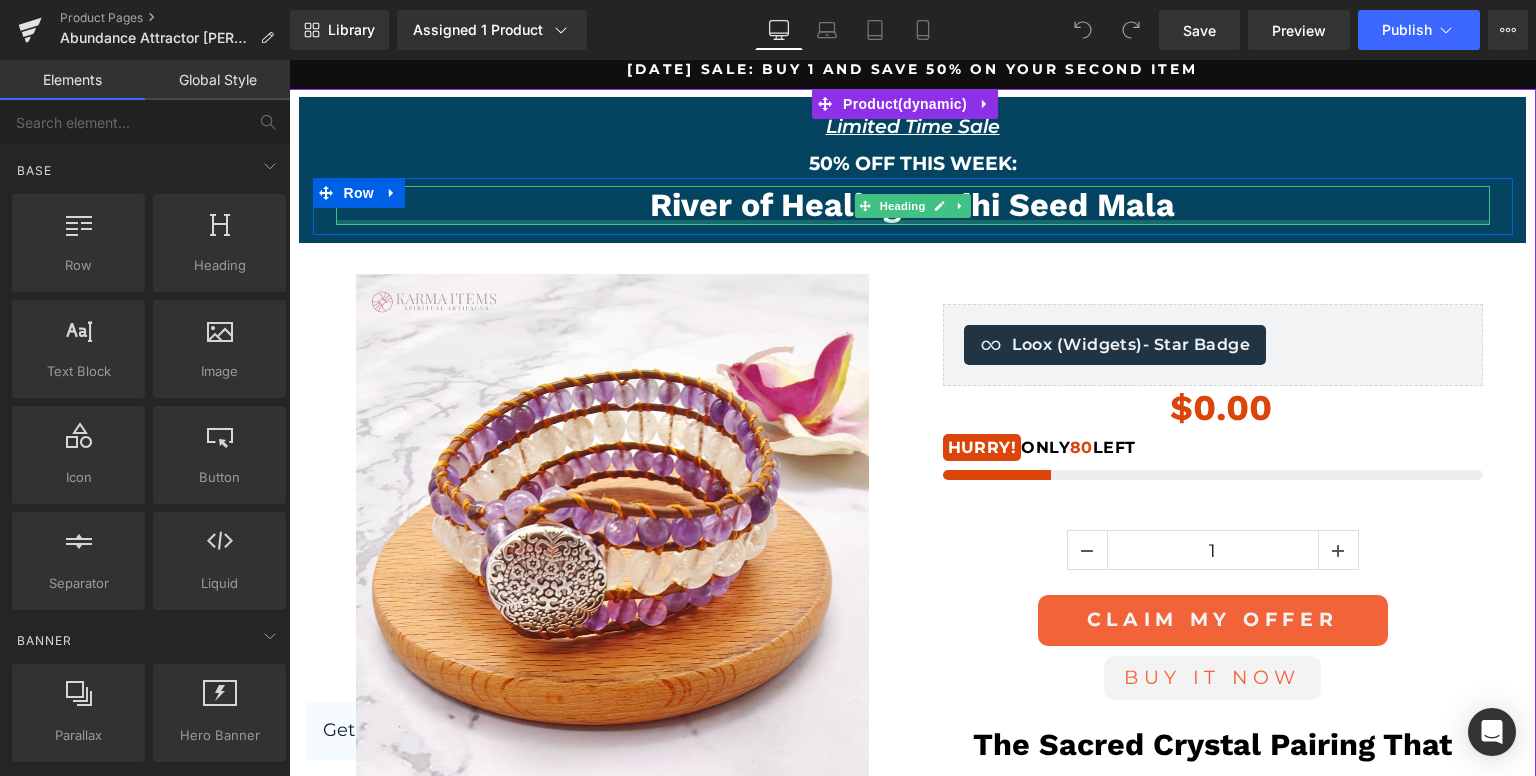click at bounding box center [913, 222] 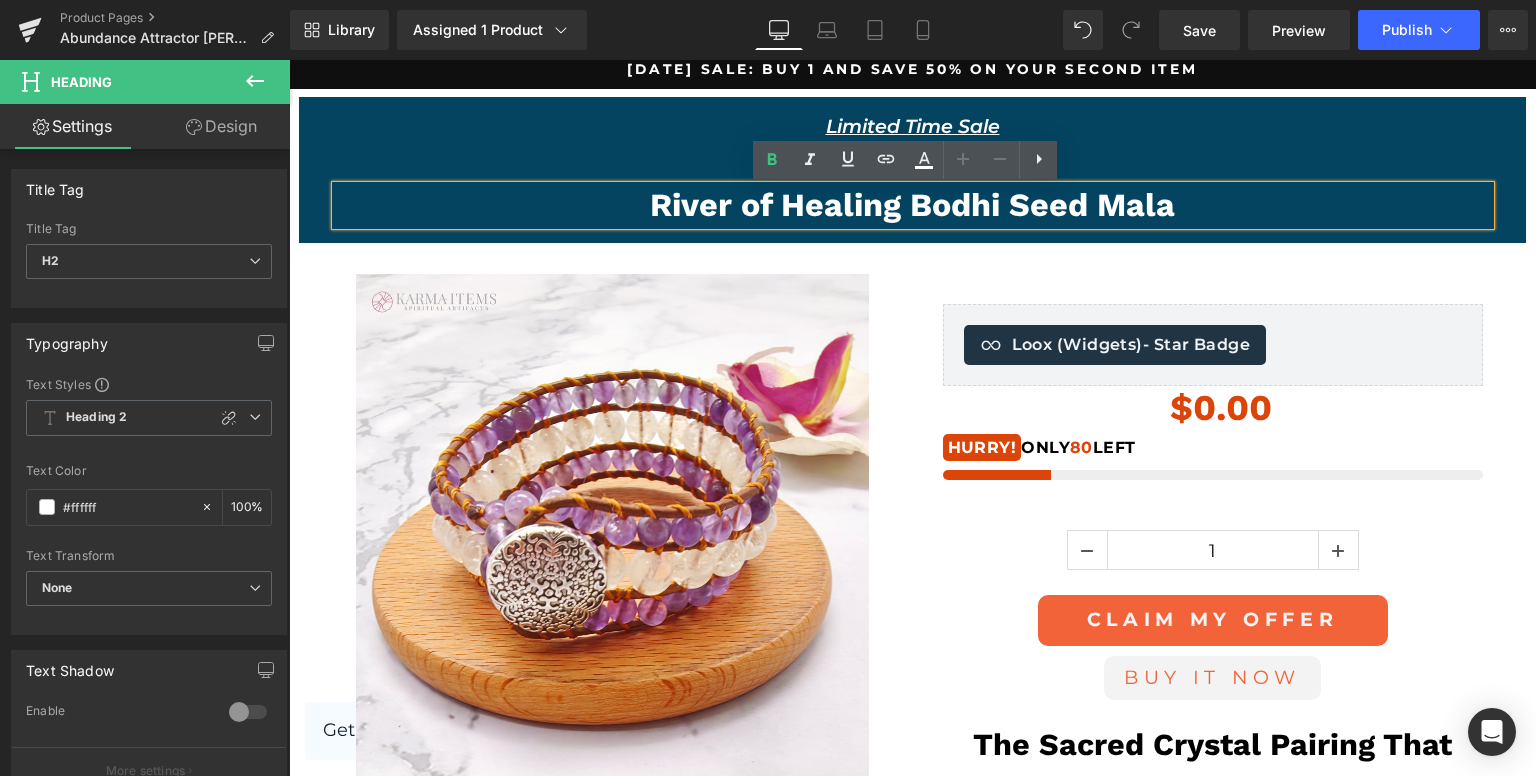 click on "River of Healing Bodhi Seed Mala" at bounding box center (913, 205) 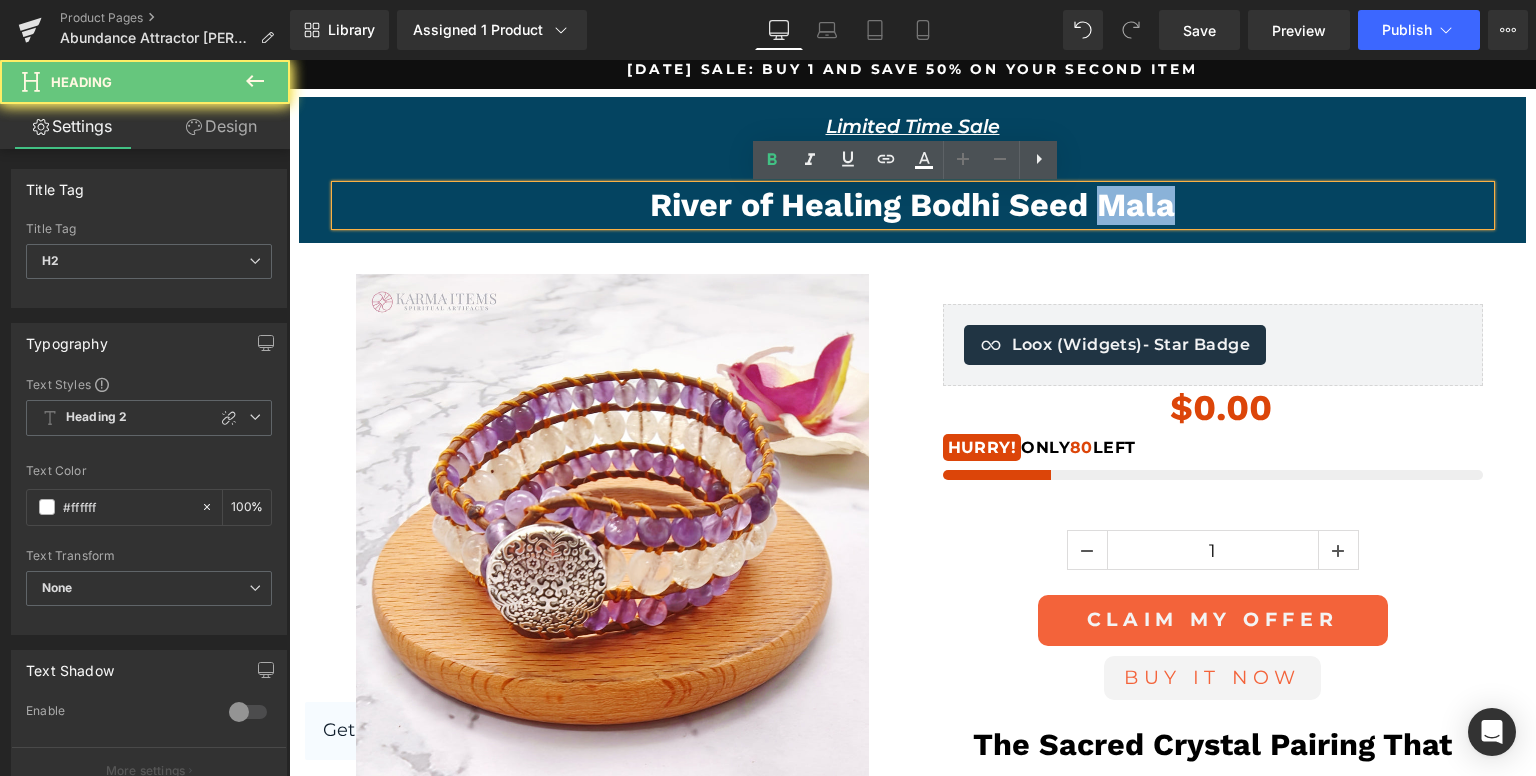 click on "River of Healing Bodhi Seed Mala" at bounding box center (913, 205) 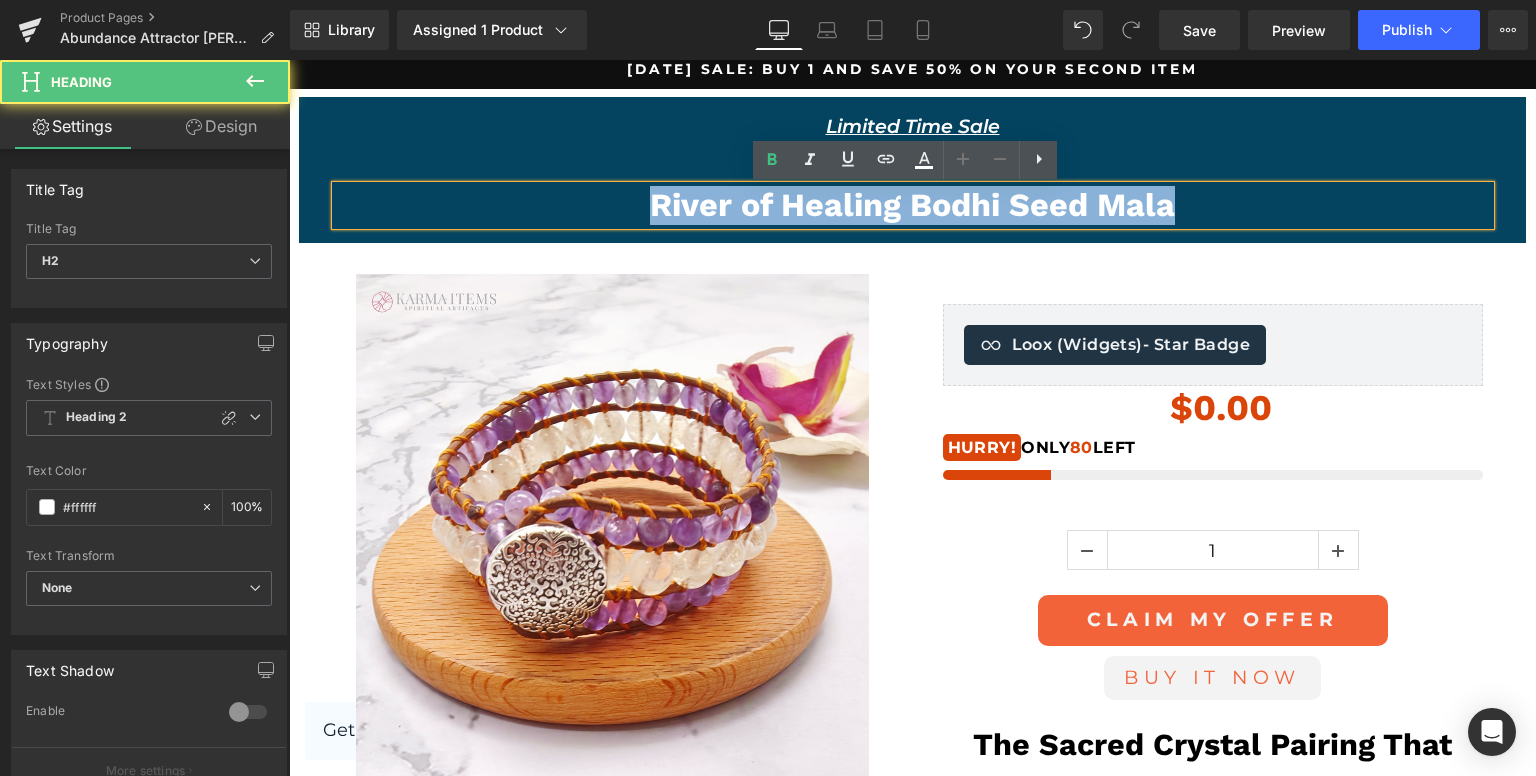 click on "River of Healing Bodhi Seed Mala" at bounding box center (913, 205) 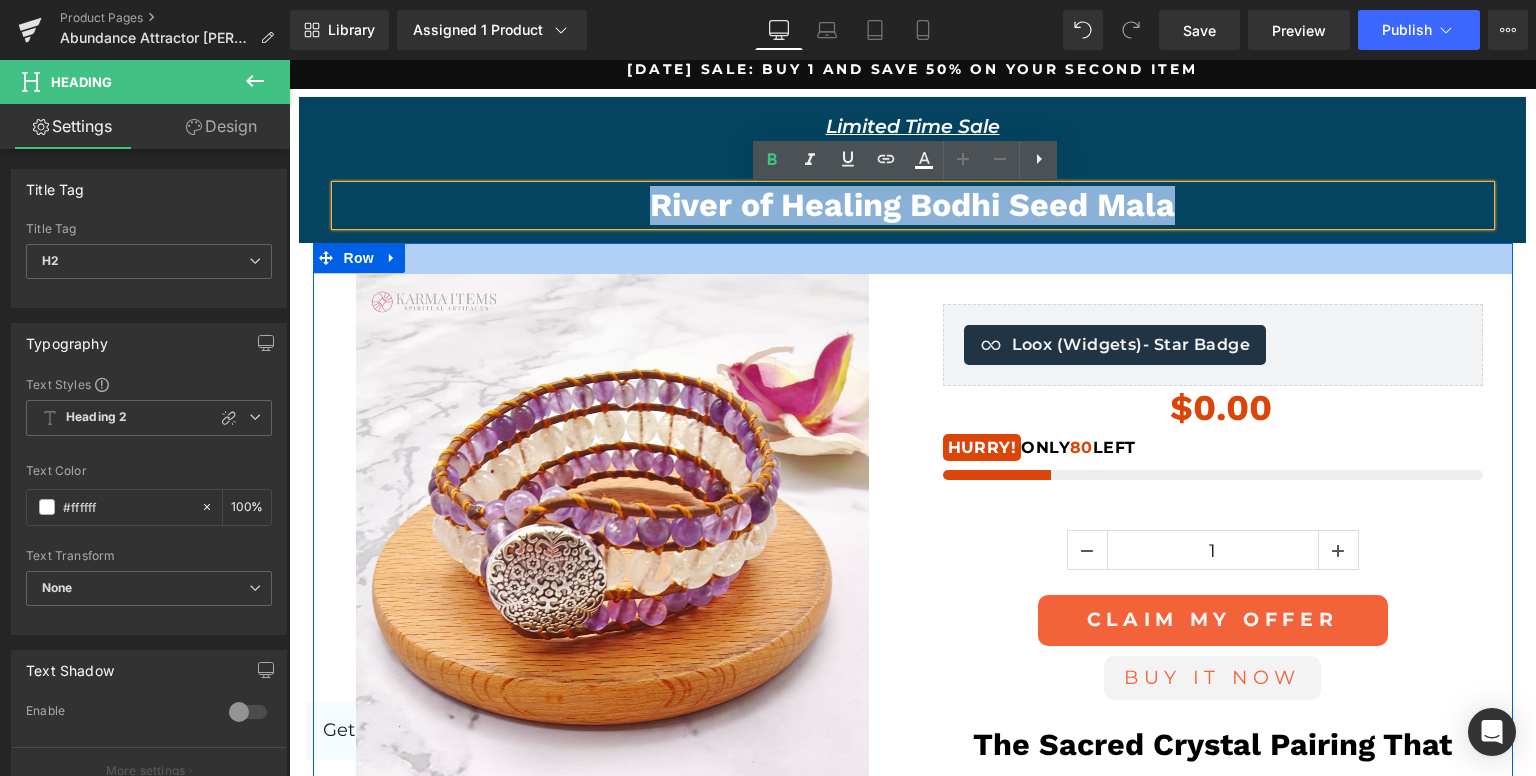 type 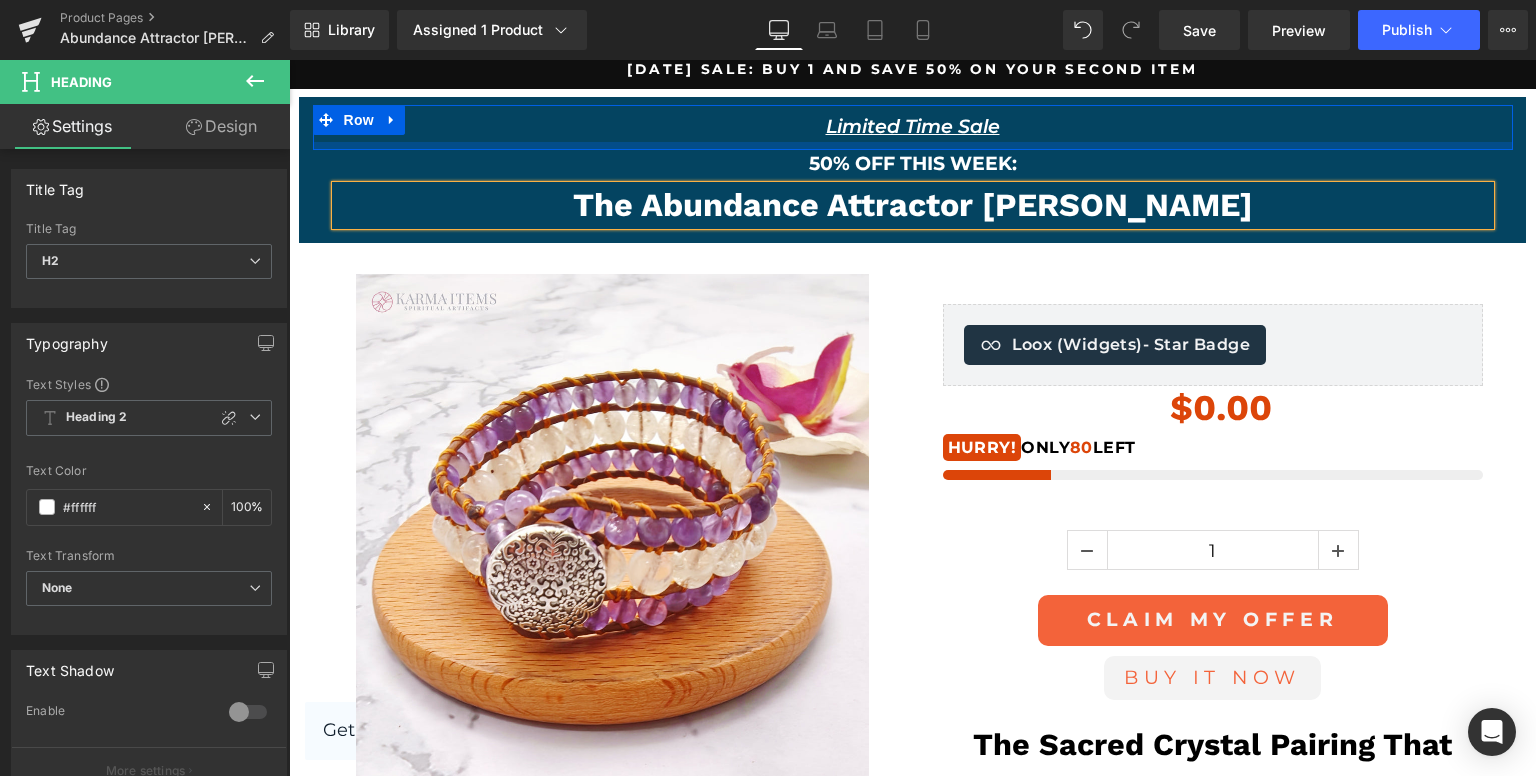 click on "Limited Time Sale" at bounding box center (913, 127) 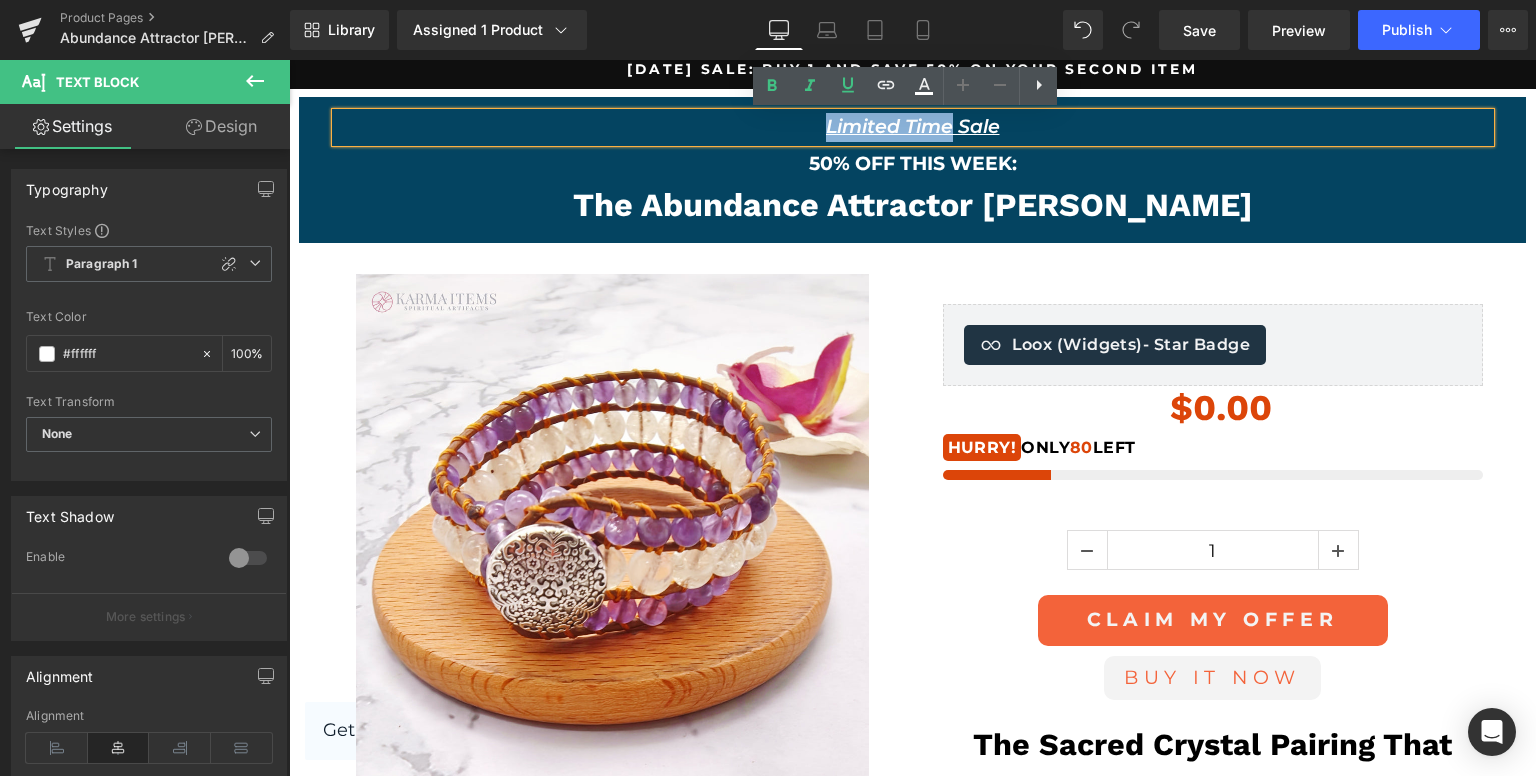 drag, startPoint x: 830, startPoint y: 124, endPoint x: 939, endPoint y: 127, distance: 109.041275 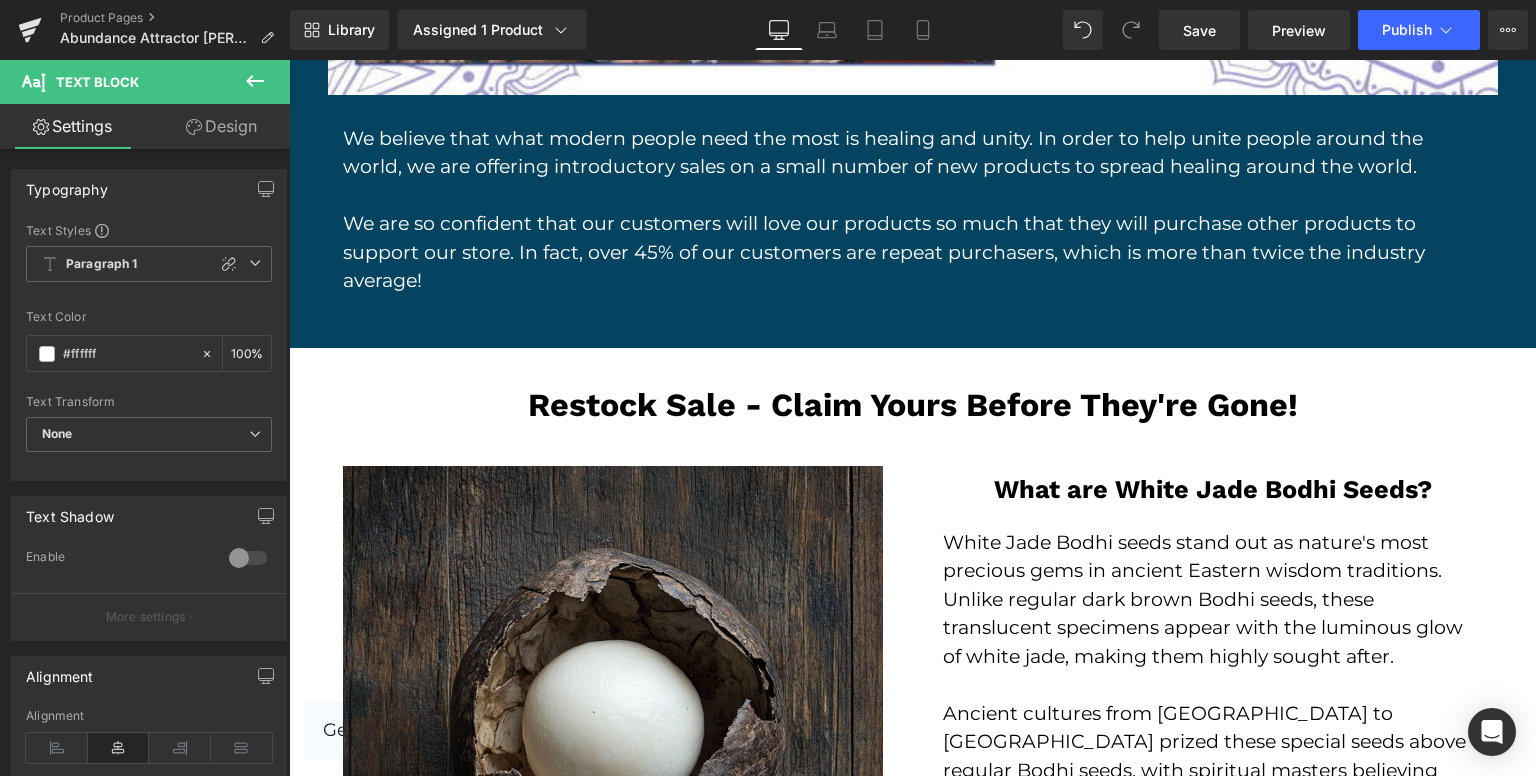 scroll, scrollTop: 3500, scrollLeft: 0, axis: vertical 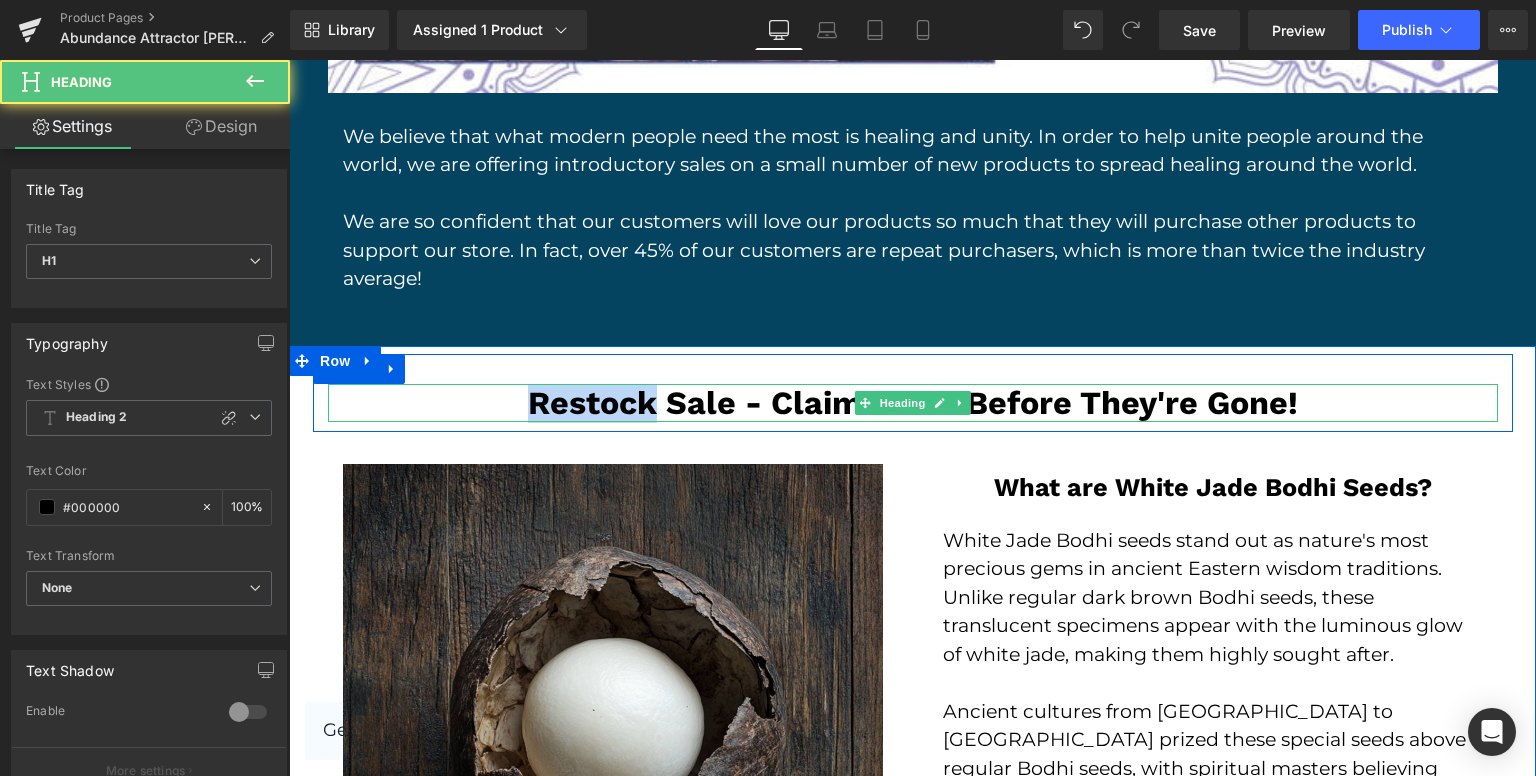 drag, startPoint x: 645, startPoint y: 400, endPoint x: 520, endPoint y: 390, distance: 125.39936 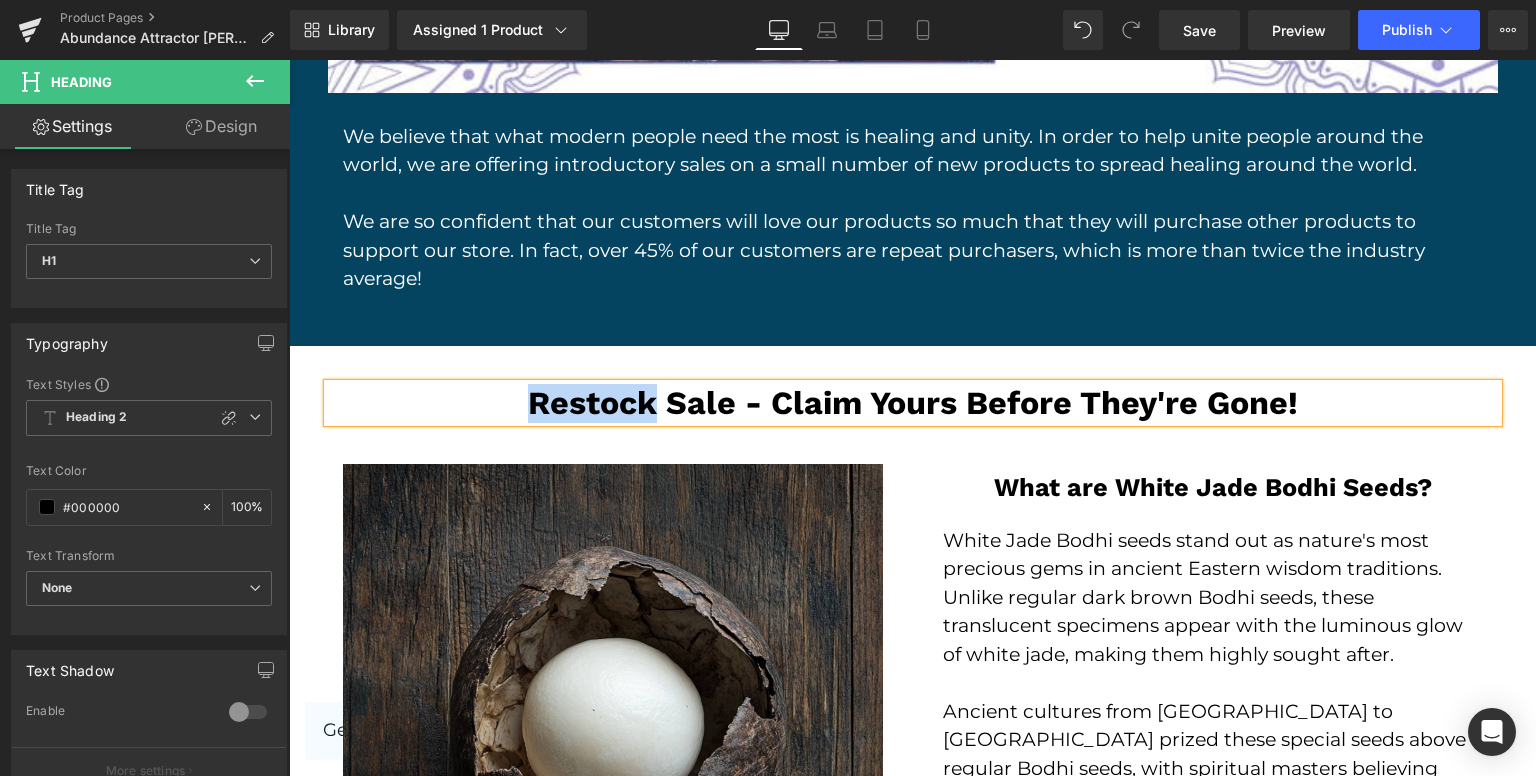 click on "Restock Sale - Claim Yours Before They're Gone!" at bounding box center (913, 403) 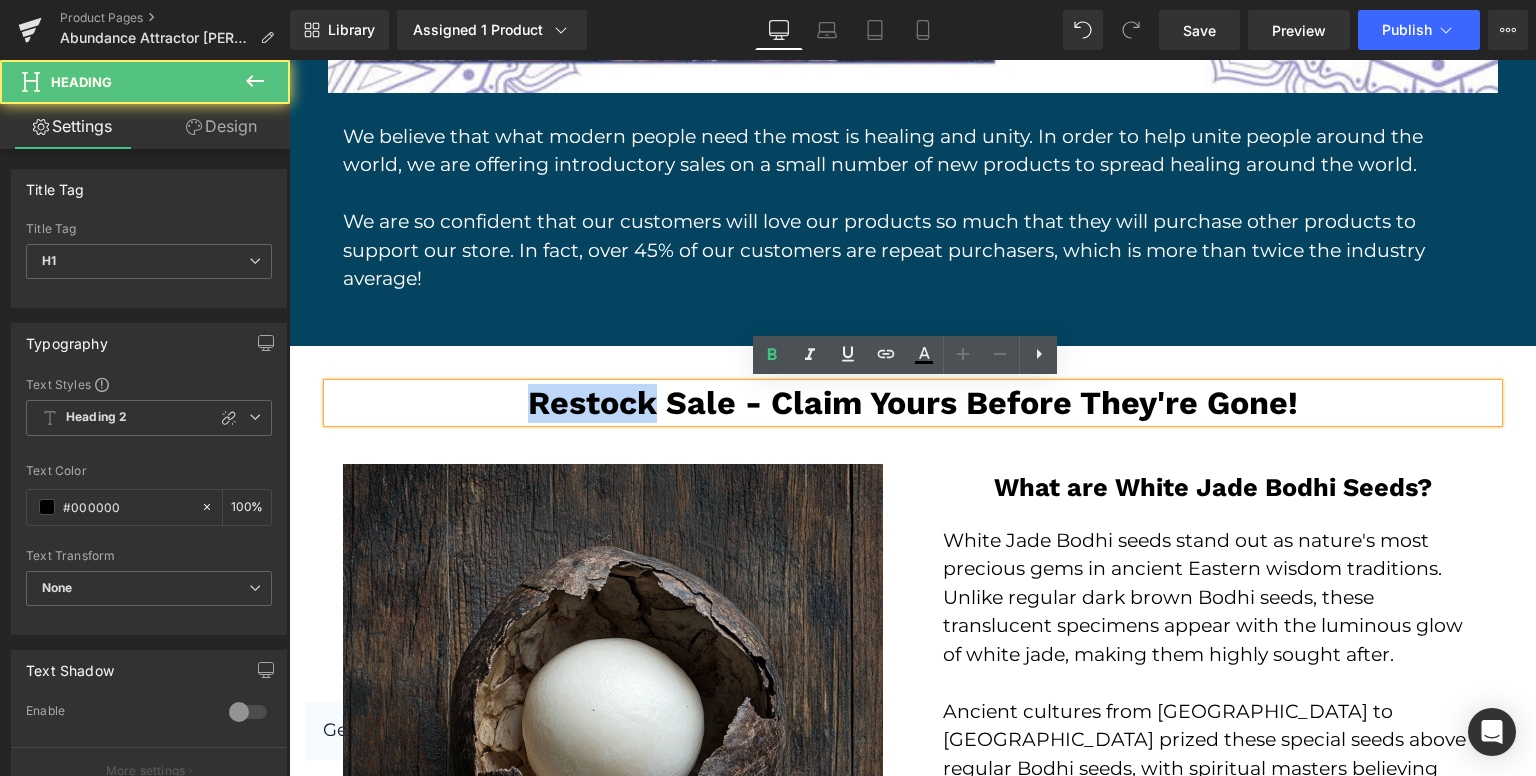 drag, startPoint x: 652, startPoint y: 397, endPoint x: 512, endPoint y: 398, distance: 140.00357 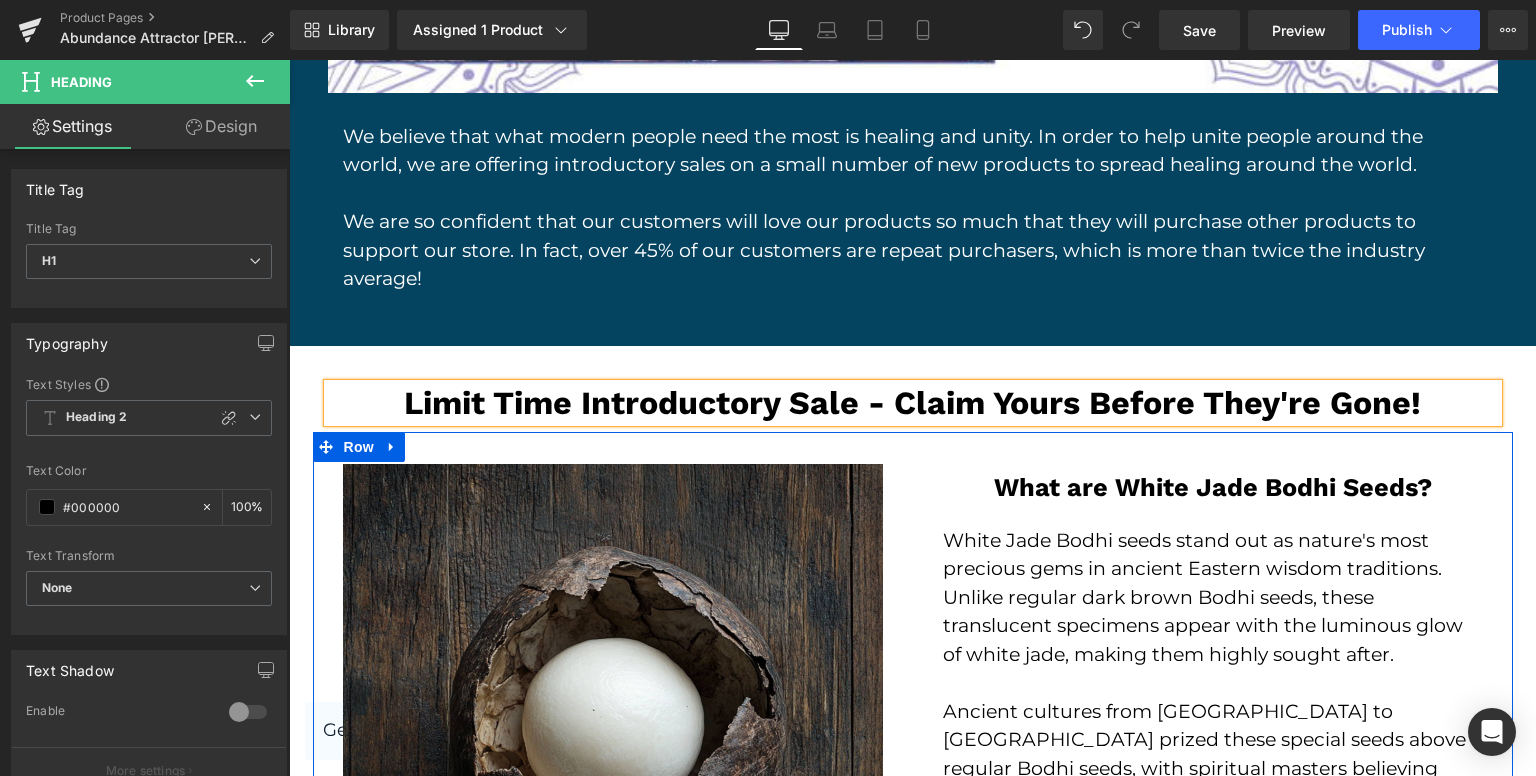 scroll, scrollTop: 3600, scrollLeft: 0, axis: vertical 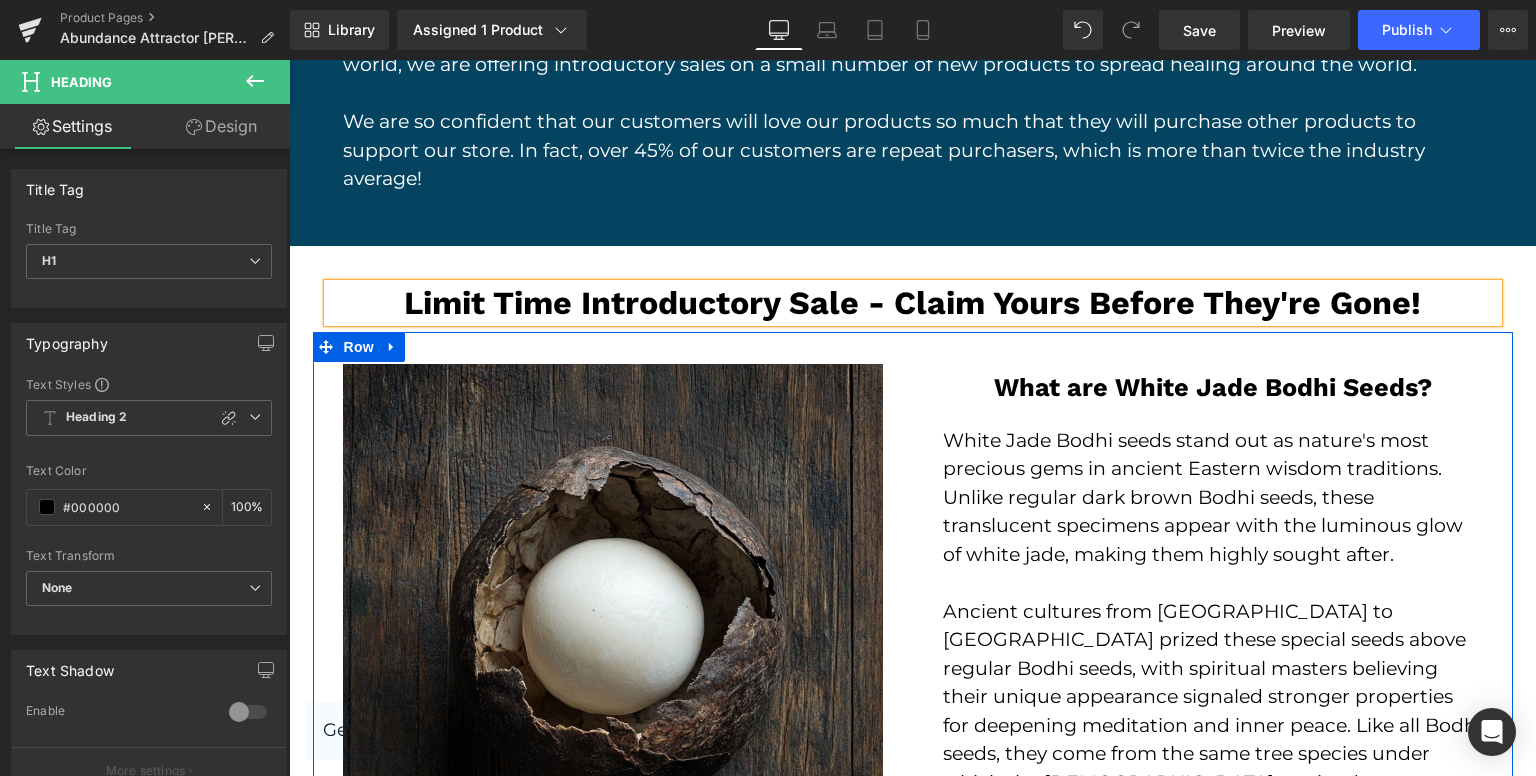 click on "White Jade Bodhi seeds stand out as nature's most precious gems in ancient Eastern wisdom traditions. Unlike regular dark brown Bodhi seeds, these translucent specimens appear with the luminous glow of white jade, making them highly sought after. Ancient cultures from [GEOGRAPHIC_DATA] to [GEOGRAPHIC_DATA] prized these special seeds above regular Bodhi seeds, with spiritual masters believing their unique appearance signaled stronger properties for deepening meditation and inner peace. Like all Bodhi seeds, they come from the same tree species under which the [DEMOGRAPHIC_DATA] attained enlightenment. Text Block         Row" at bounding box center (1213, 630) 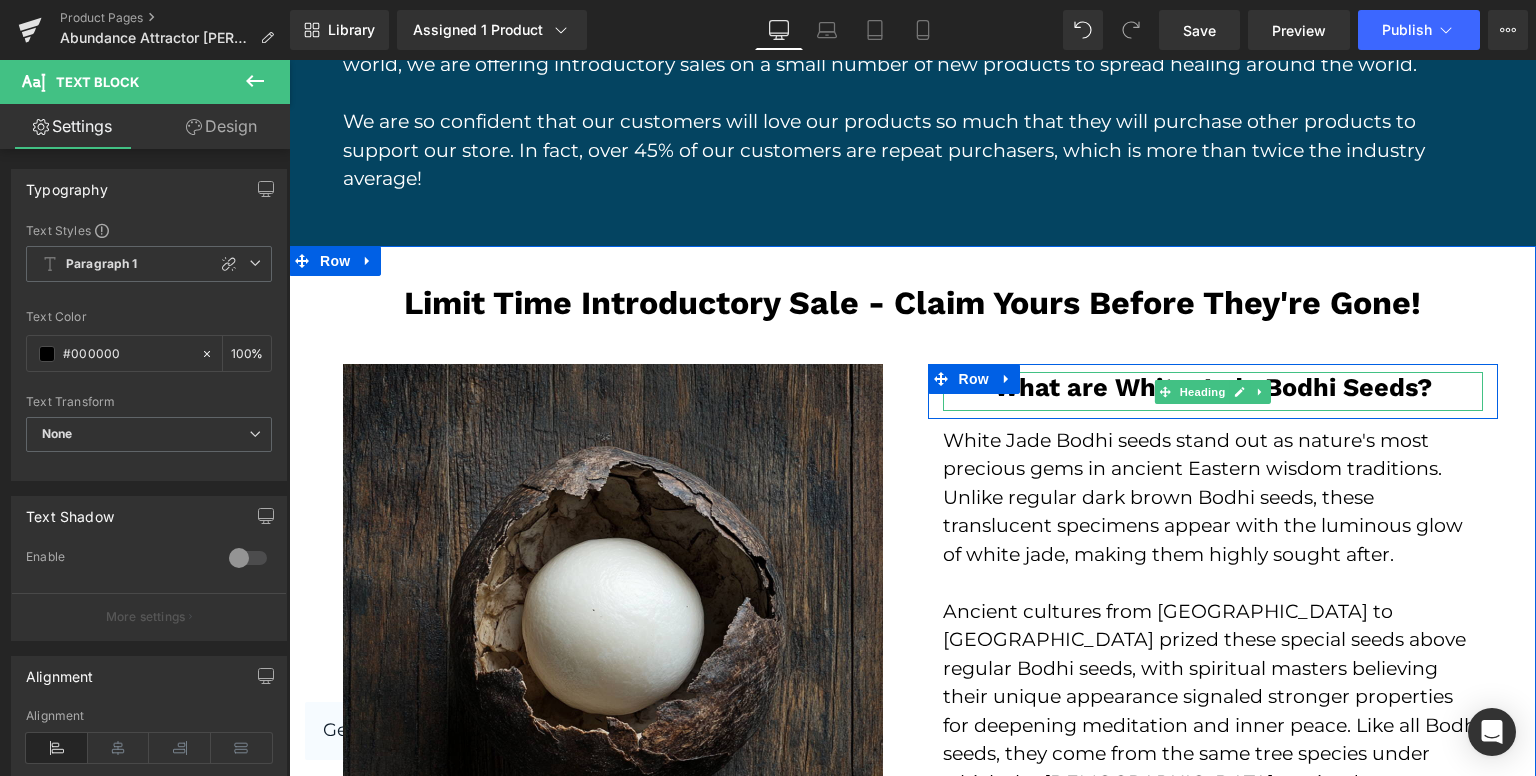 click on "What are White Jade Bodhi Seeds?" at bounding box center (1213, 387) 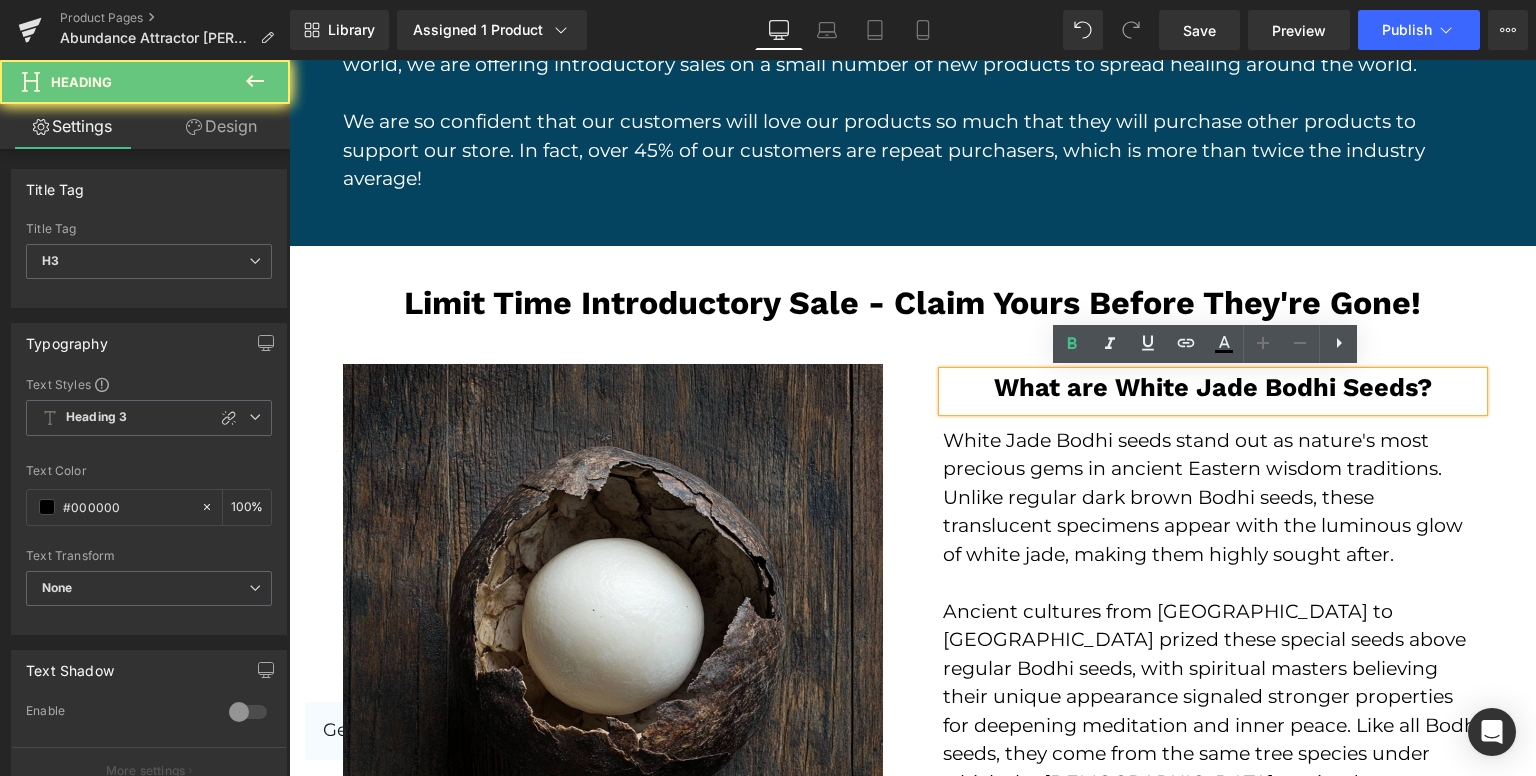 click on "What are White Jade Bodhi Seeds?" at bounding box center [1213, 387] 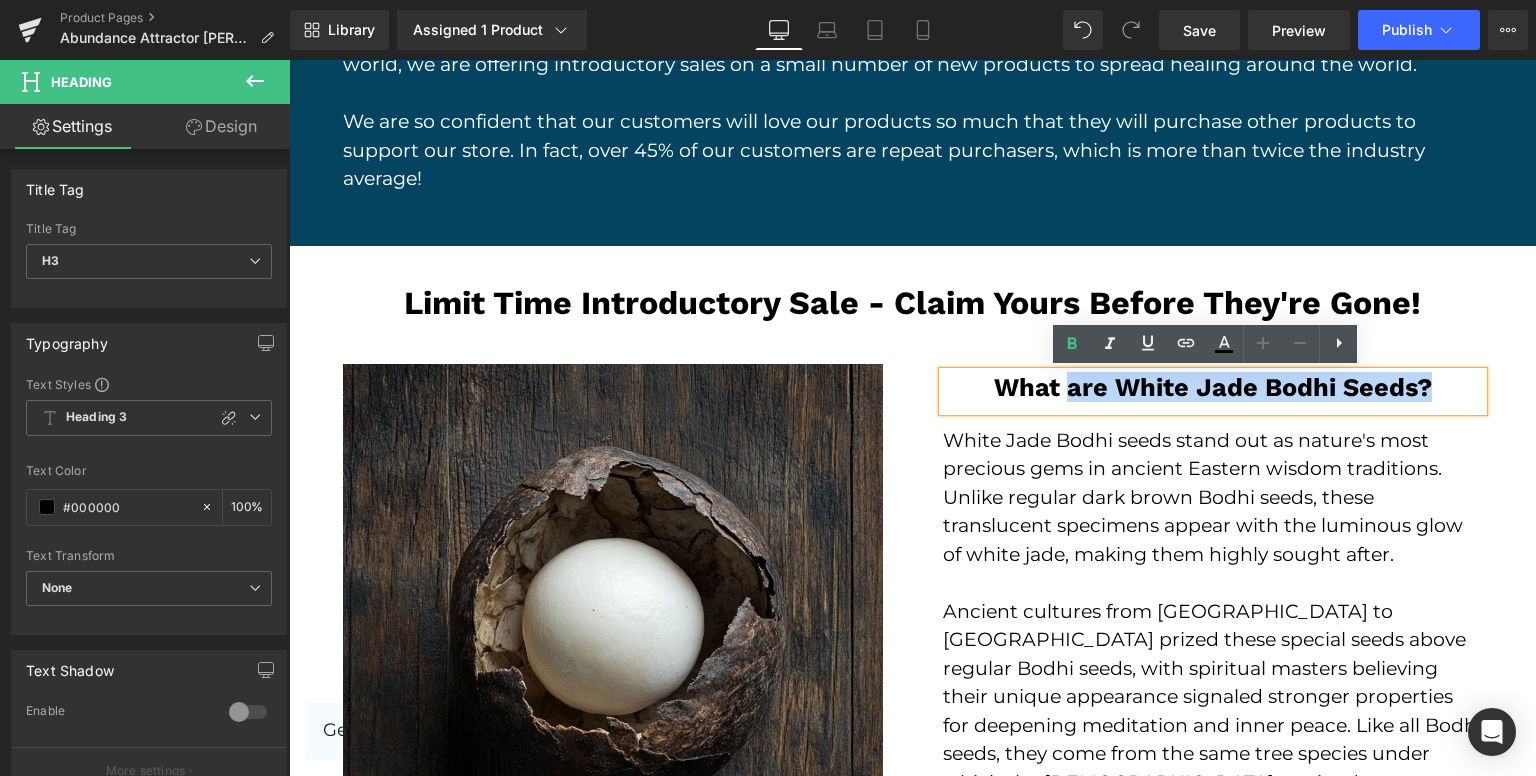 drag, startPoint x: 1057, startPoint y: 386, endPoint x: 1440, endPoint y: 393, distance: 383.06396 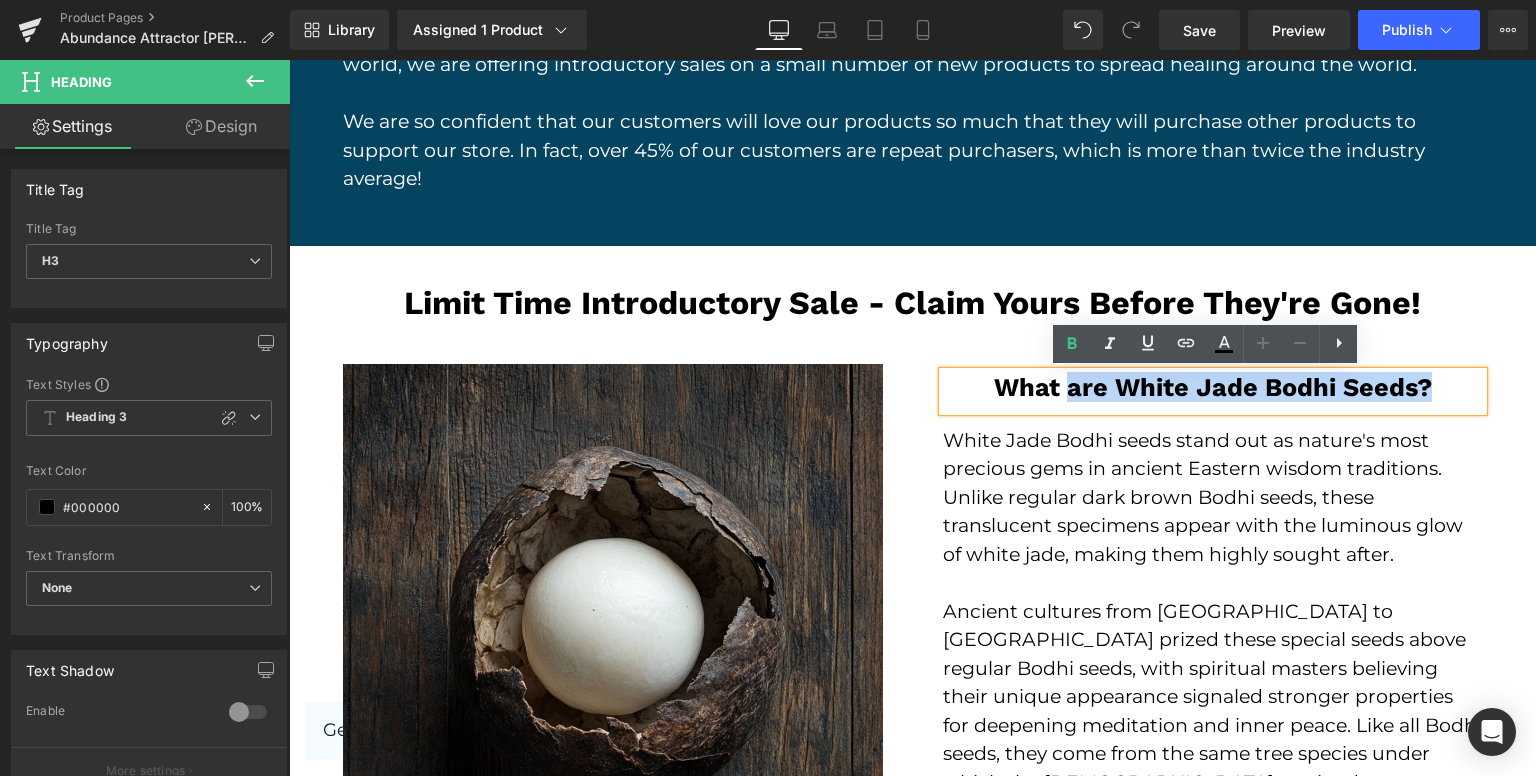 type 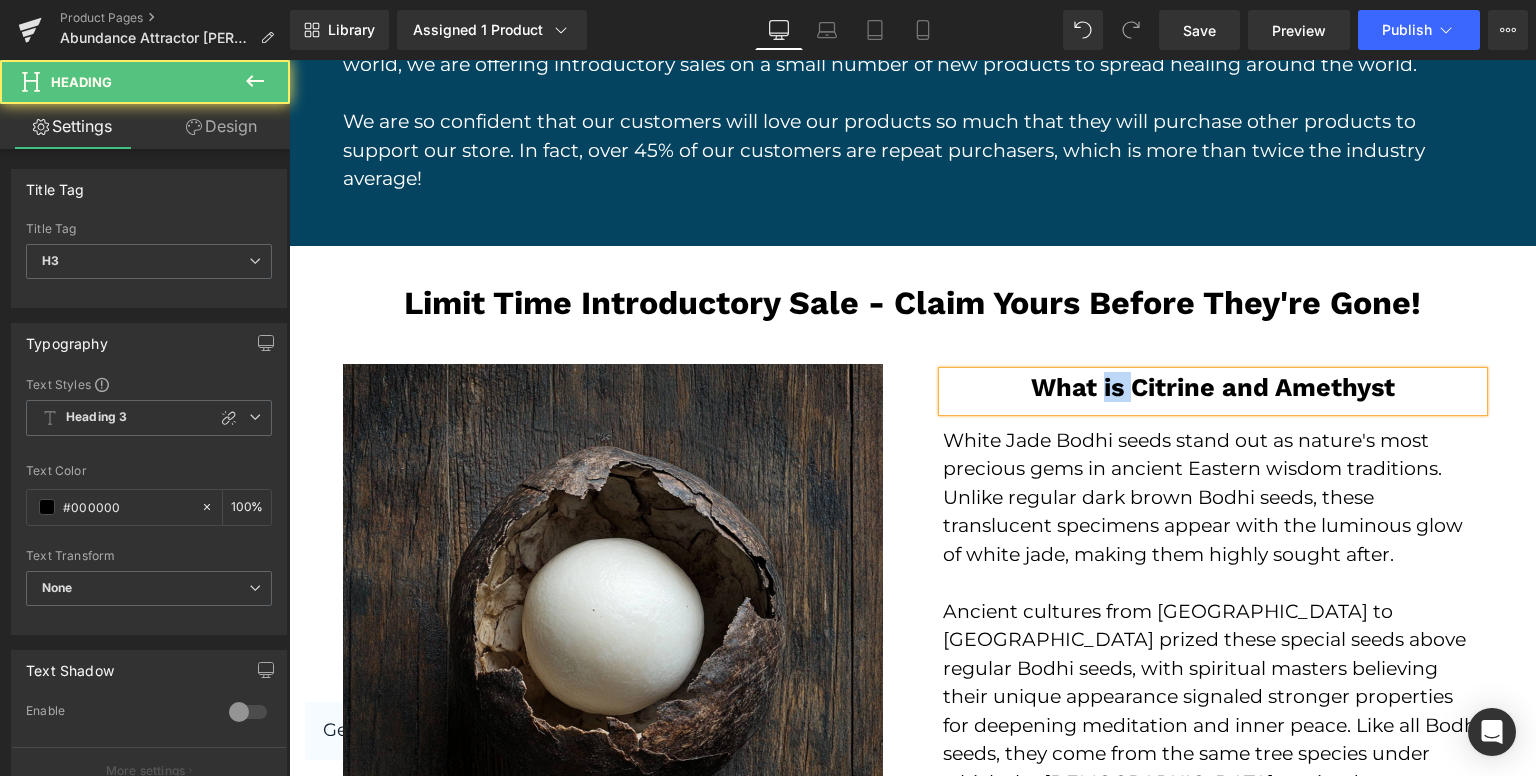 drag, startPoint x: 1120, startPoint y: 383, endPoint x: 1095, endPoint y: 384, distance: 25.019993 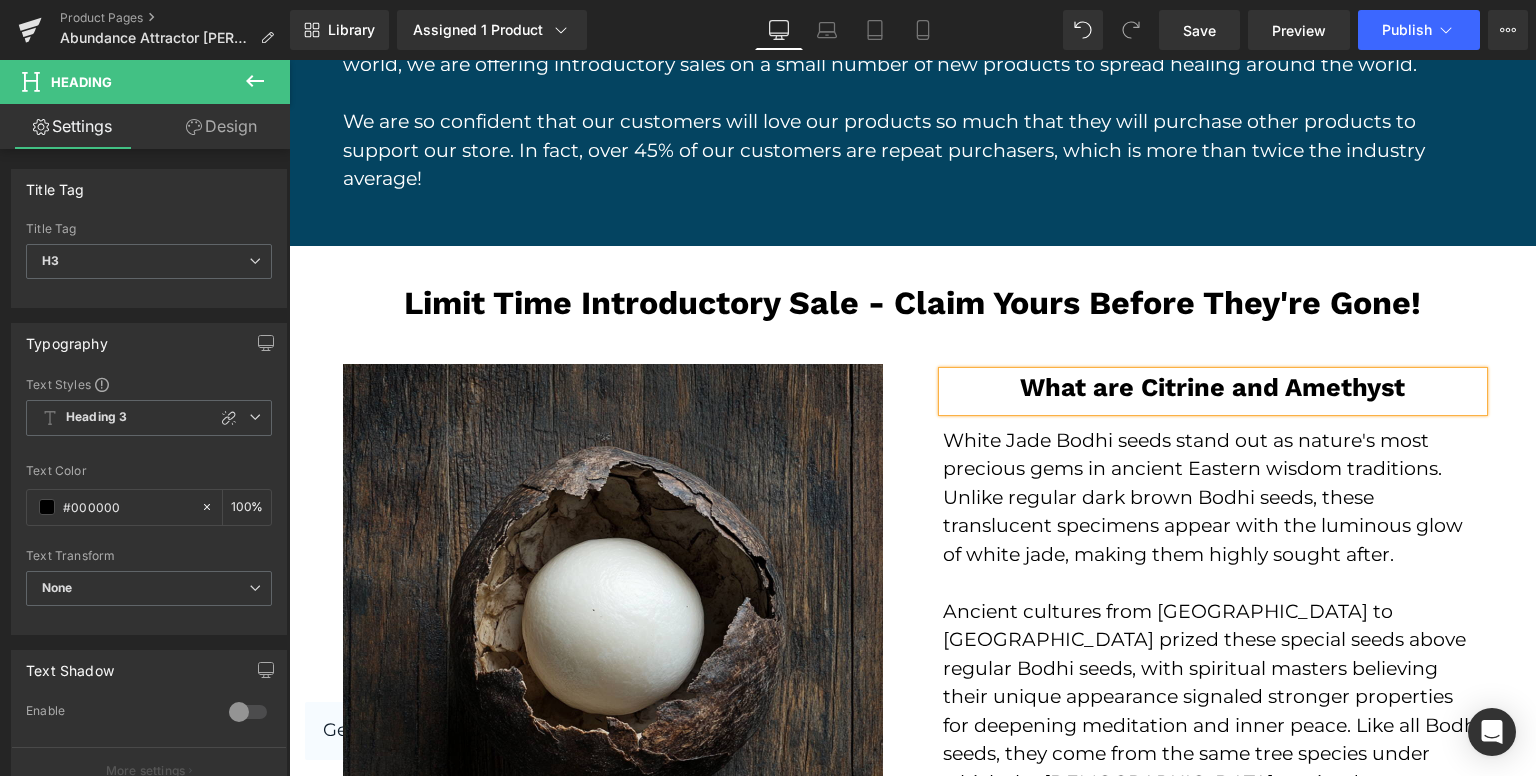 click on "What are Citrine and Amethyst Heading         Row" at bounding box center (1213, 391) 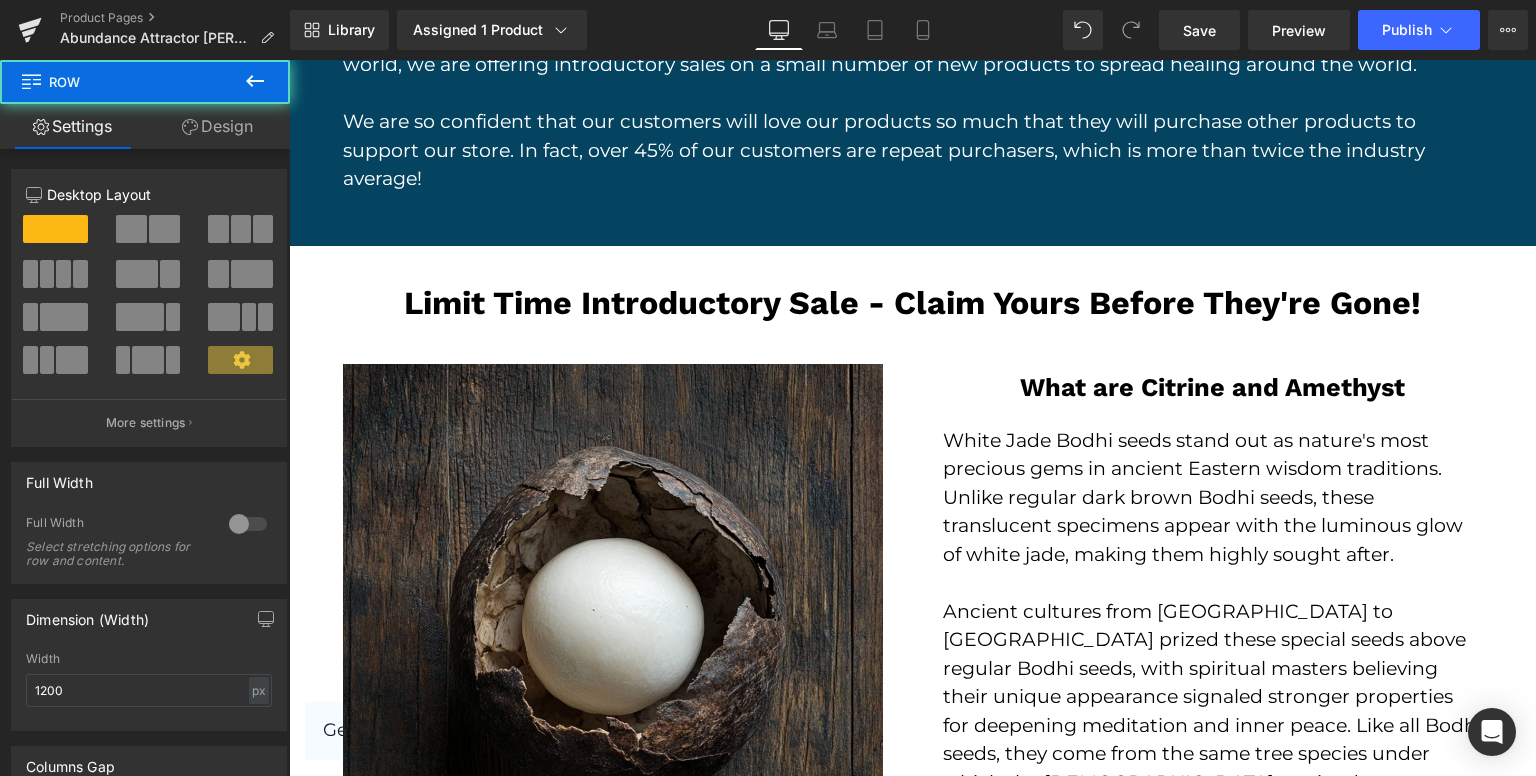 click on "What are Citrine and Amethyst" at bounding box center (1213, 387) 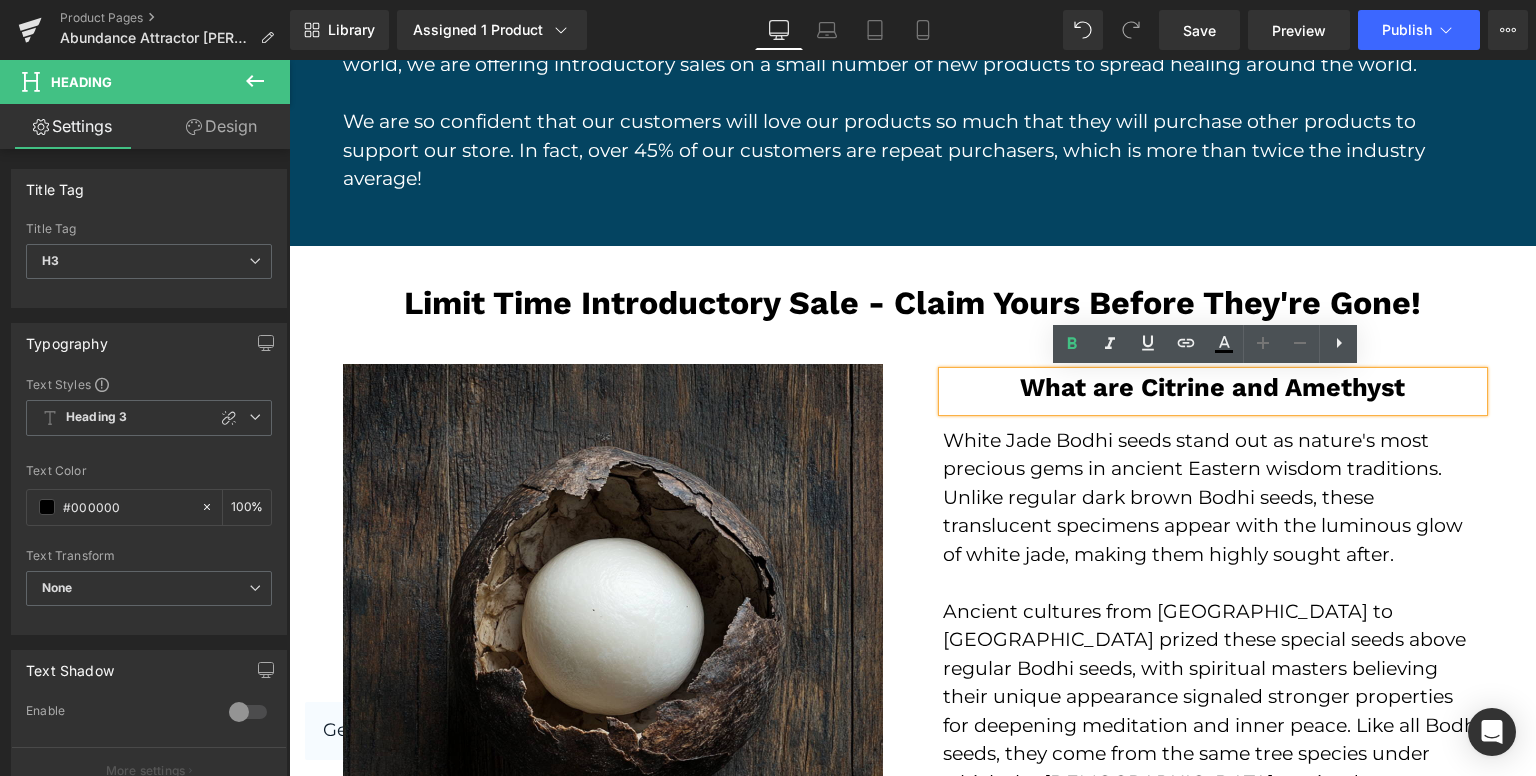 click on "What are Citrine and Amethyst" at bounding box center (1213, 387) 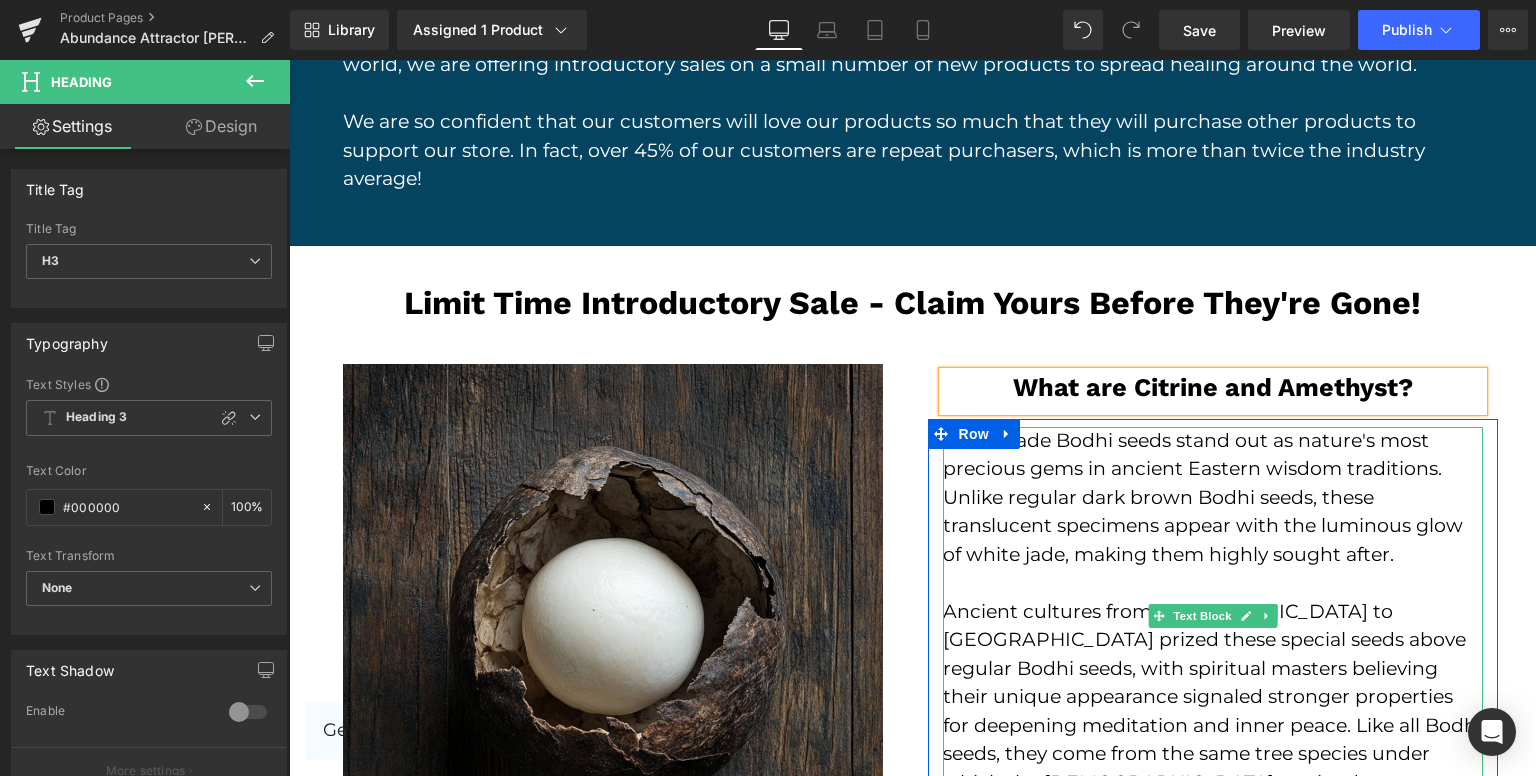 click on "White Jade Bodhi seeds stand out as nature's most precious gems in ancient Eastern wisdom traditions. Unlike regular dark brown Bodhi seeds, these translucent specimens appear with the luminous glow of white jade, making them highly sought after." at bounding box center [1213, 498] 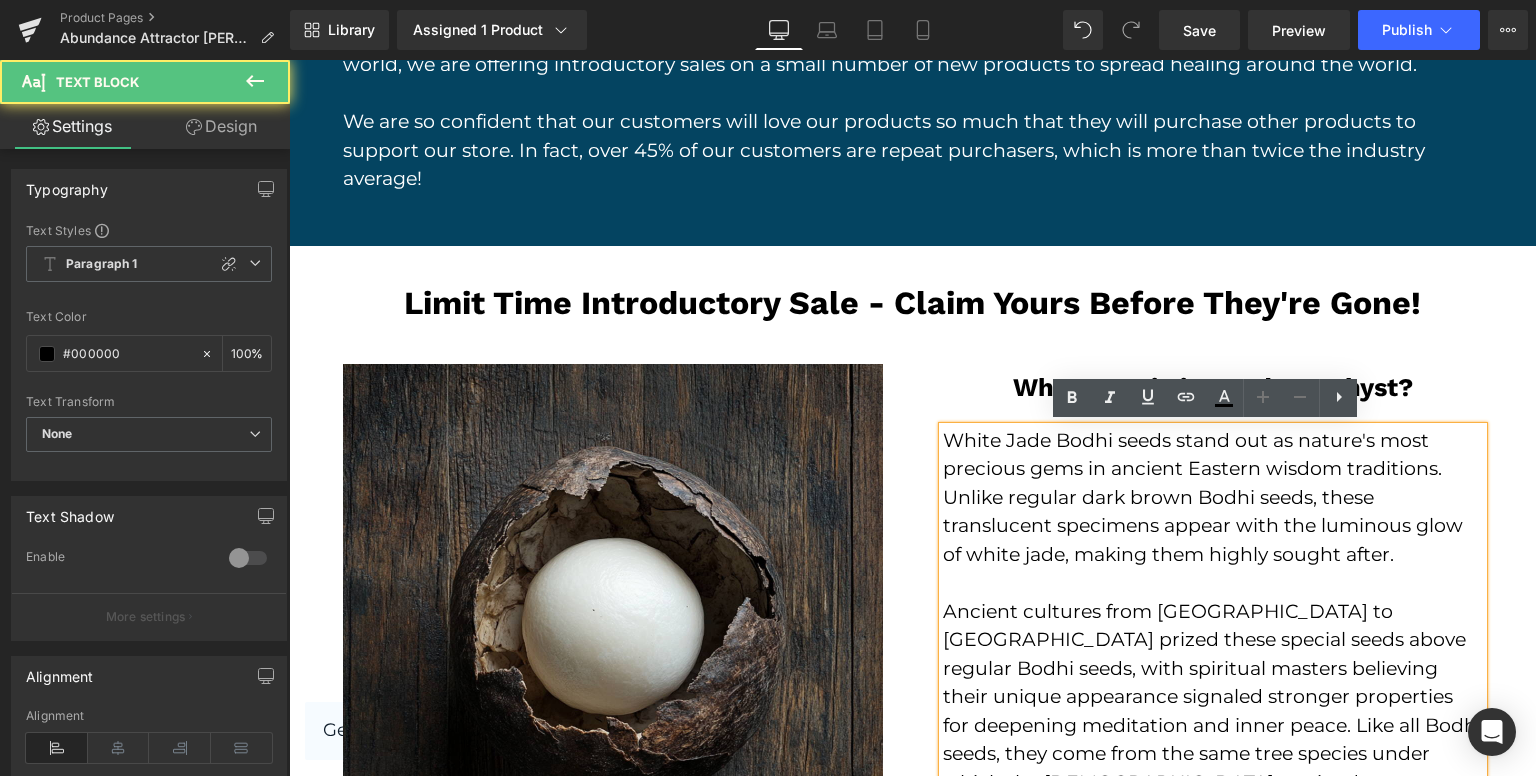 click on "White Jade Bodhi seeds stand out as nature's most precious gems in ancient Eastern wisdom traditions. Unlike regular dark brown Bodhi seeds, these translucent specimens appear with the luminous glow of white jade, making them highly sought after." at bounding box center (1213, 498) 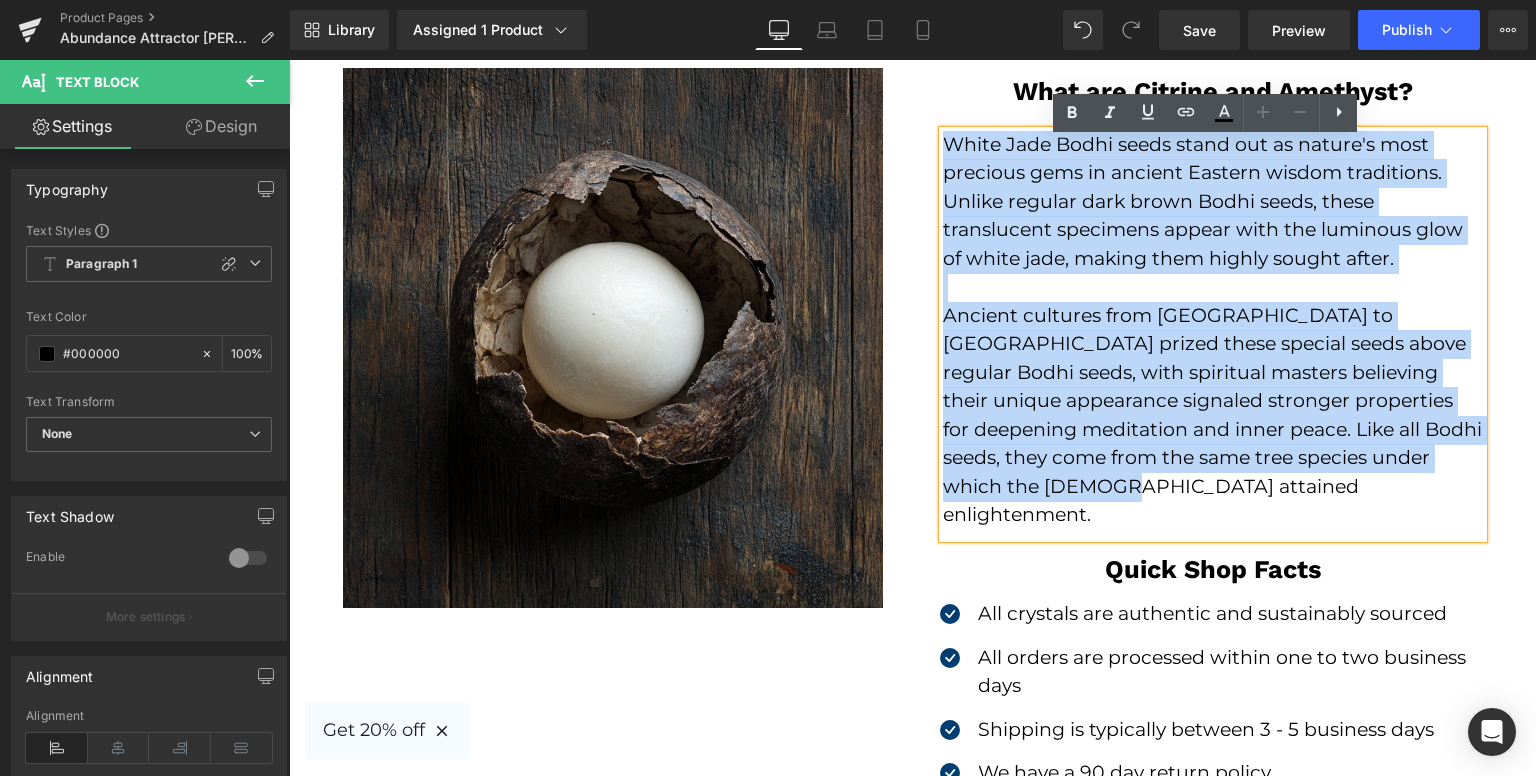 scroll, scrollTop: 3900, scrollLeft: 0, axis: vertical 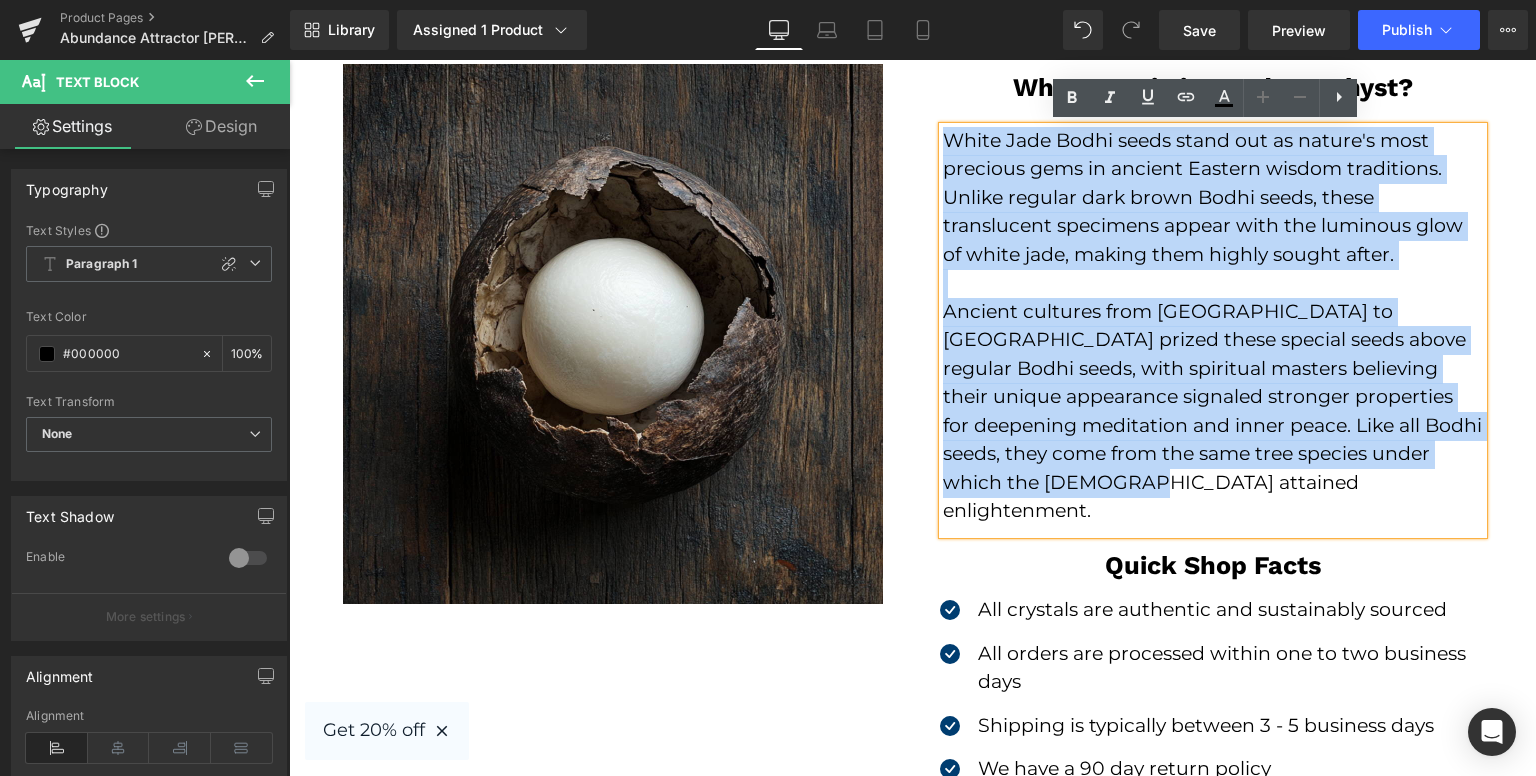 drag, startPoint x: 938, startPoint y: 438, endPoint x: 1164, endPoint y: 503, distance: 235.16165 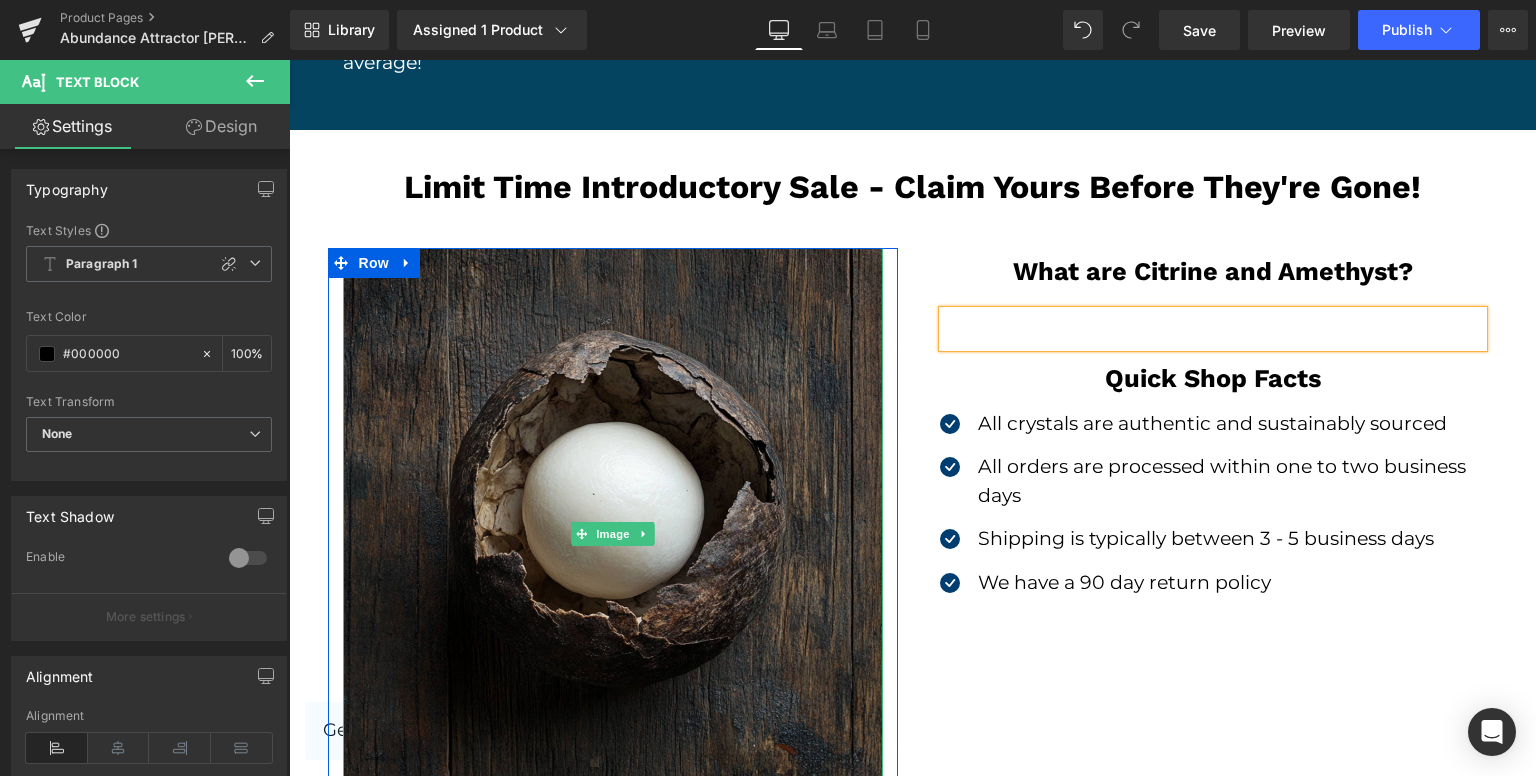 scroll, scrollTop: 3700, scrollLeft: 0, axis: vertical 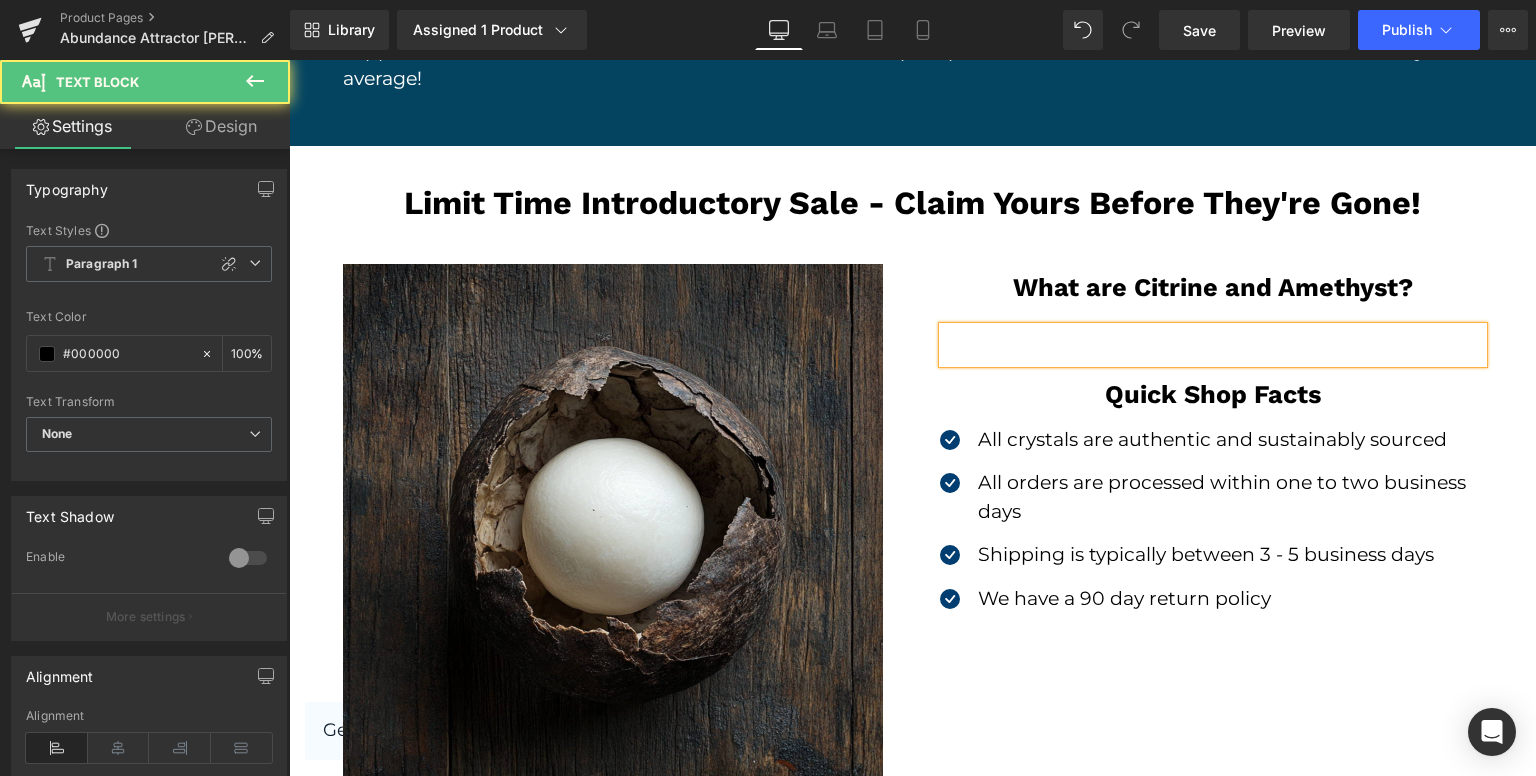 click at bounding box center [1213, 341] 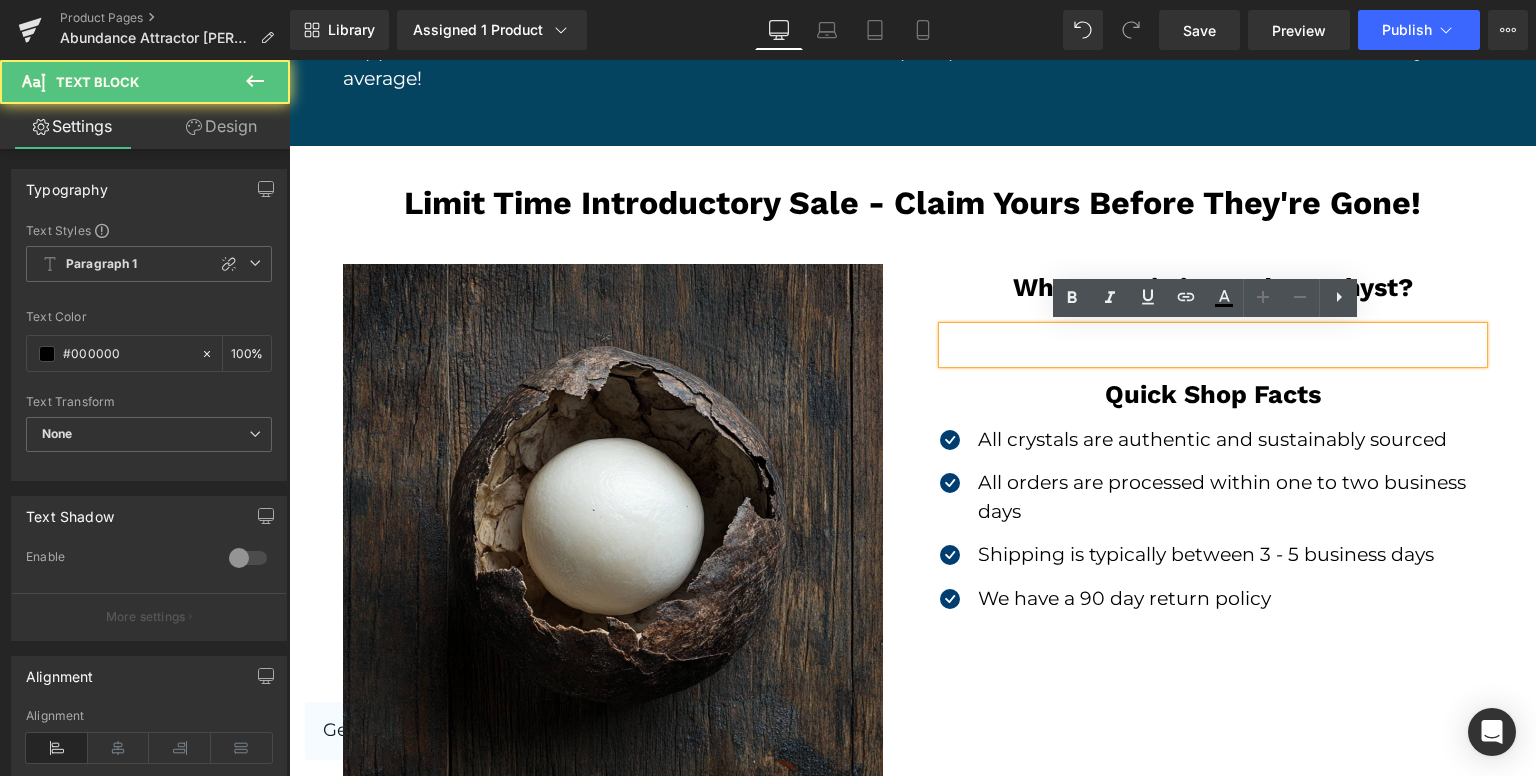 click at bounding box center [1213, 341] 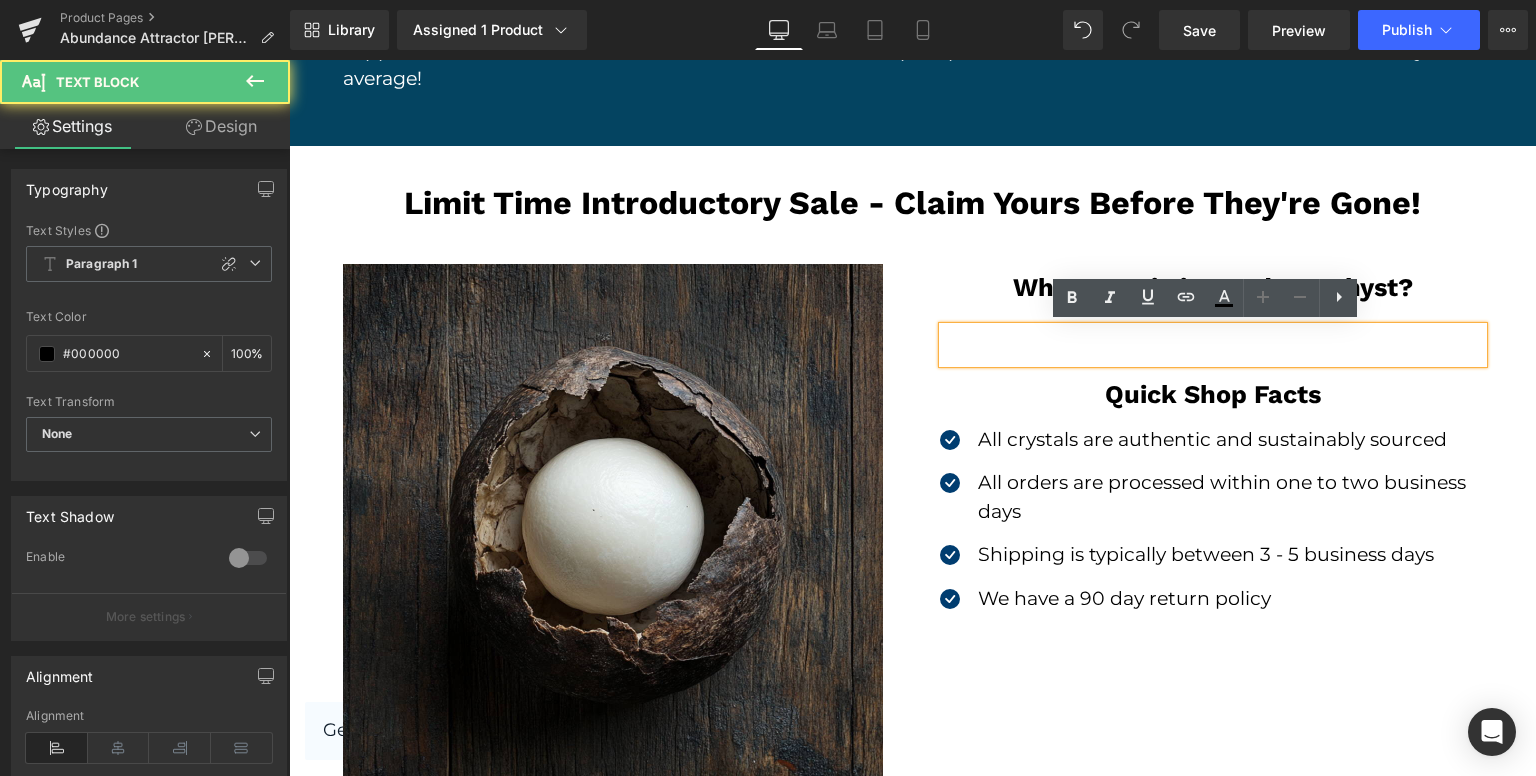 click on "Row" at bounding box center (974, 279) 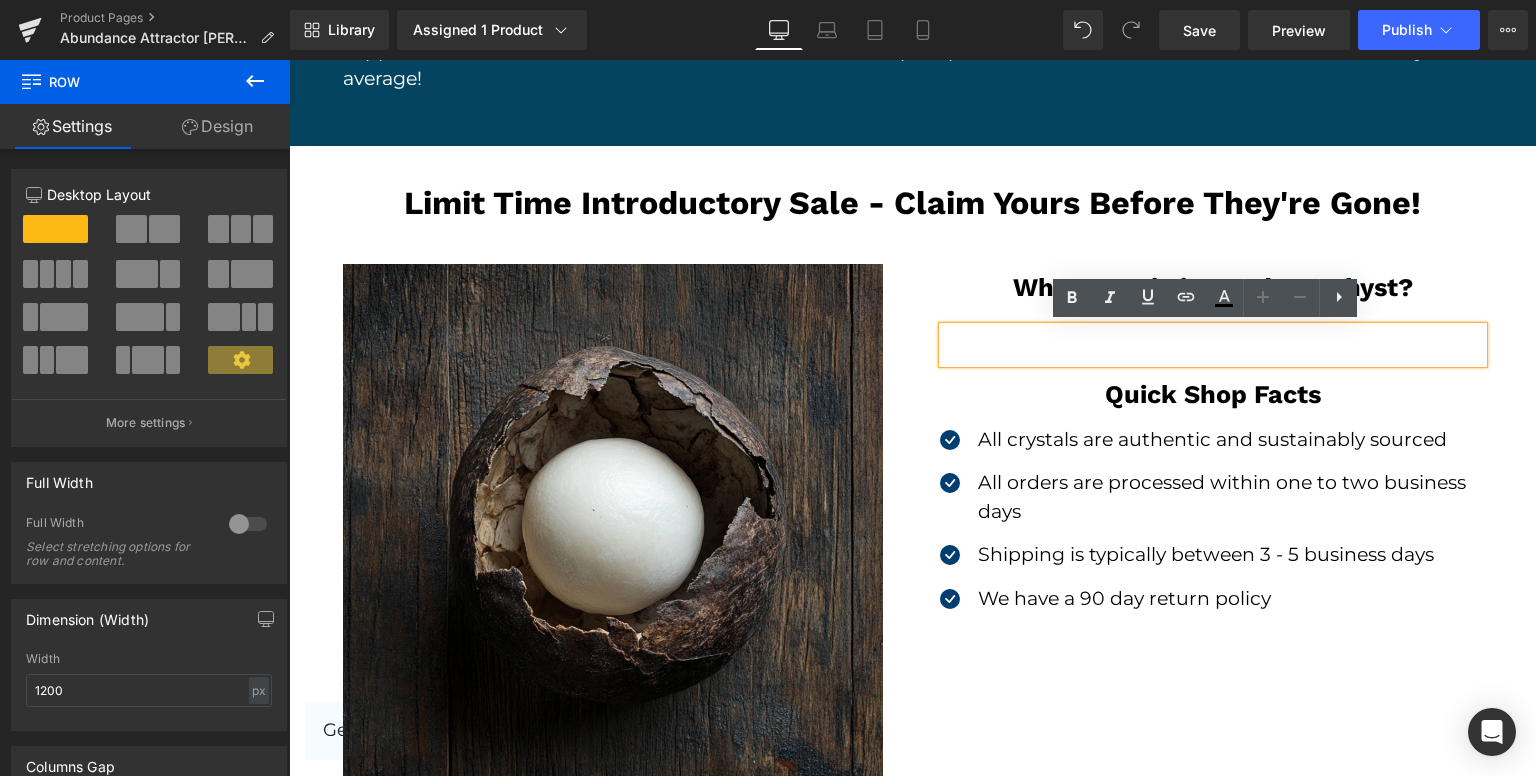 click at bounding box center (1213, 341) 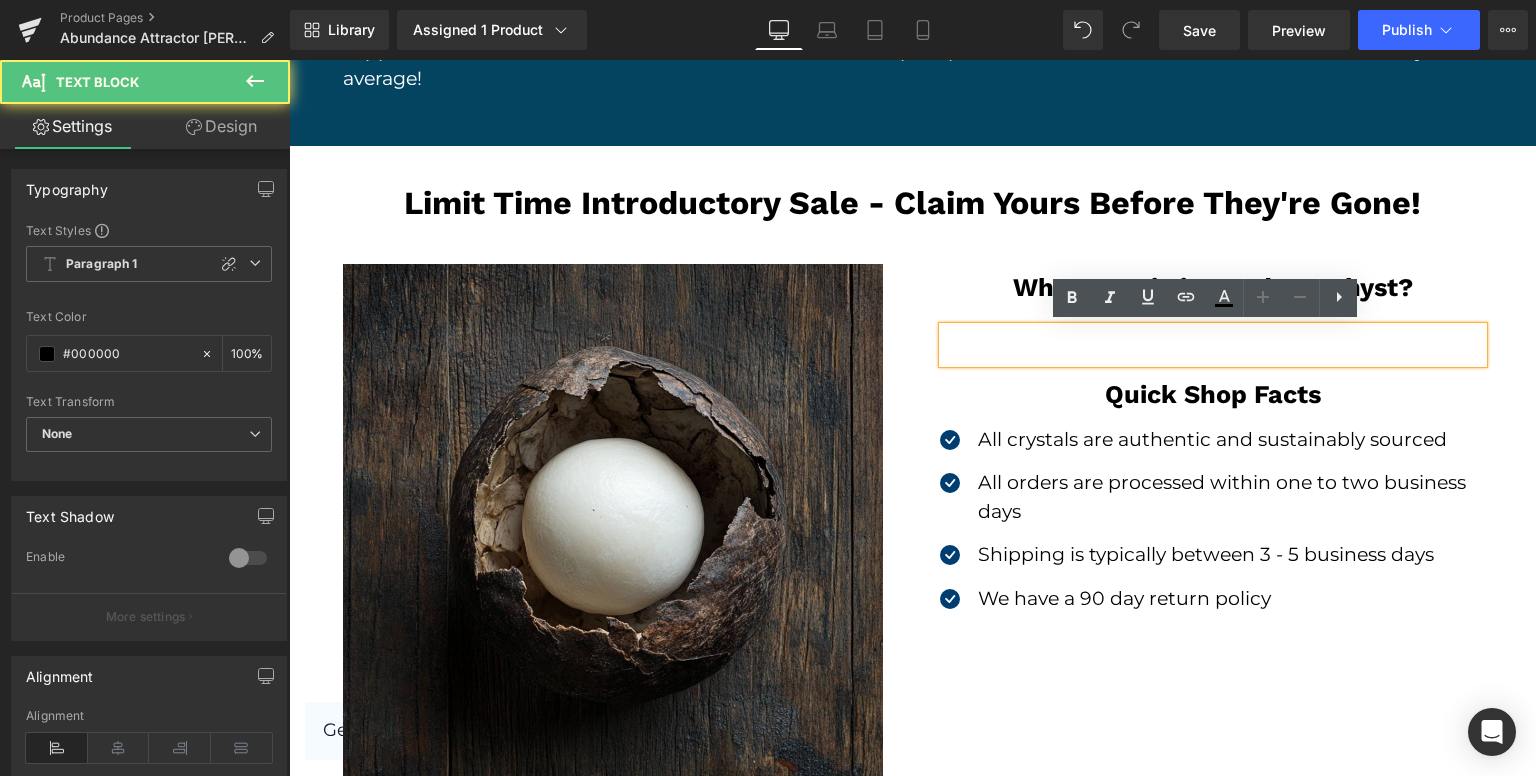 click on "Text Block" at bounding box center [1213, 345] 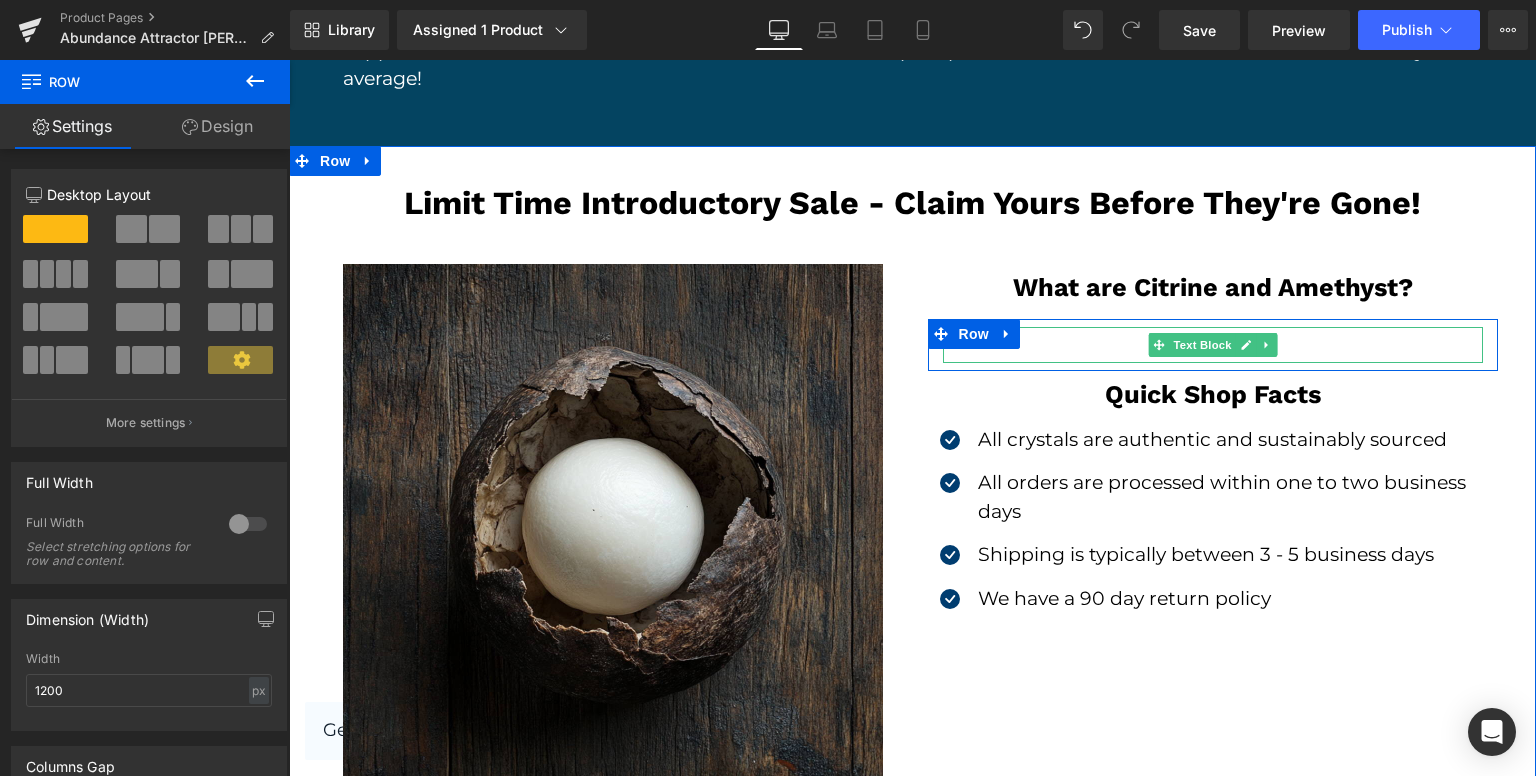 click at bounding box center (1213, 345) 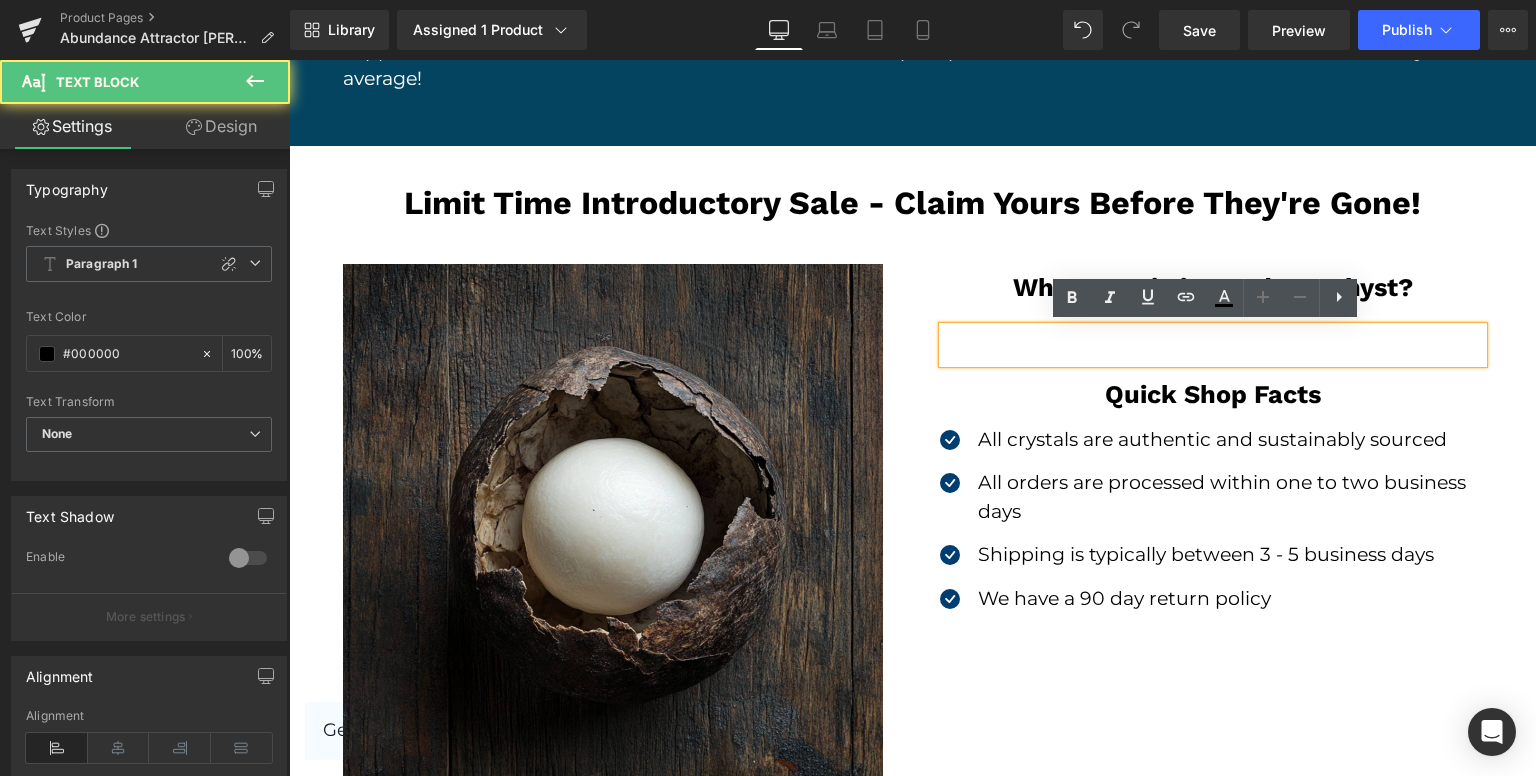 click at bounding box center [1213, 341] 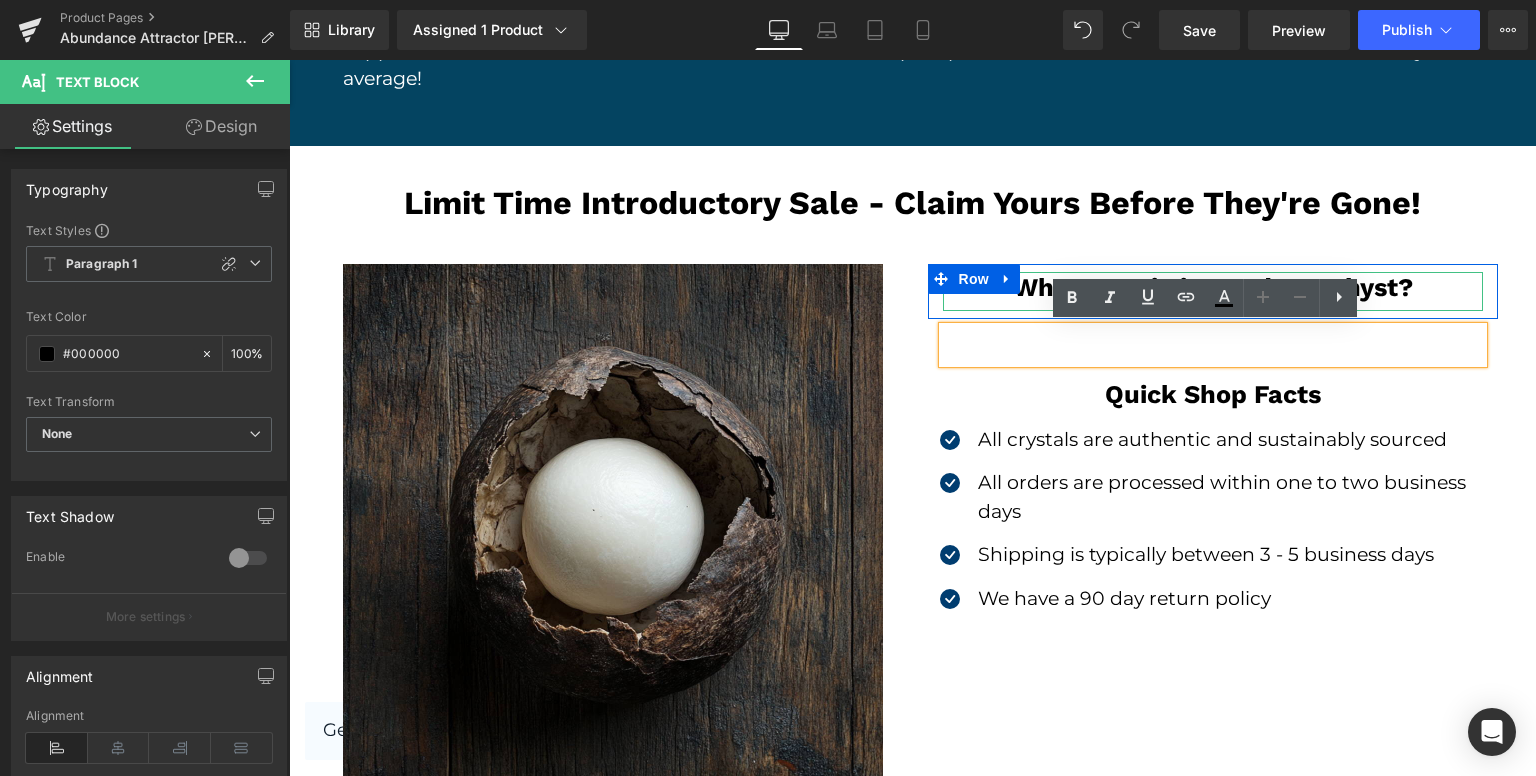 click on "What are Citrine and Amethyst?" at bounding box center [1213, 287] 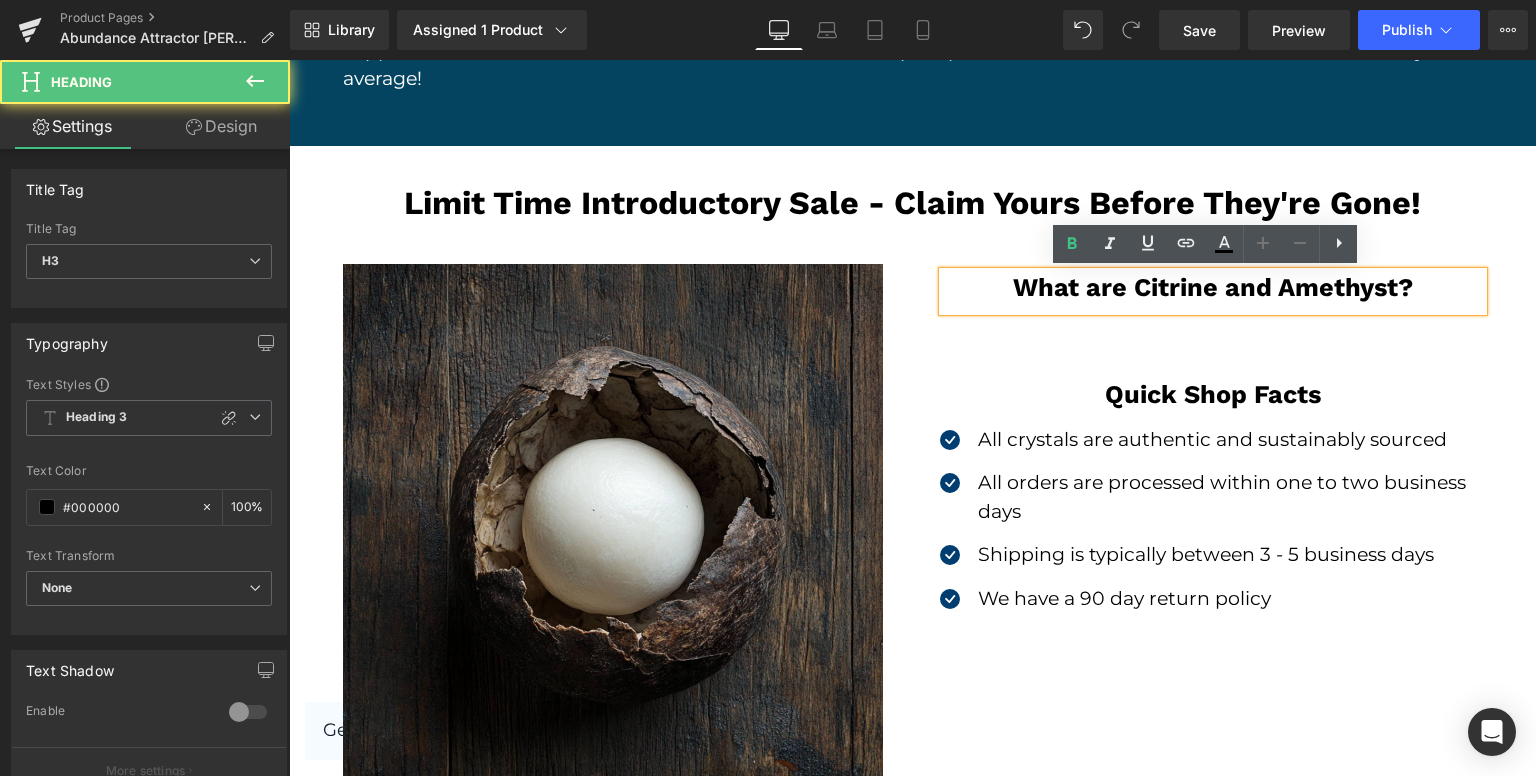 click on "Row" at bounding box center [974, 334] 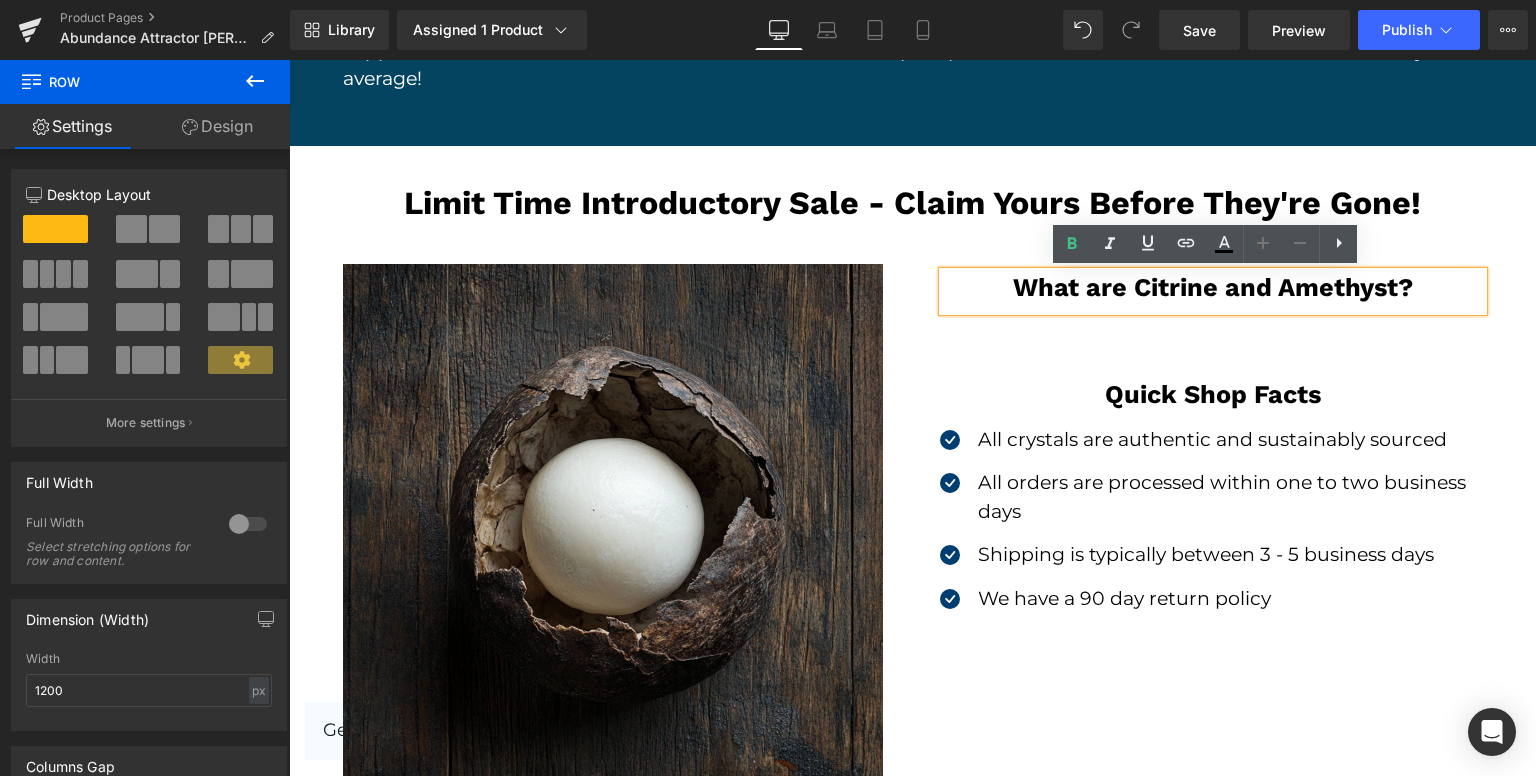 click on "Image         Row         What are Citrine and Amethyst? Heading         Row         Text Block         Row         Quick Shop Facts Heading         Row
Icon
All crystals are authentic and sustainably sourced Text Block
Icon
All orders are processed within one to two business days
Text Block
Icon
Shipping is typically between 3 - 5 business days Text Block" at bounding box center (913, 538) 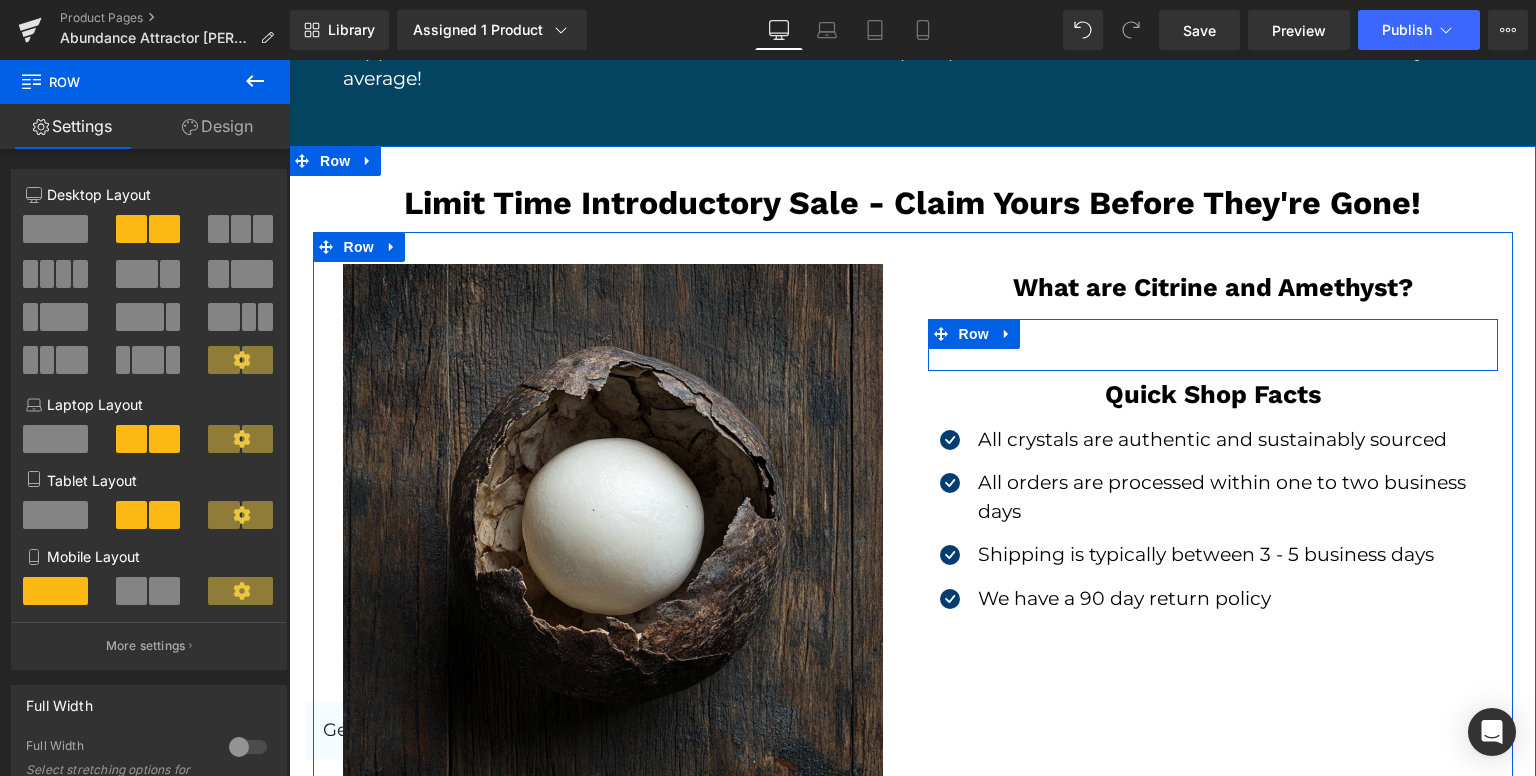 click at bounding box center [1213, 341] 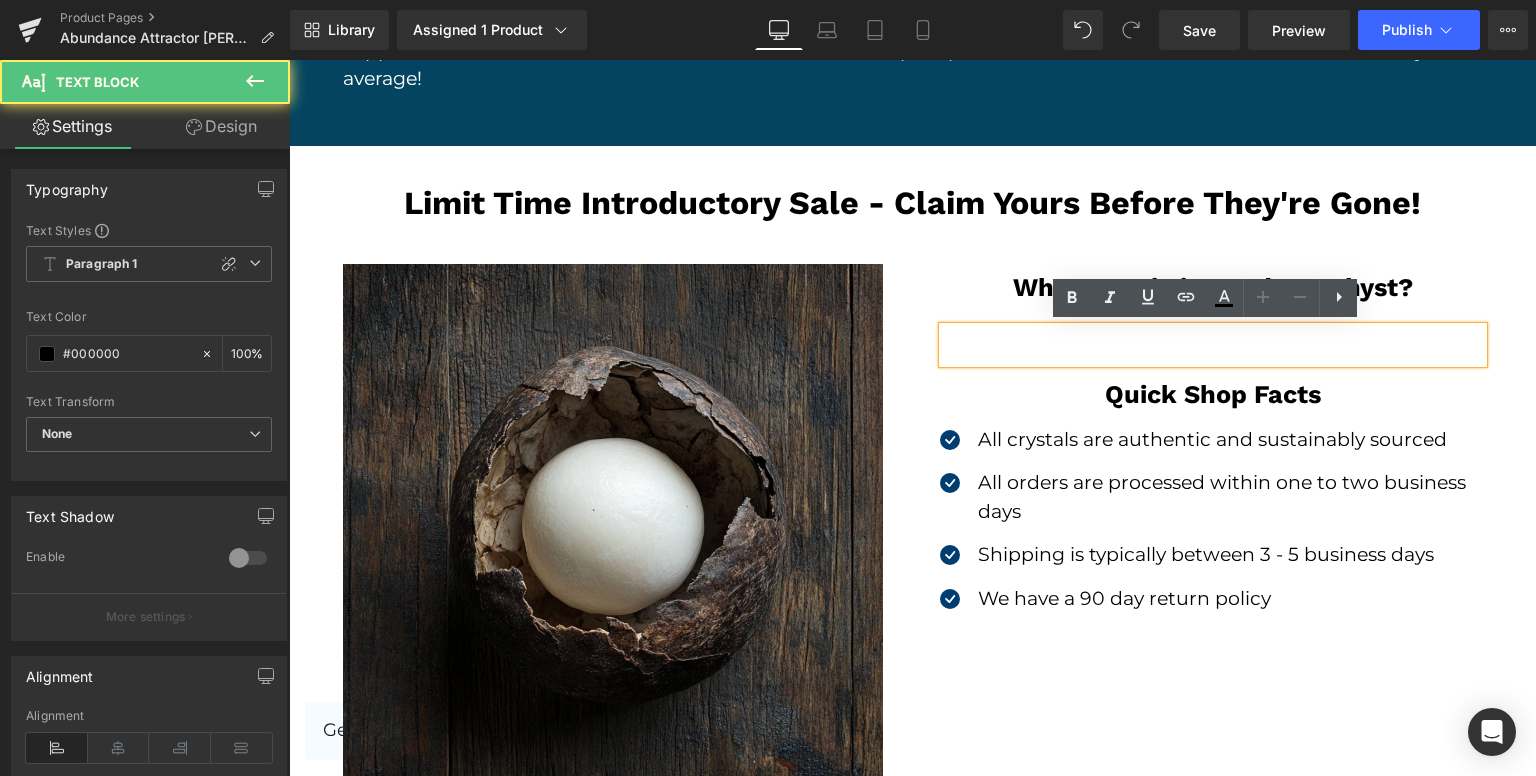 click at bounding box center (1213, 341) 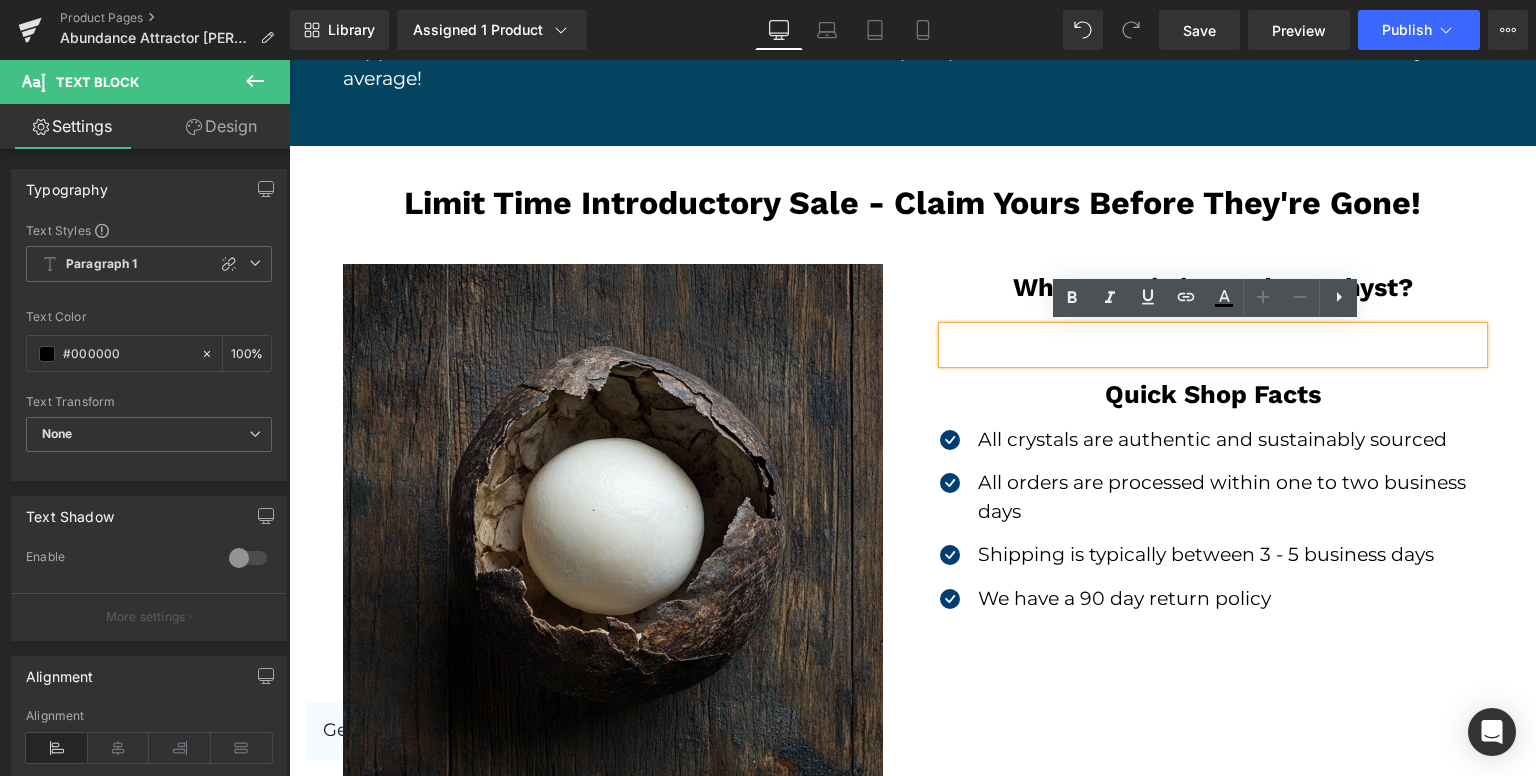 click at bounding box center [1213, 341] 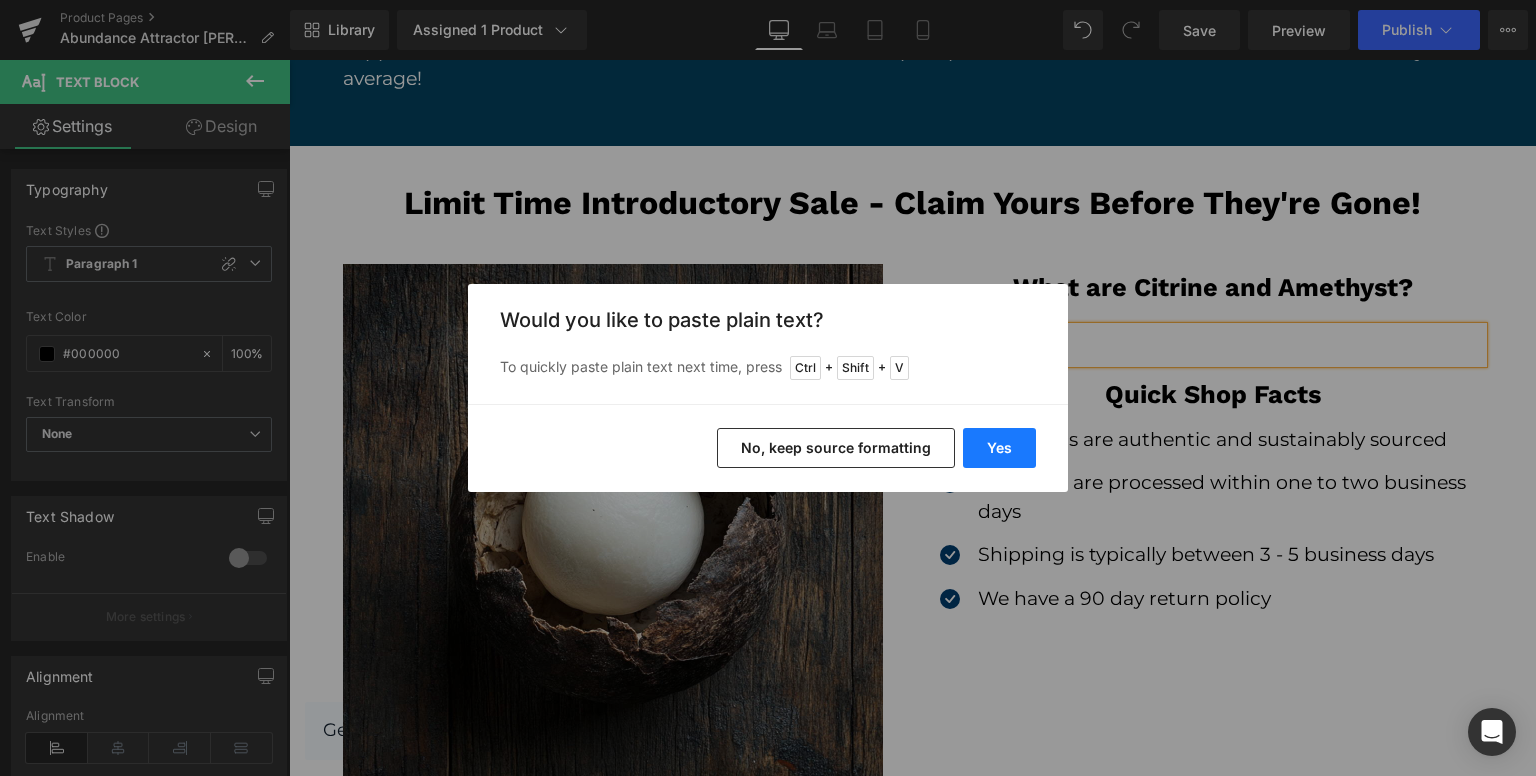 click on "Yes" at bounding box center (999, 448) 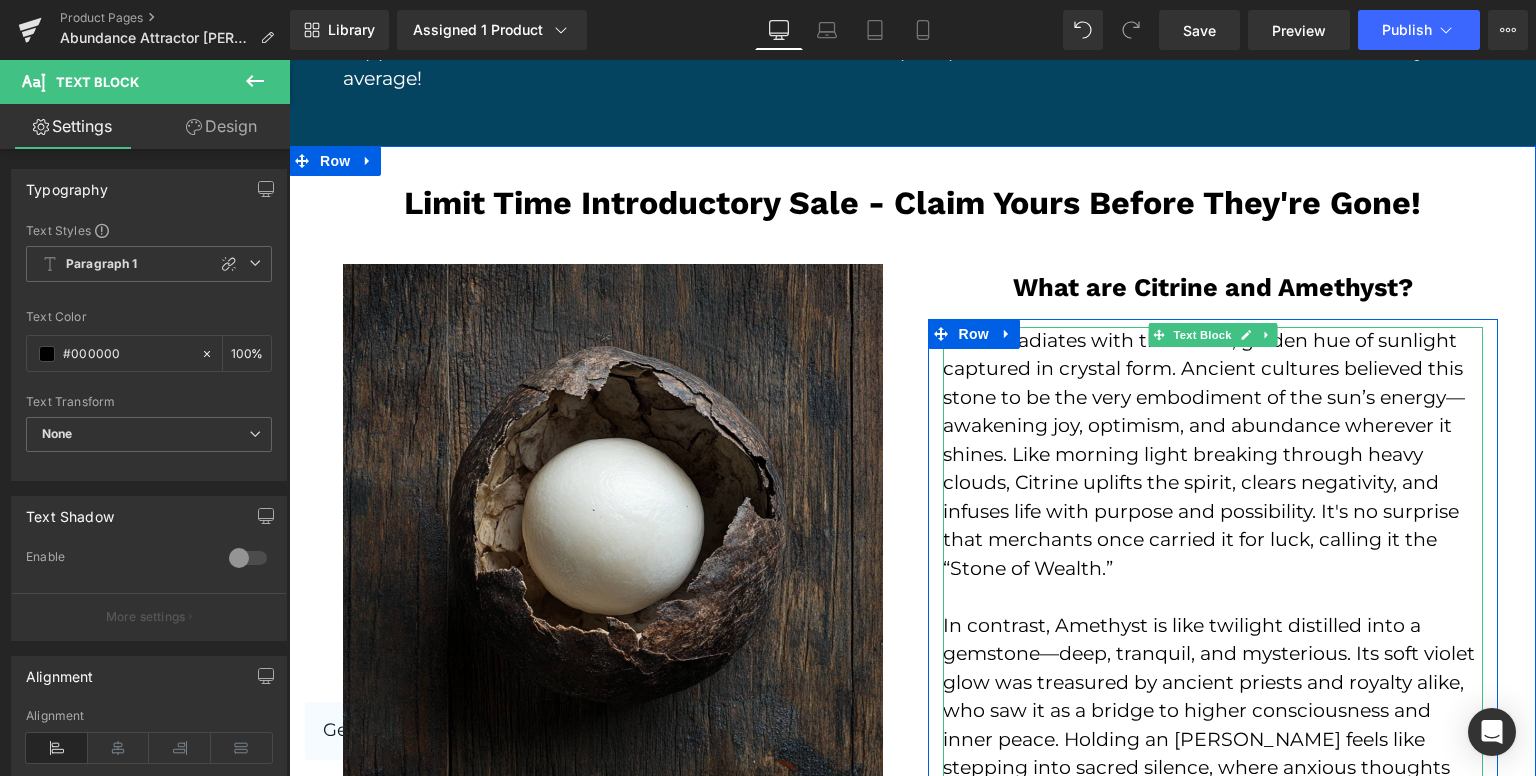 click on "Citrine radiates with the warm, golden hue of sunlight captured in crystal form. Ancient cultures believed this stone to be the very embodiment of the sun’s energy—awakening joy, optimism, and abundance wherever it shines. Like morning light breaking through heavy clouds, Citrine uplifts the spirit, clears negativity, and infuses life with purpose and possibility. It's no surprise that merchants once carried it for luck, calling it the “Stone of Wealth.”" at bounding box center (1213, 455) 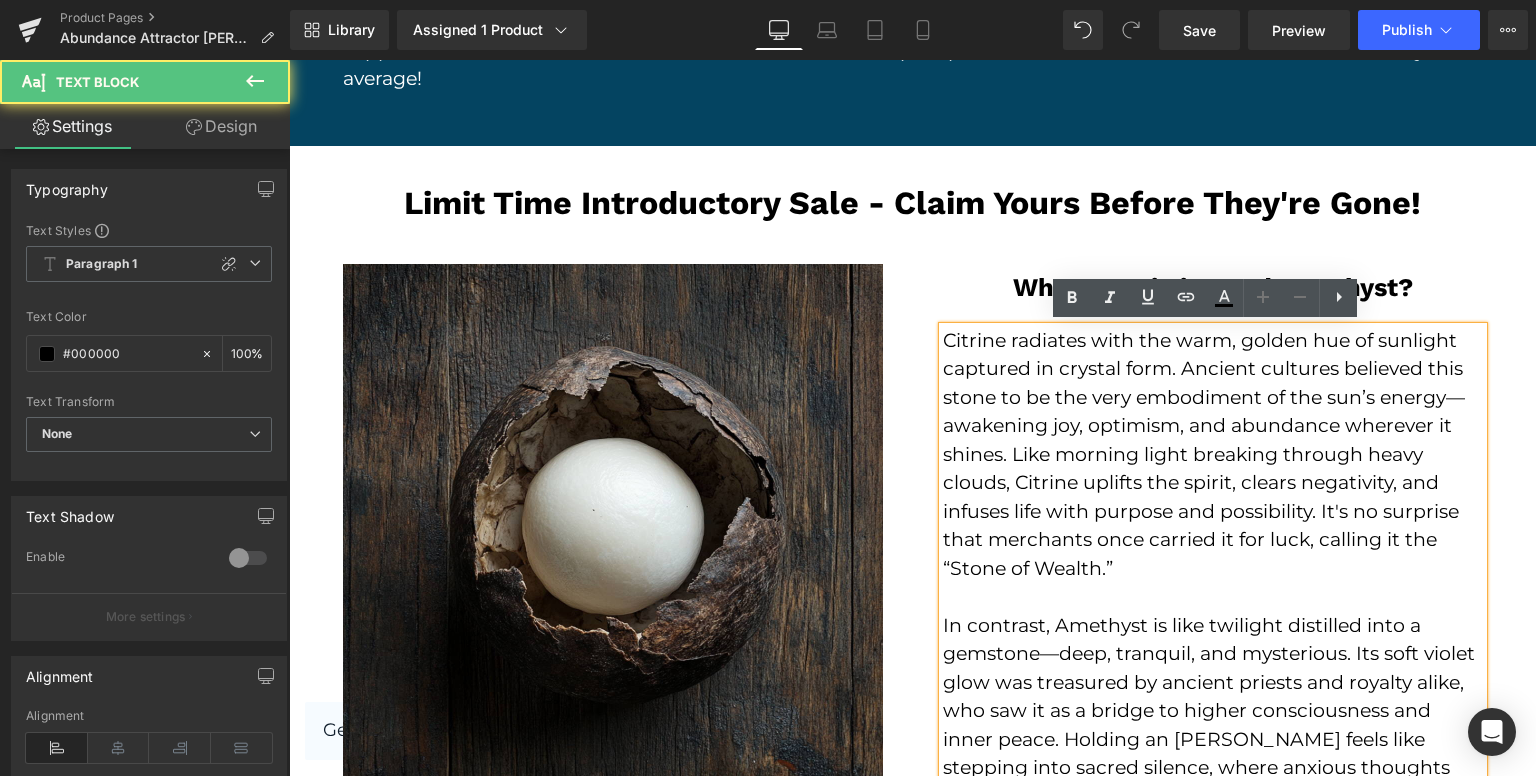 click on "Row" at bounding box center [974, 279] 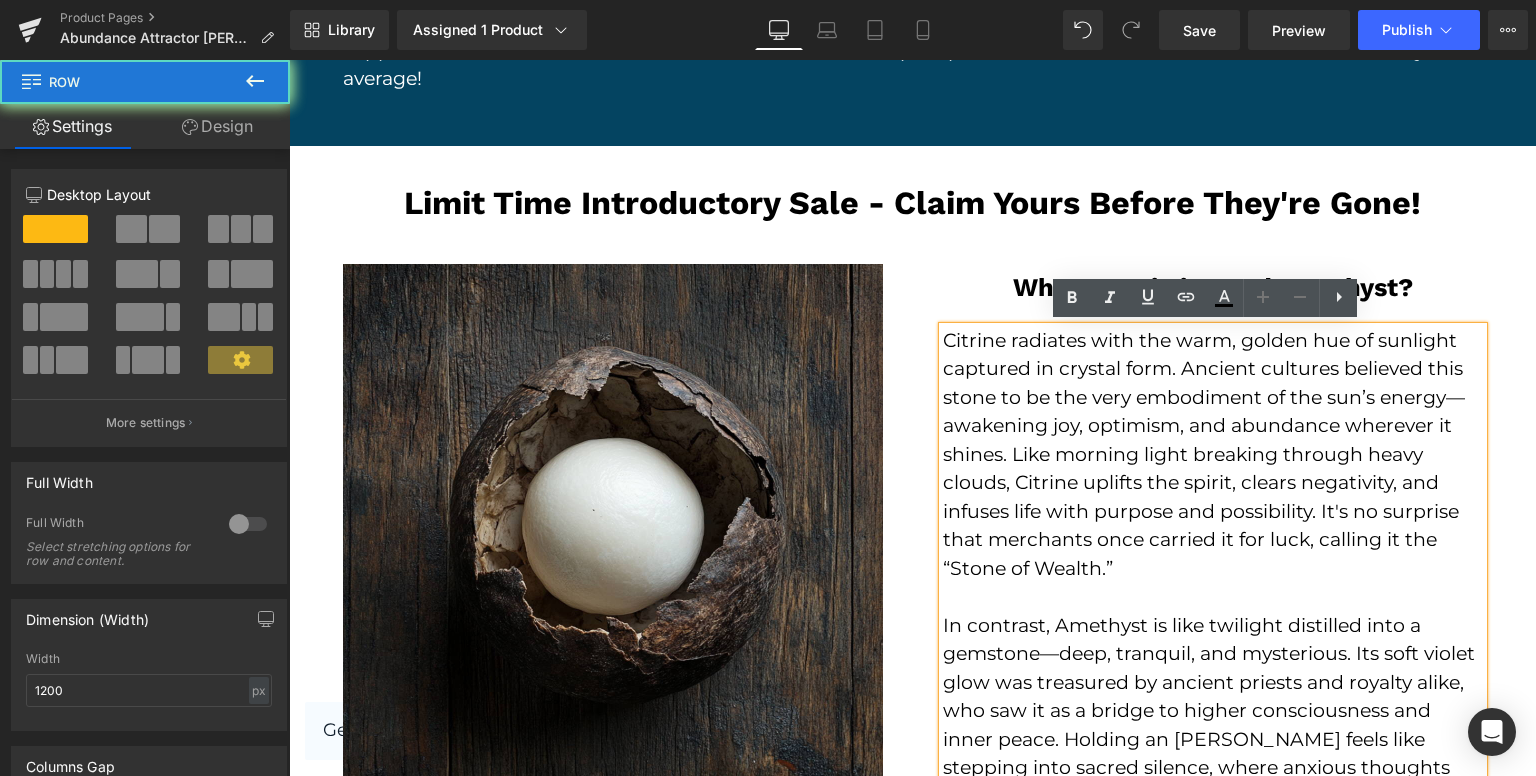 click on "Citrine radiates with the warm, golden hue of sunlight captured in crystal form. Ancient cultures believed this stone to be the very embodiment of the sun’s energy—awakening joy, optimism, and abundance wherever it shines. Like morning light breaking through heavy clouds, Citrine uplifts the spirit, clears negativity, and infuses life with purpose and possibility. It's no surprise that merchants once carried it for luck, calling it the “Stone of Wealth.”" at bounding box center (1213, 455) 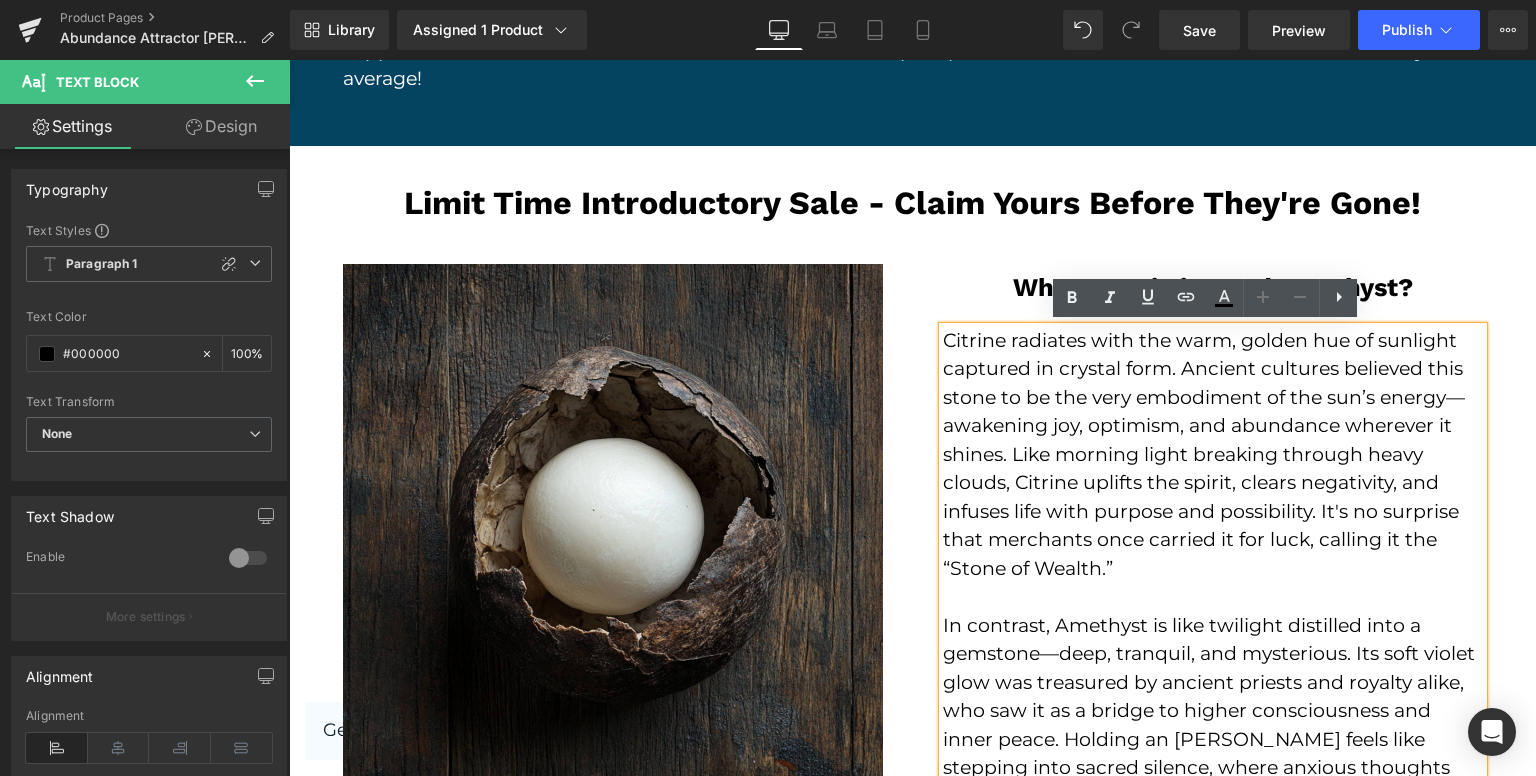 click on "What are Citrine and Amethyst? Heading         Row         Citrine radiates with the warm, golden hue of sunlight captured in crystal form. Ancient cultures believed this stone to be the very embodiment of the sun’s energy—awakening joy, optimism, and abundance wherever it shines. Like morning light breaking through heavy clouds, Citrine uplifts the spirit, clears negativity, and infuses life with purpose and possibility. It's no surprise that merchants once carried it for luck, calling it the “Stone of Wealth.” In contrast, Amethyst is like twilight distilled into a gemstone—deep, tranquil, and mysterious. Its soft violet glow was treasured by ancient priests and royalty alike, who saw it as a bridge to higher consciousness and inner peace. Holding an [PERSON_NAME] feels like stepping into sacred silence, where anxious thoughts fade and wisdom whispers. A guardian of dreams and spiritual clarity, it gently [PERSON_NAME] the mind, helping one find calm in chaos and insight in stillness. Text Block         Row" at bounding box center (1213, 706) 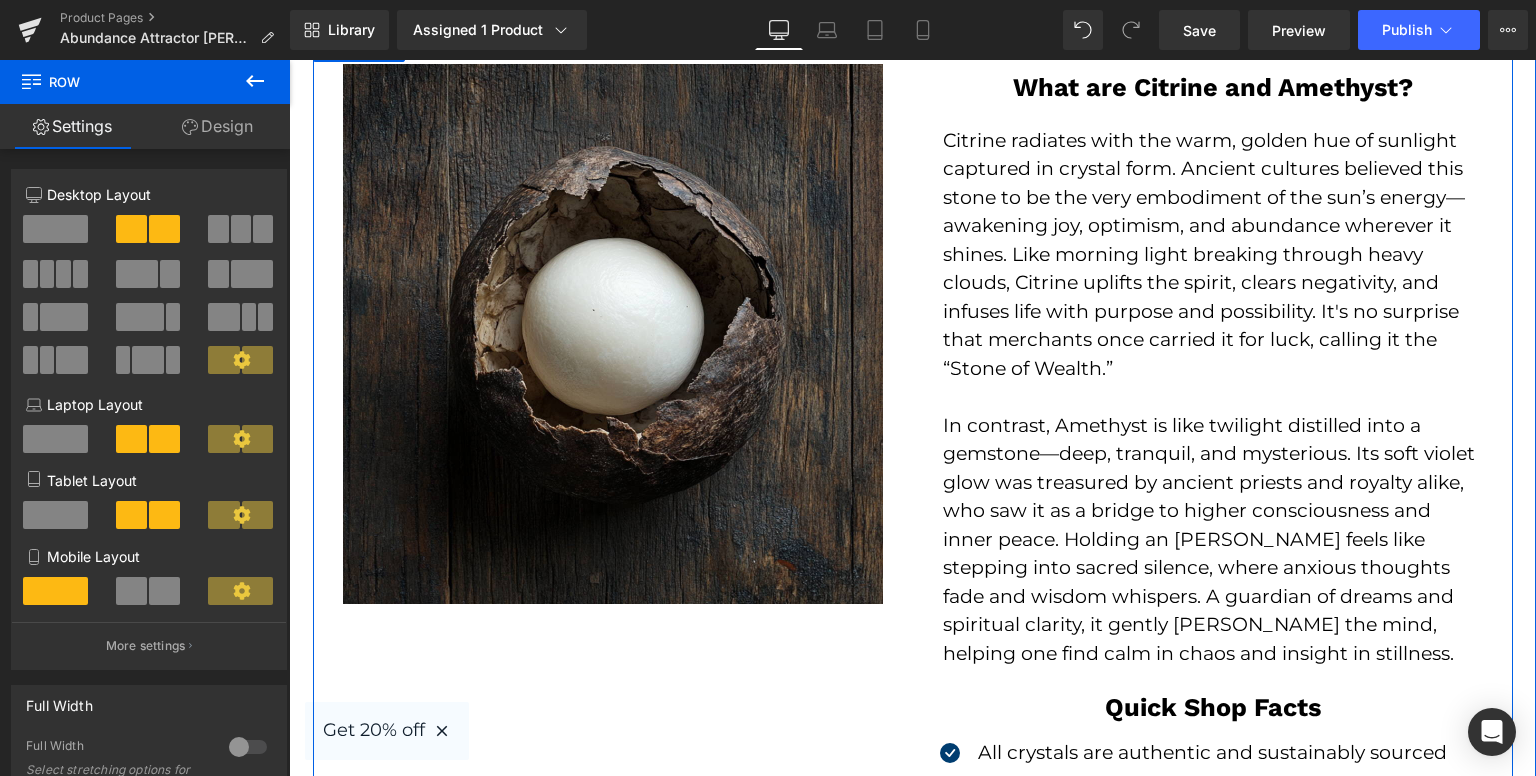scroll, scrollTop: 3800, scrollLeft: 0, axis: vertical 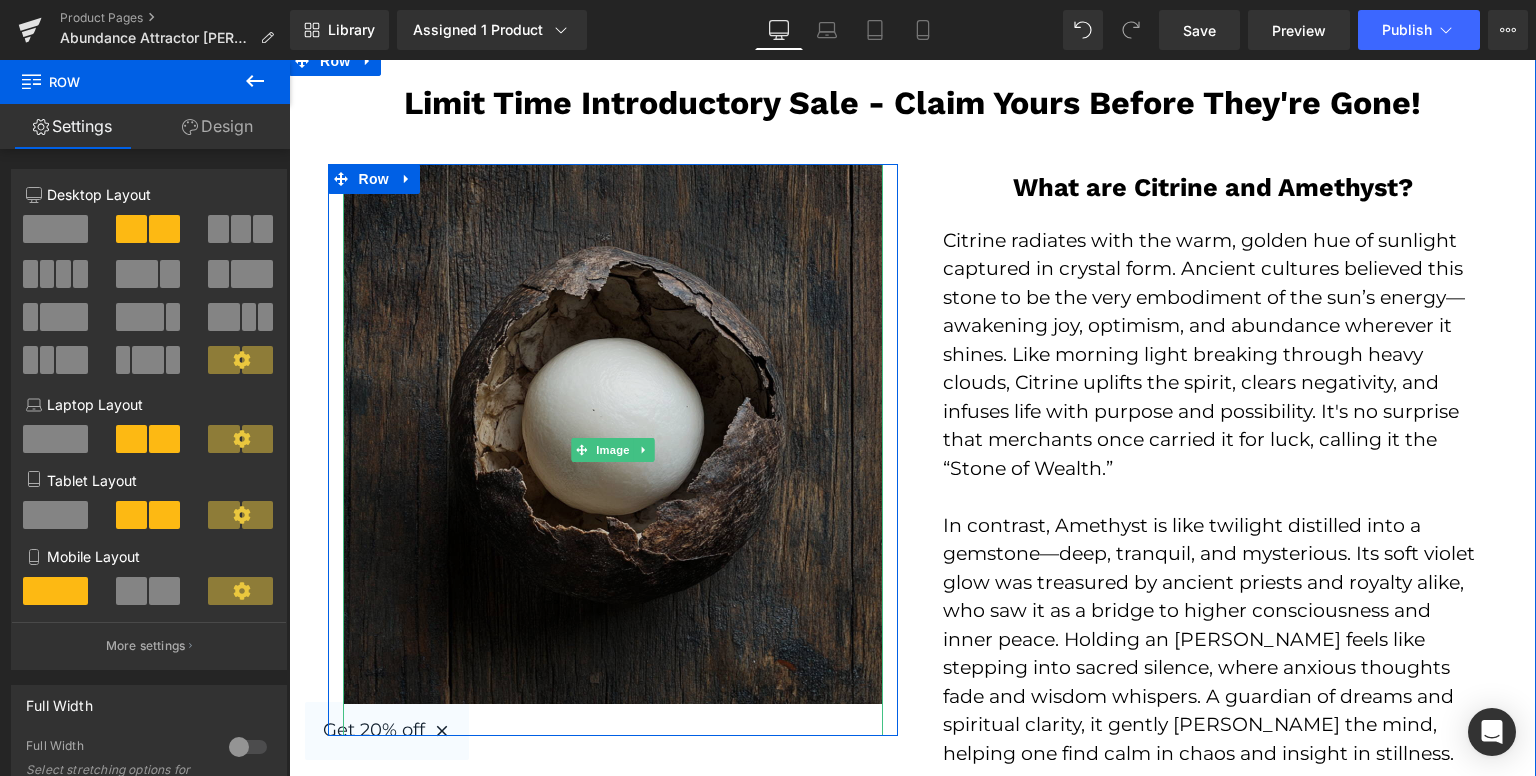 click at bounding box center [613, 450] 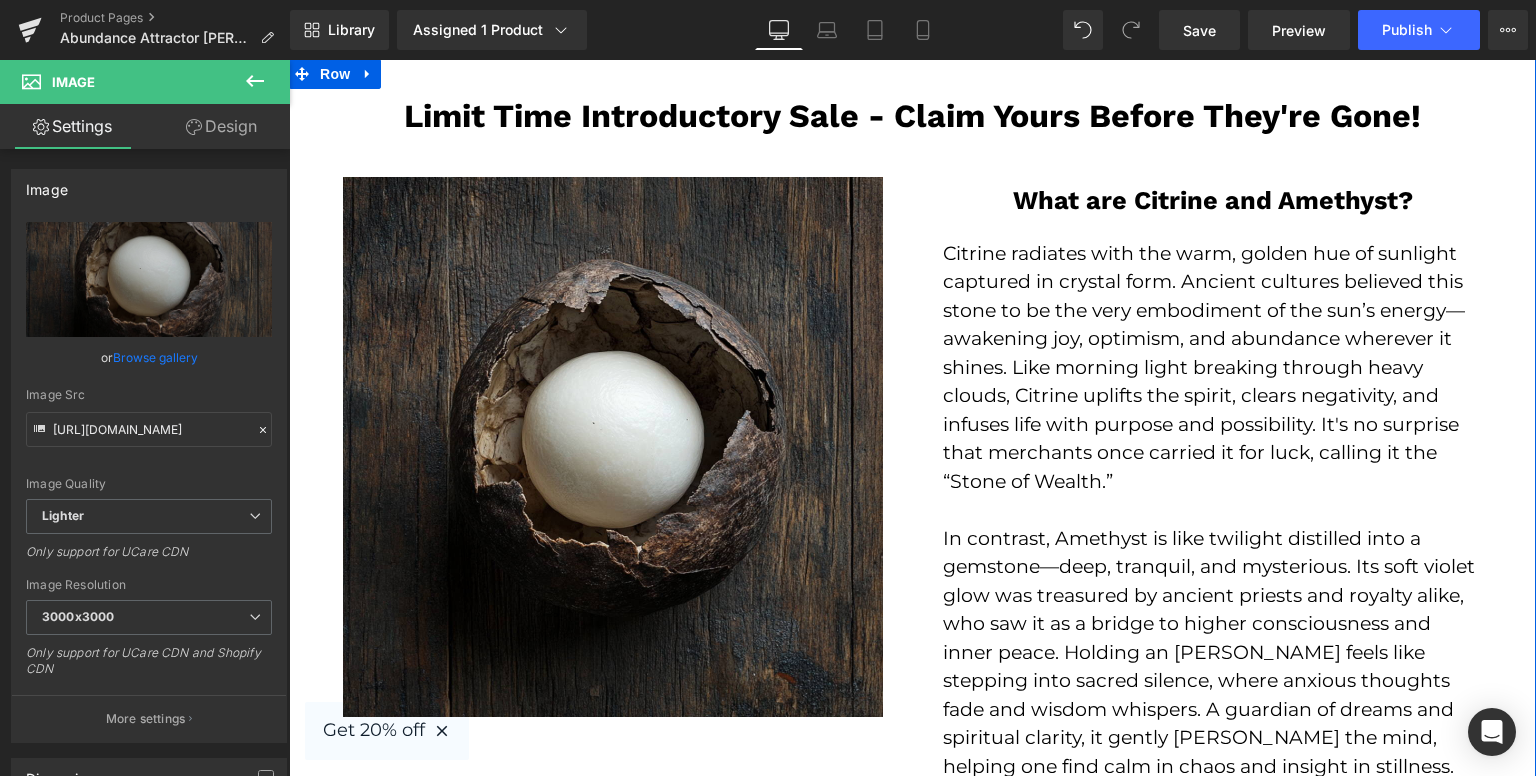 scroll, scrollTop: 3800, scrollLeft: 0, axis: vertical 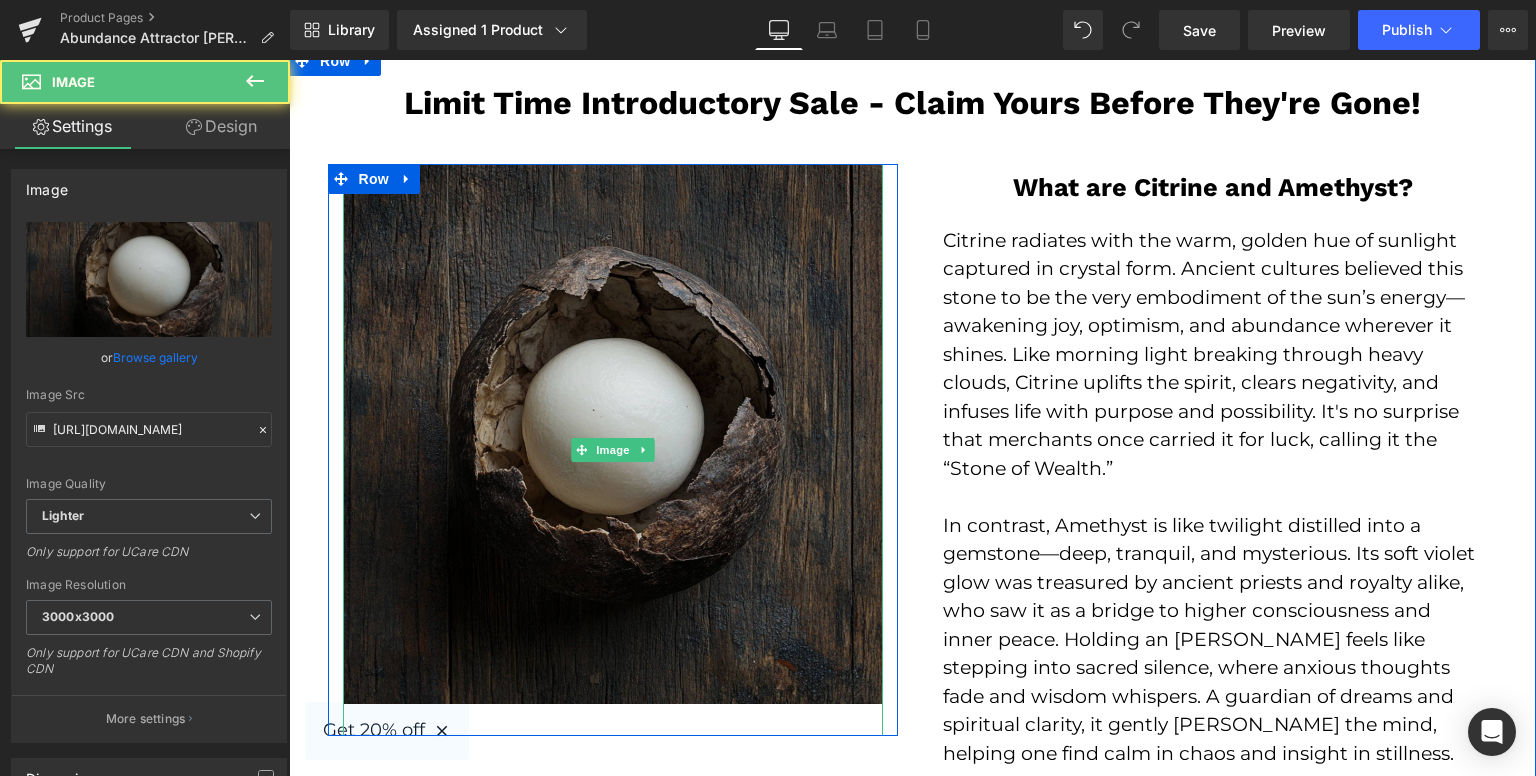 click at bounding box center [613, 450] 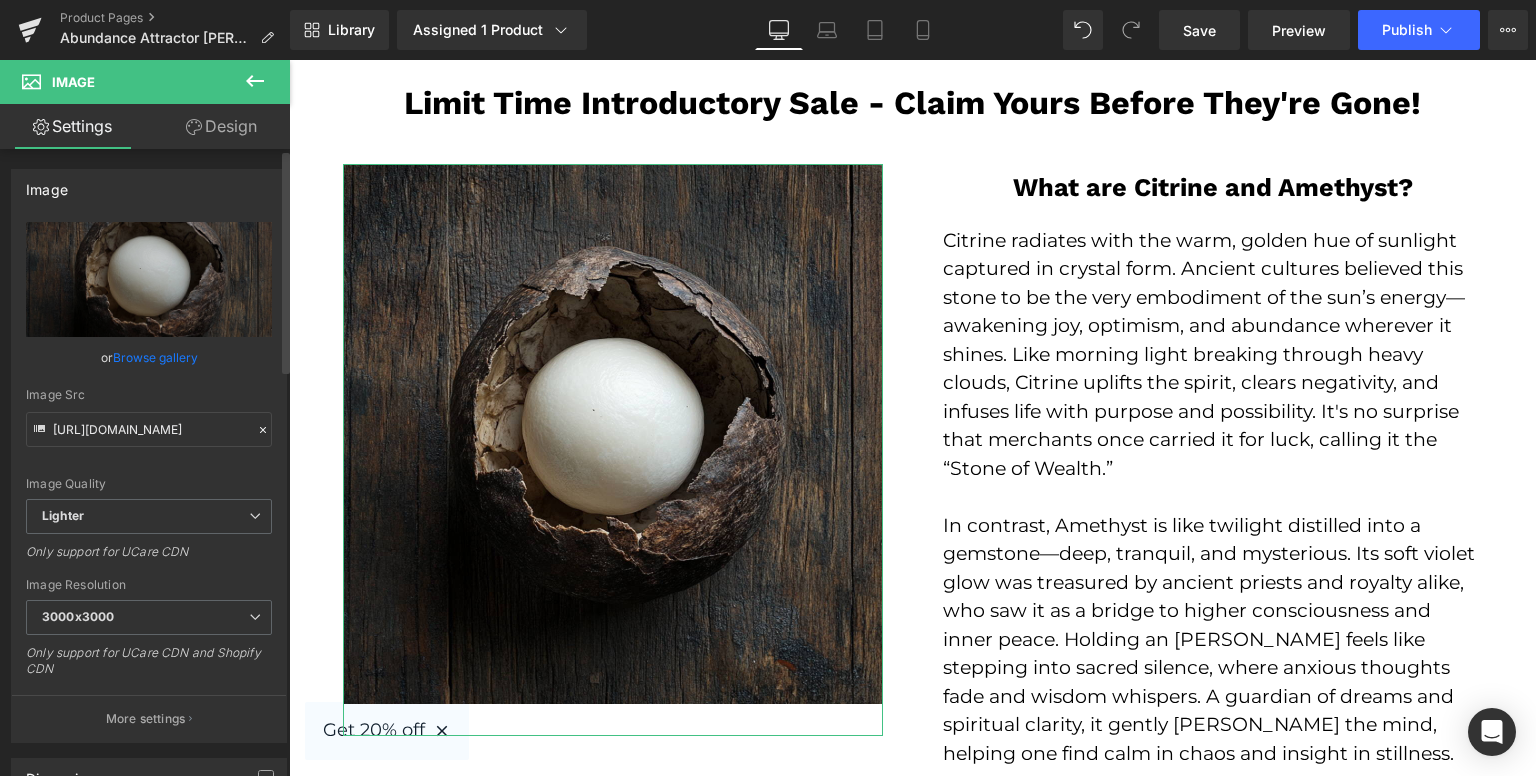 drag, startPoint x: 148, startPoint y: 362, endPoint x: 235, endPoint y: 382, distance: 89.26926 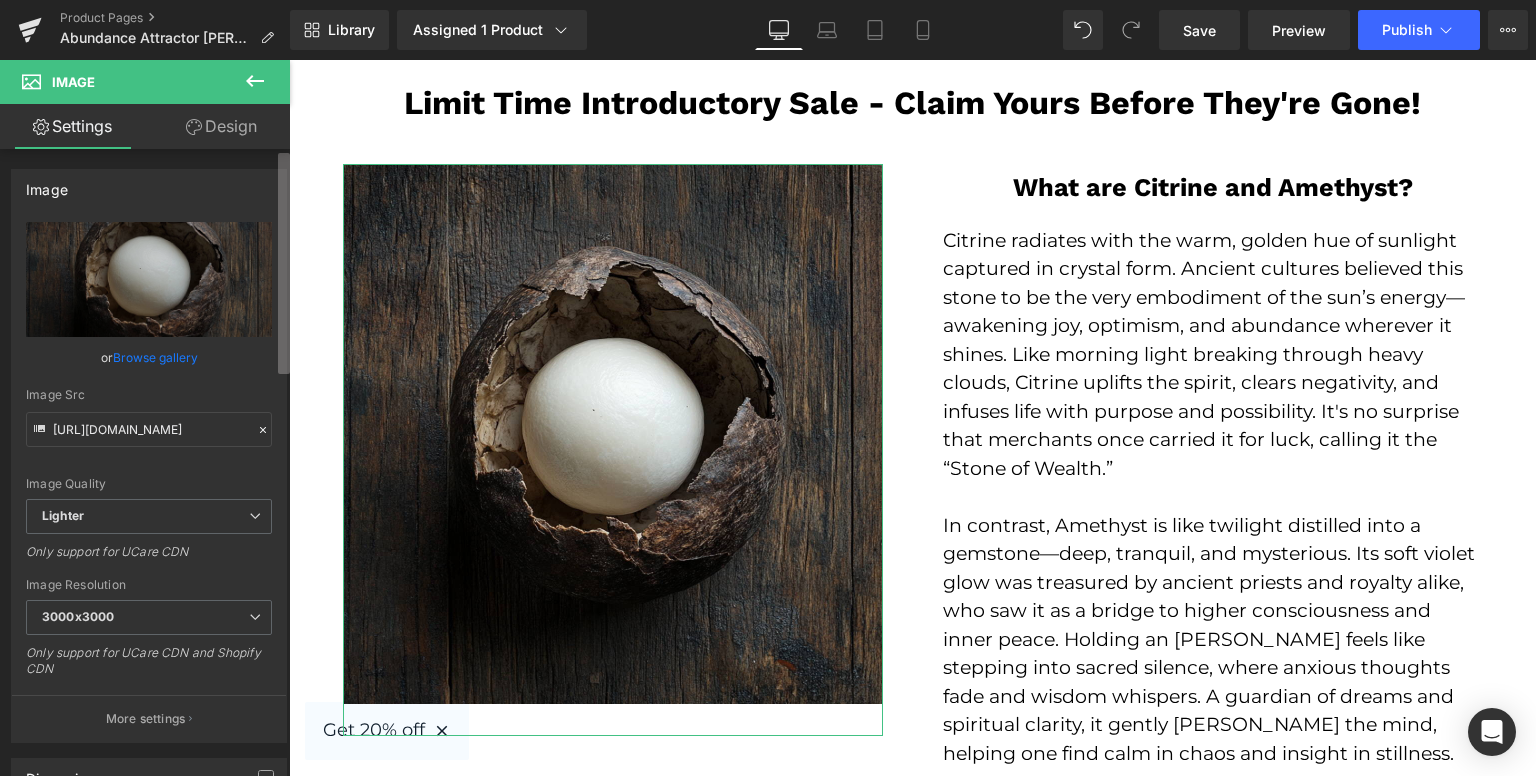 click at bounding box center (284, 263) 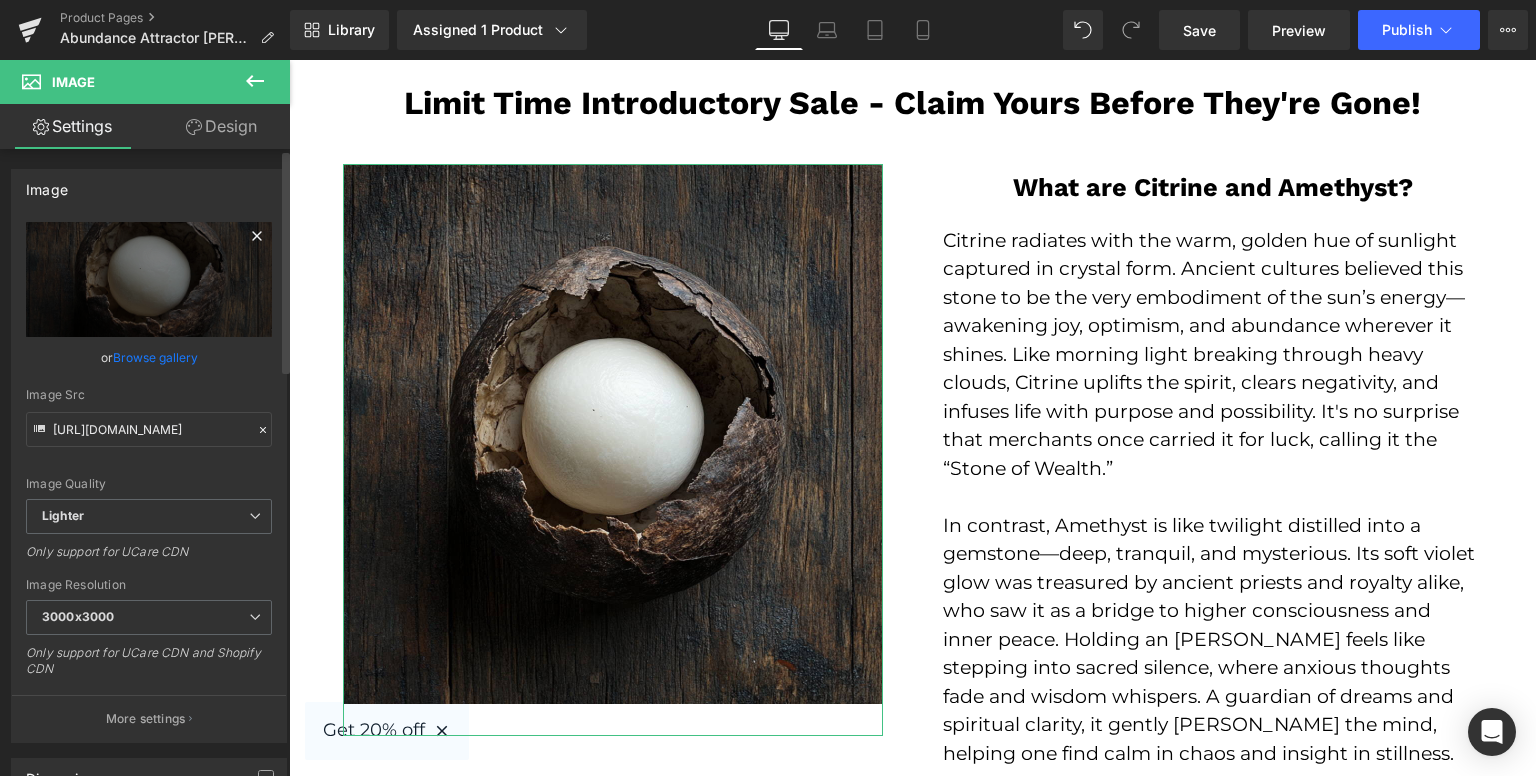 click 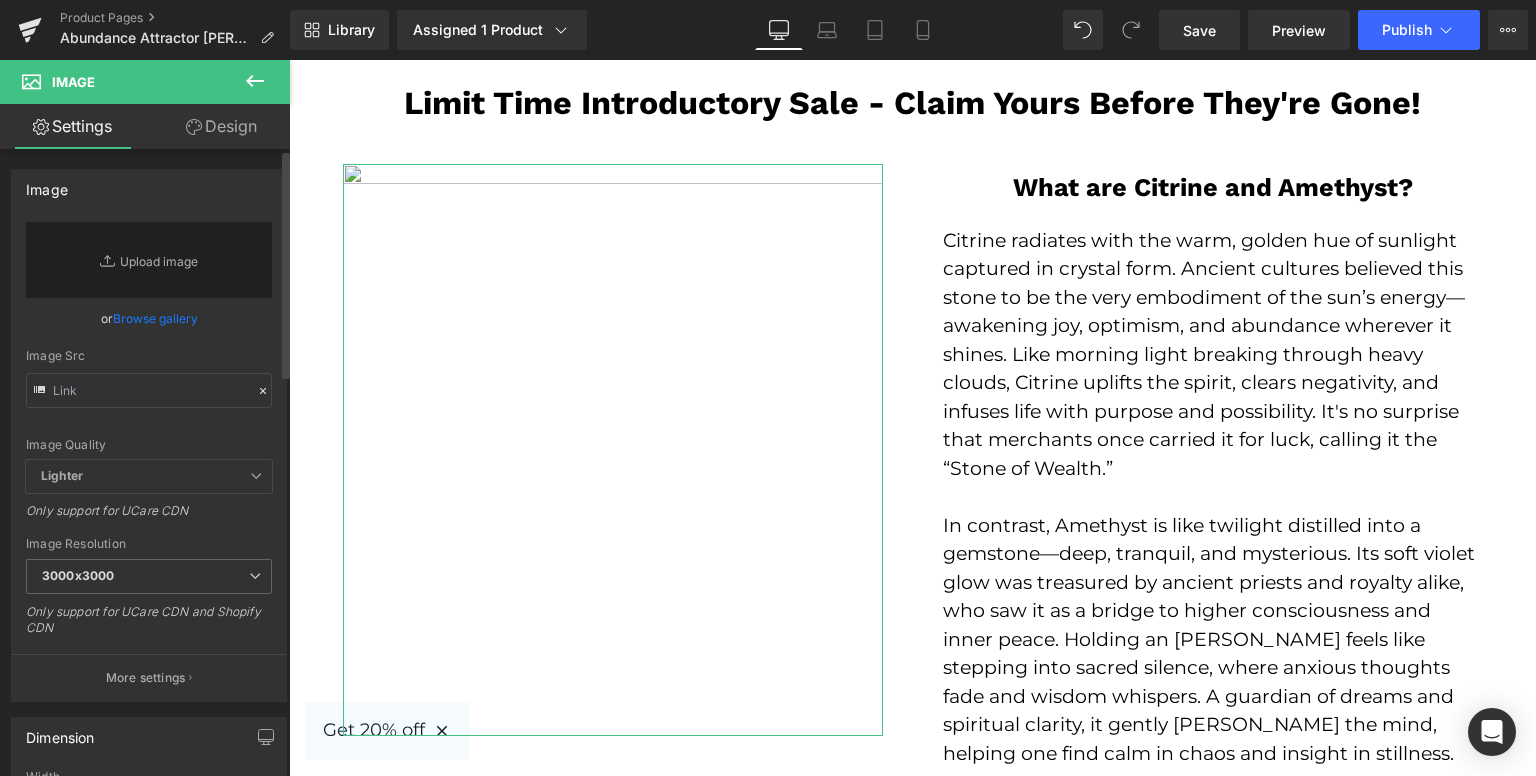 click on "Browse gallery" at bounding box center (155, 318) 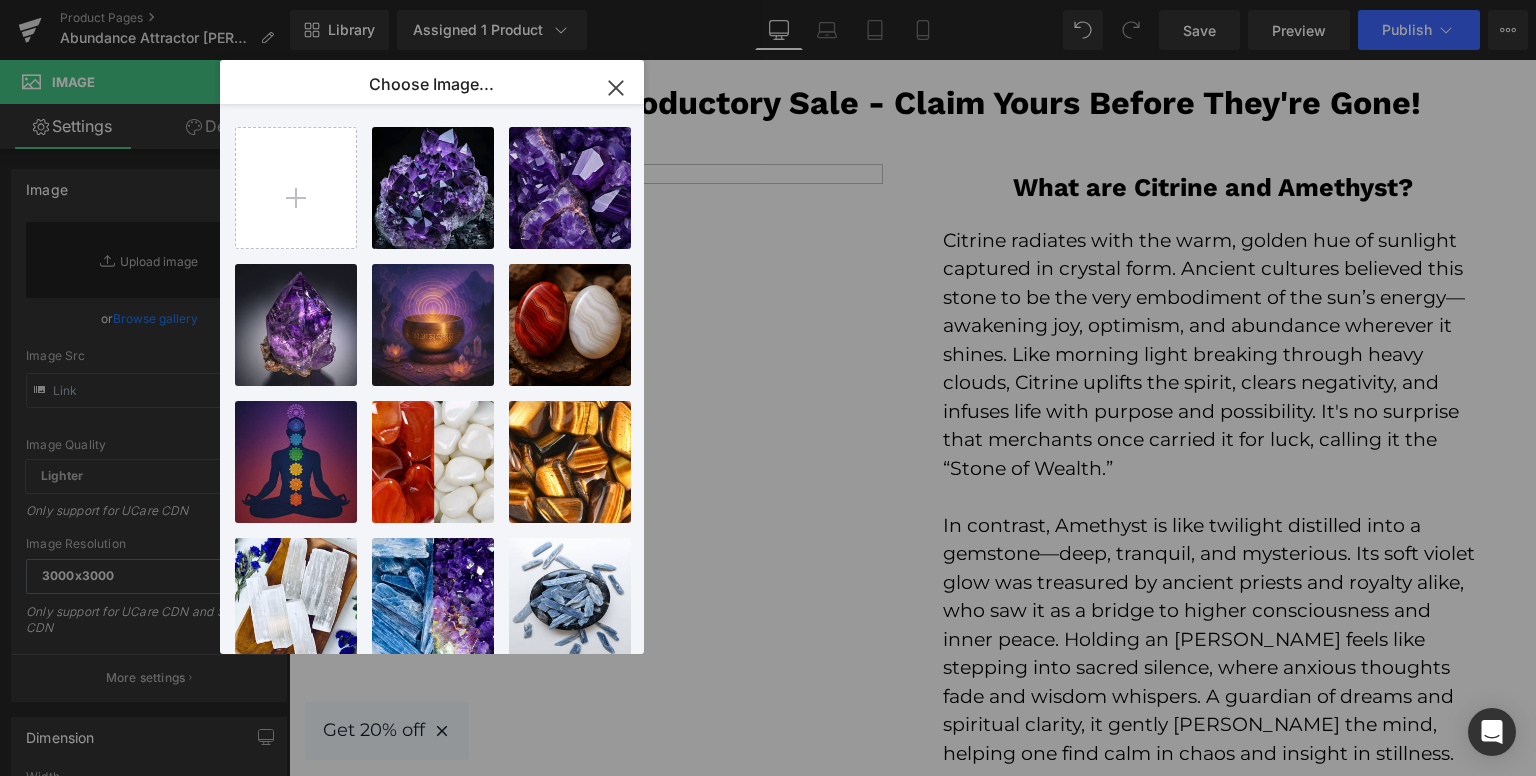 click 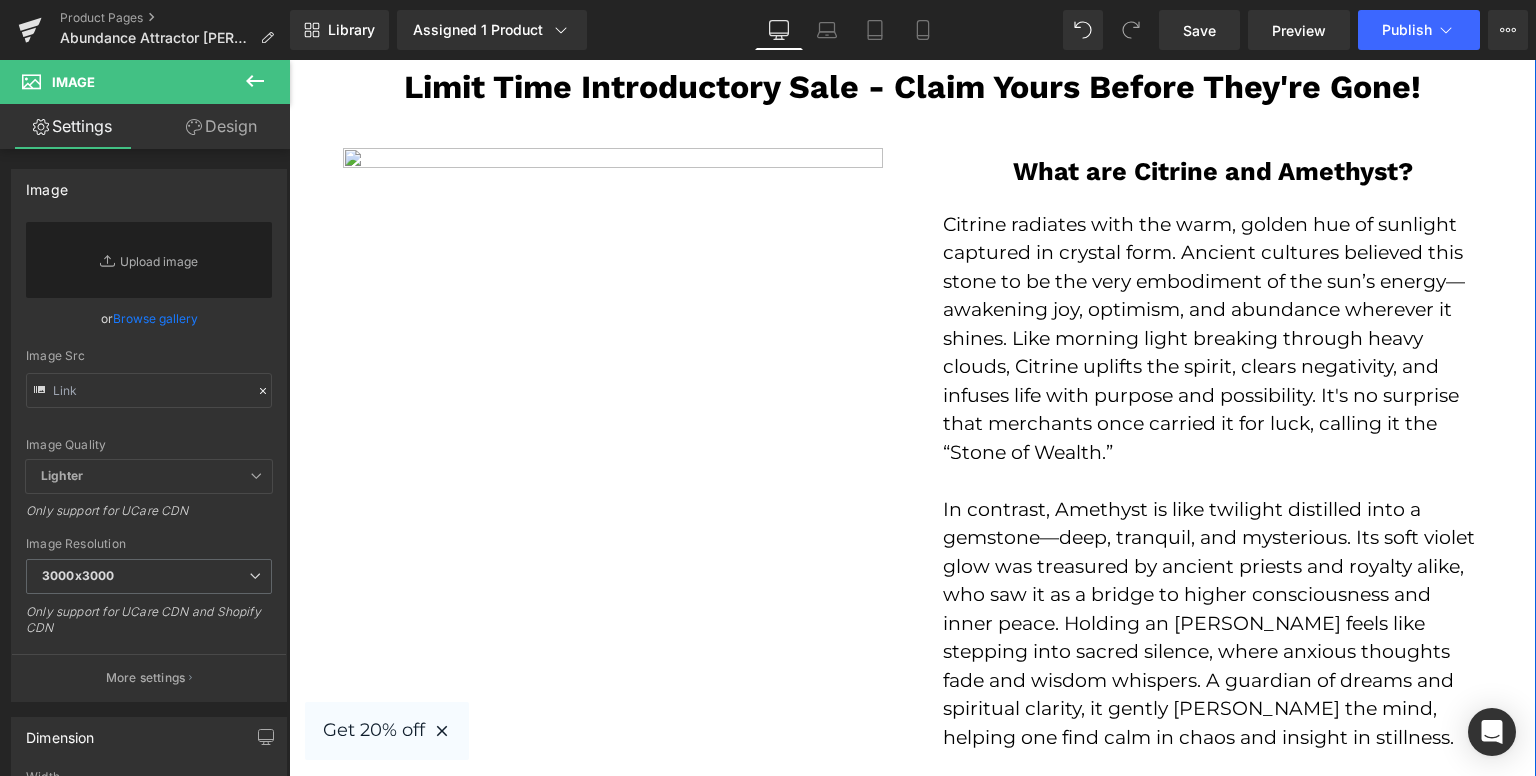 scroll, scrollTop: 3800, scrollLeft: 0, axis: vertical 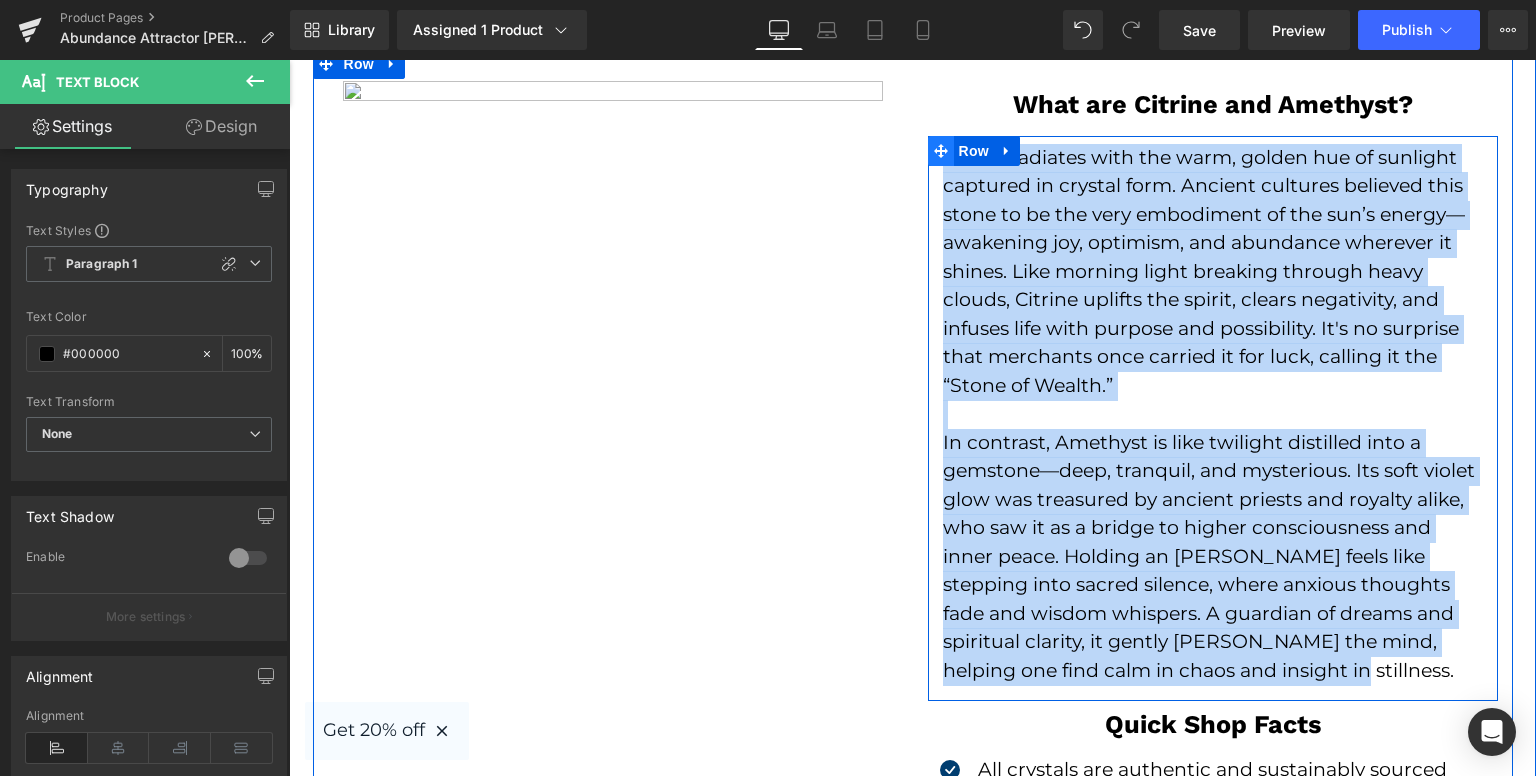 drag, startPoint x: 1276, startPoint y: 672, endPoint x: 939, endPoint y: 160, distance: 612.95435 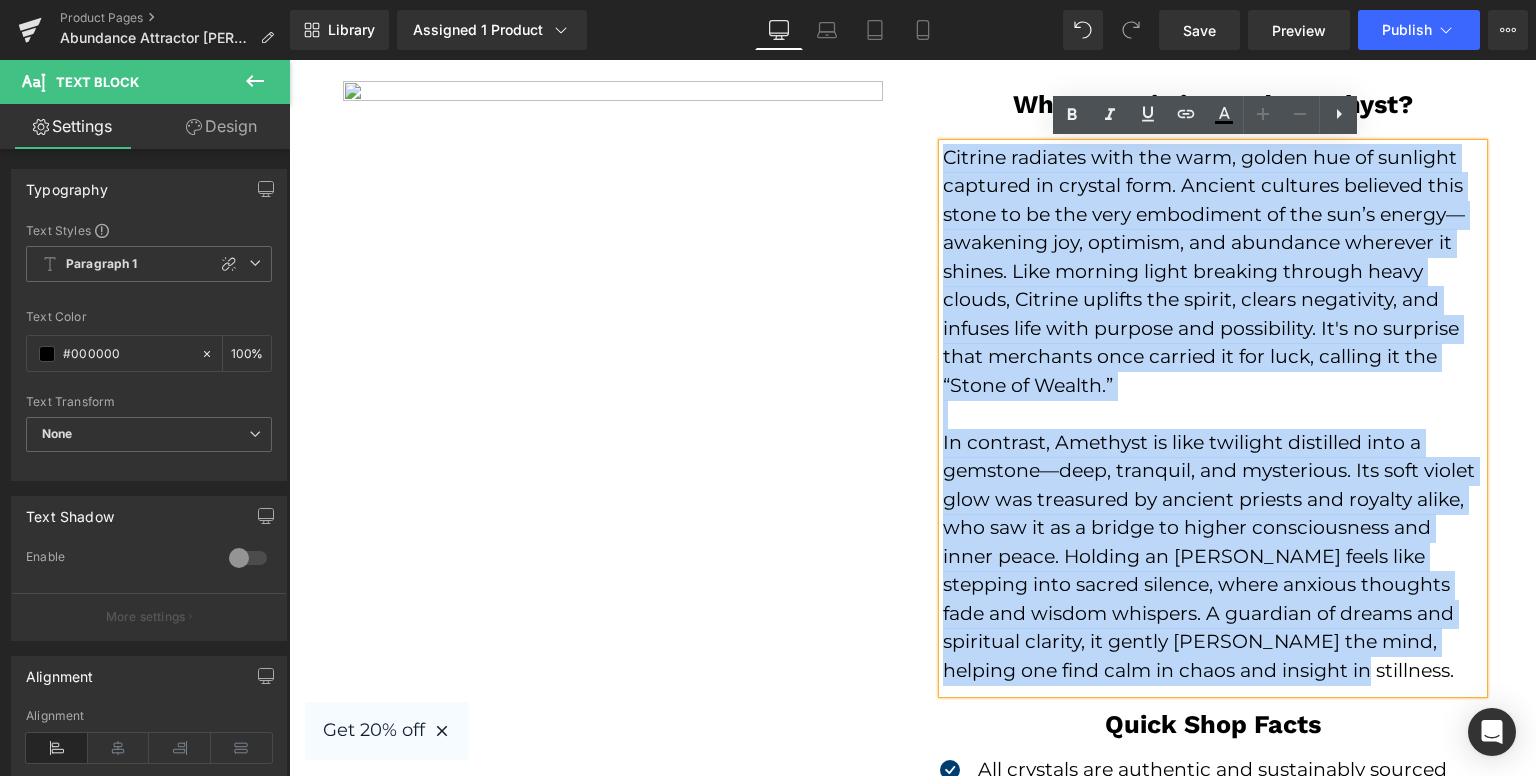 click on "Citrine radiates with the warm, golden hue of sunlight captured in crystal form. Ancient cultures believed this stone to be the very embodiment of the sun’s energy—awakening joy, optimism, and abundance wherever it shines. Like morning light breaking through heavy clouds, Citrine uplifts the spirit, clears negativity, and infuses life with purpose and possibility. It's no surprise that merchants once carried it for luck, calling it the “Stone of Wealth.”" at bounding box center [1213, 272] 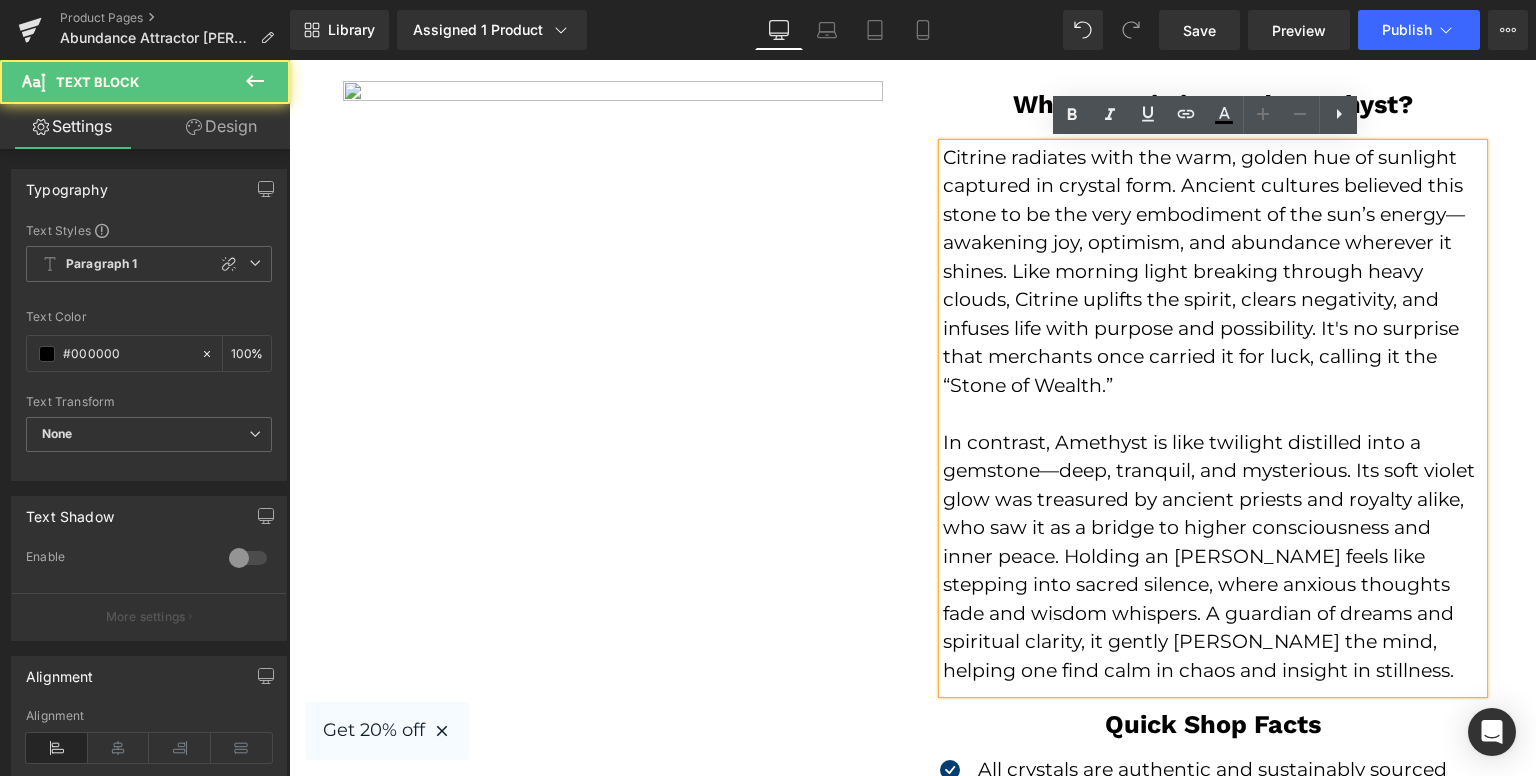 click at bounding box center [1213, 414] 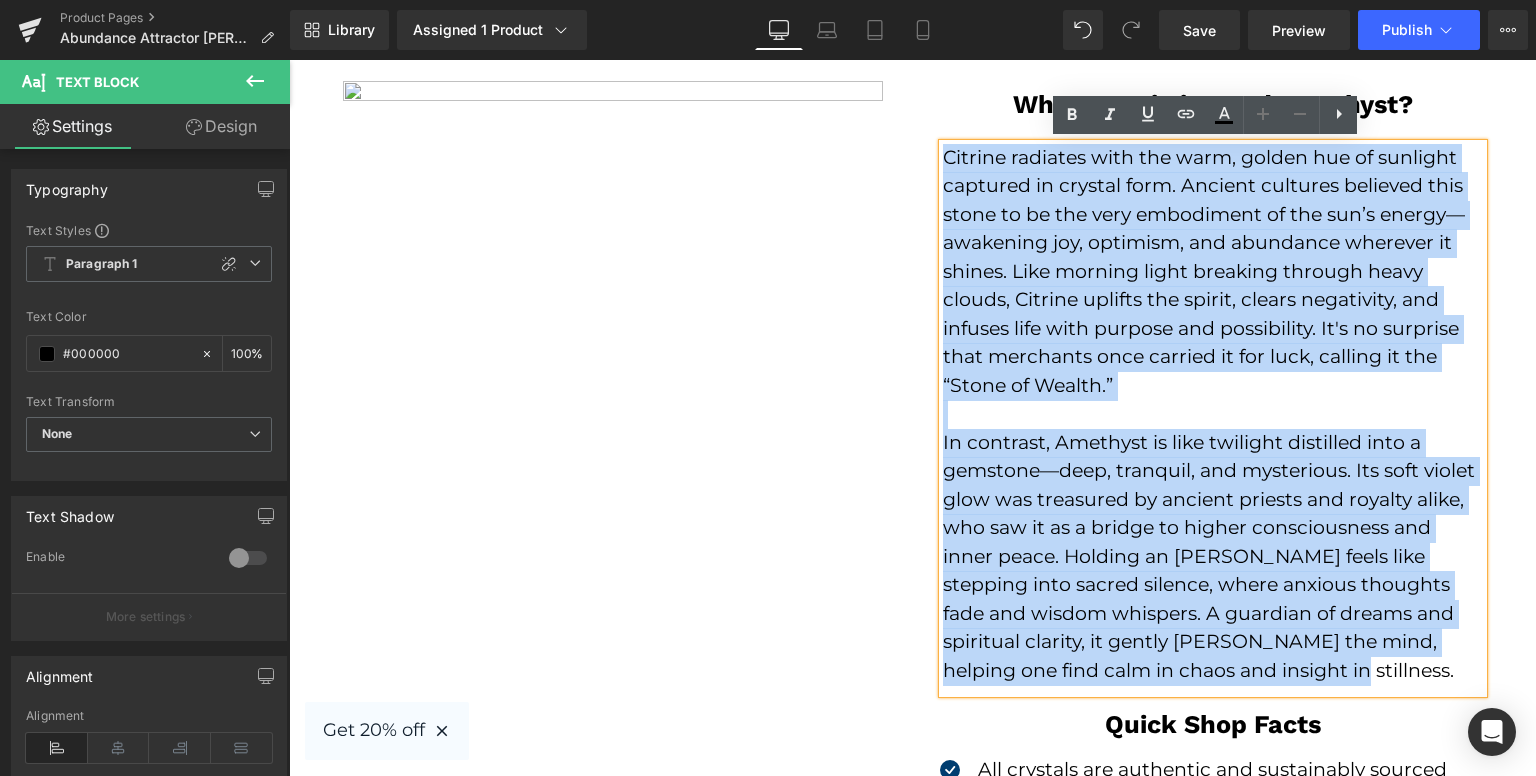 drag, startPoint x: 1232, startPoint y: 676, endPoint x: 936, endPoint y: 149, distance: 604.43774 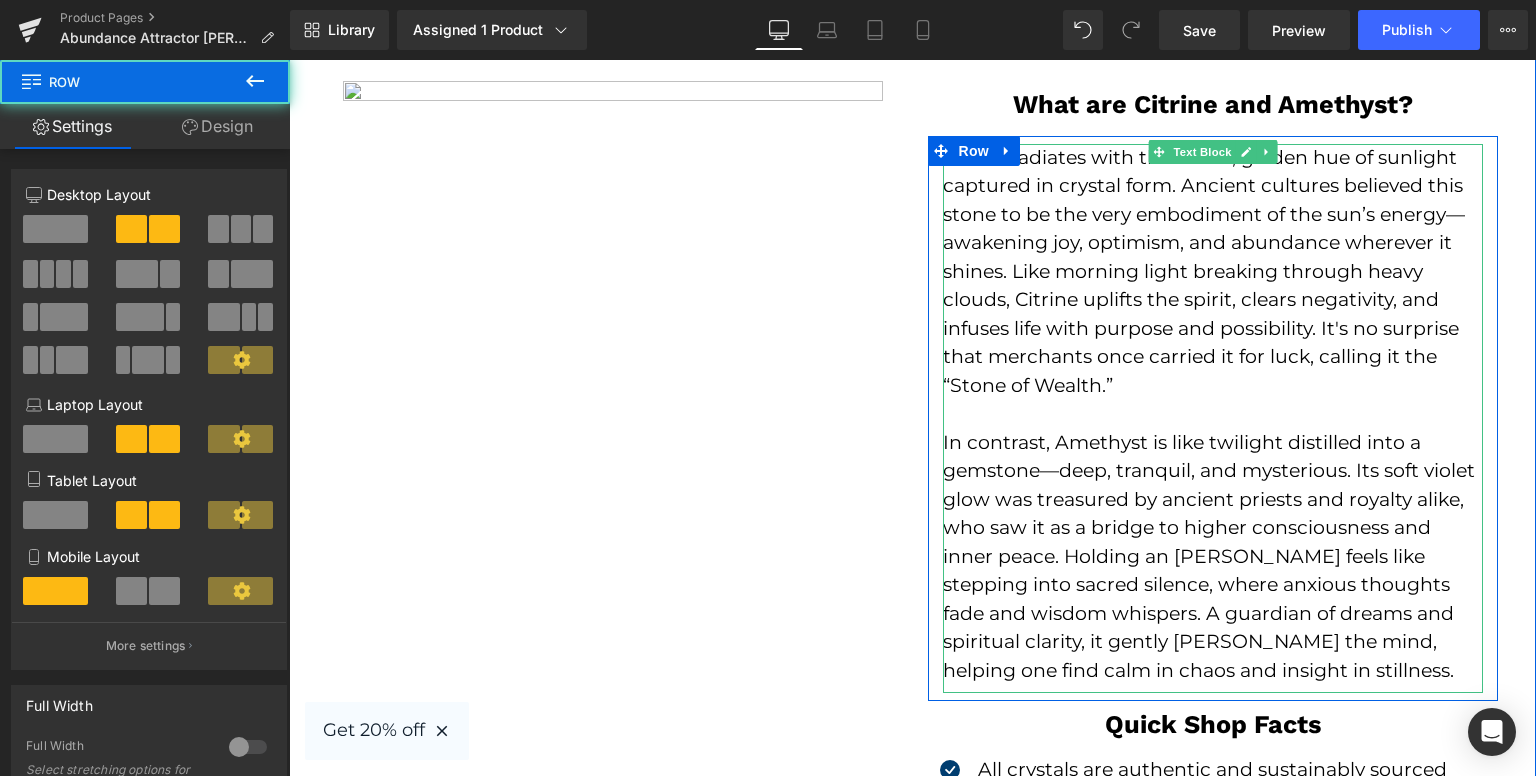 click on "Citrine radiates with the warm, golden hue of sunlight captured in crystal form. Ancient cultures believed this stone to be the very embodiment of the sun’s energy—awakening joy, optimism, and abundance wherever it shines. Like morning light breaking through heavy clouds, Citrine uplifts the spirit, clears negativity, and infuses life with purpose and possibility. It's no surprise that merchants once carried it for luck, calling it the “Stone of Wealth.”" at bounding box center (1213, 272) 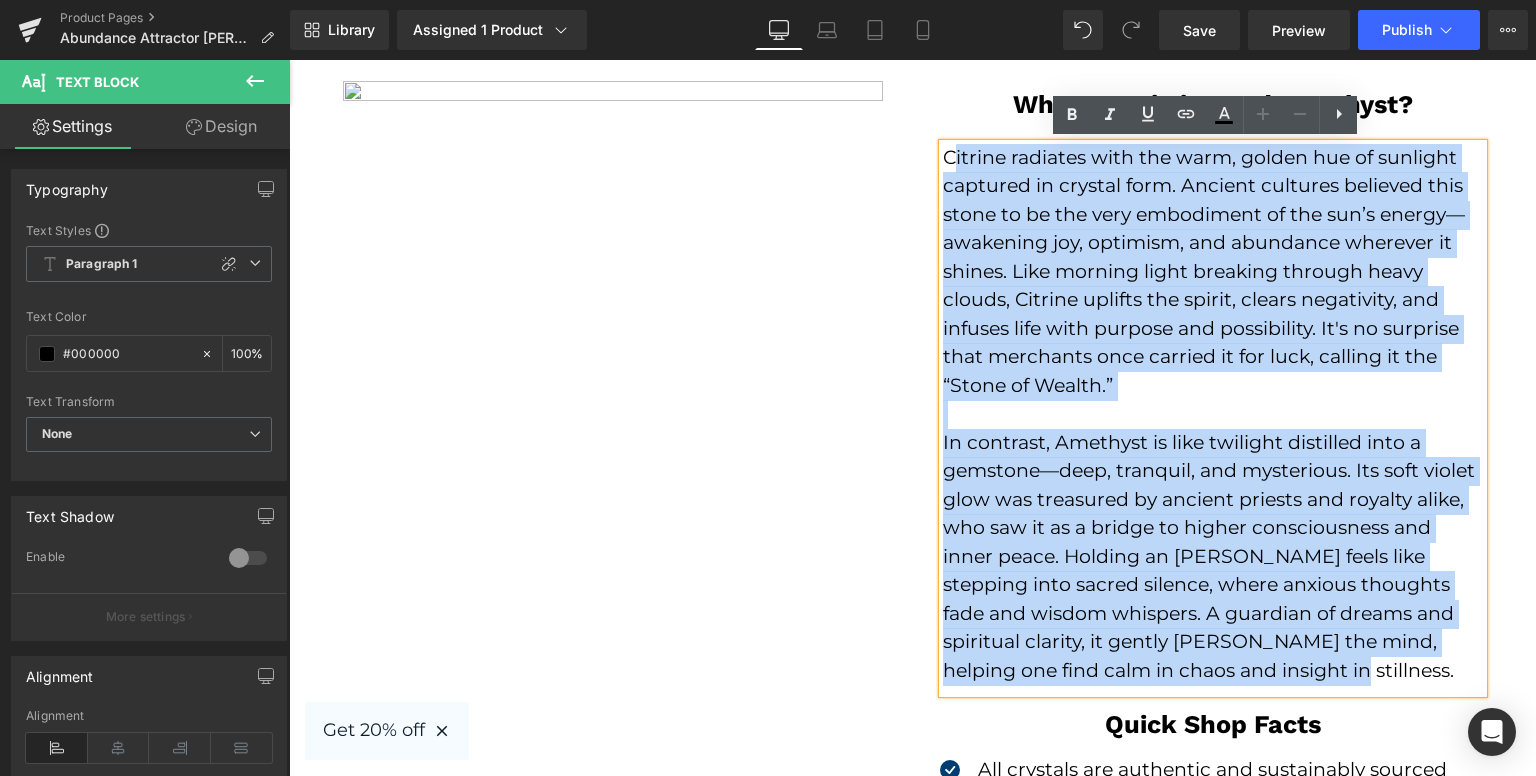 drag, startPoint x: 1248, startPoint y: 681, endPoint x: 943, endPoint y: 154, distance: 608.89575 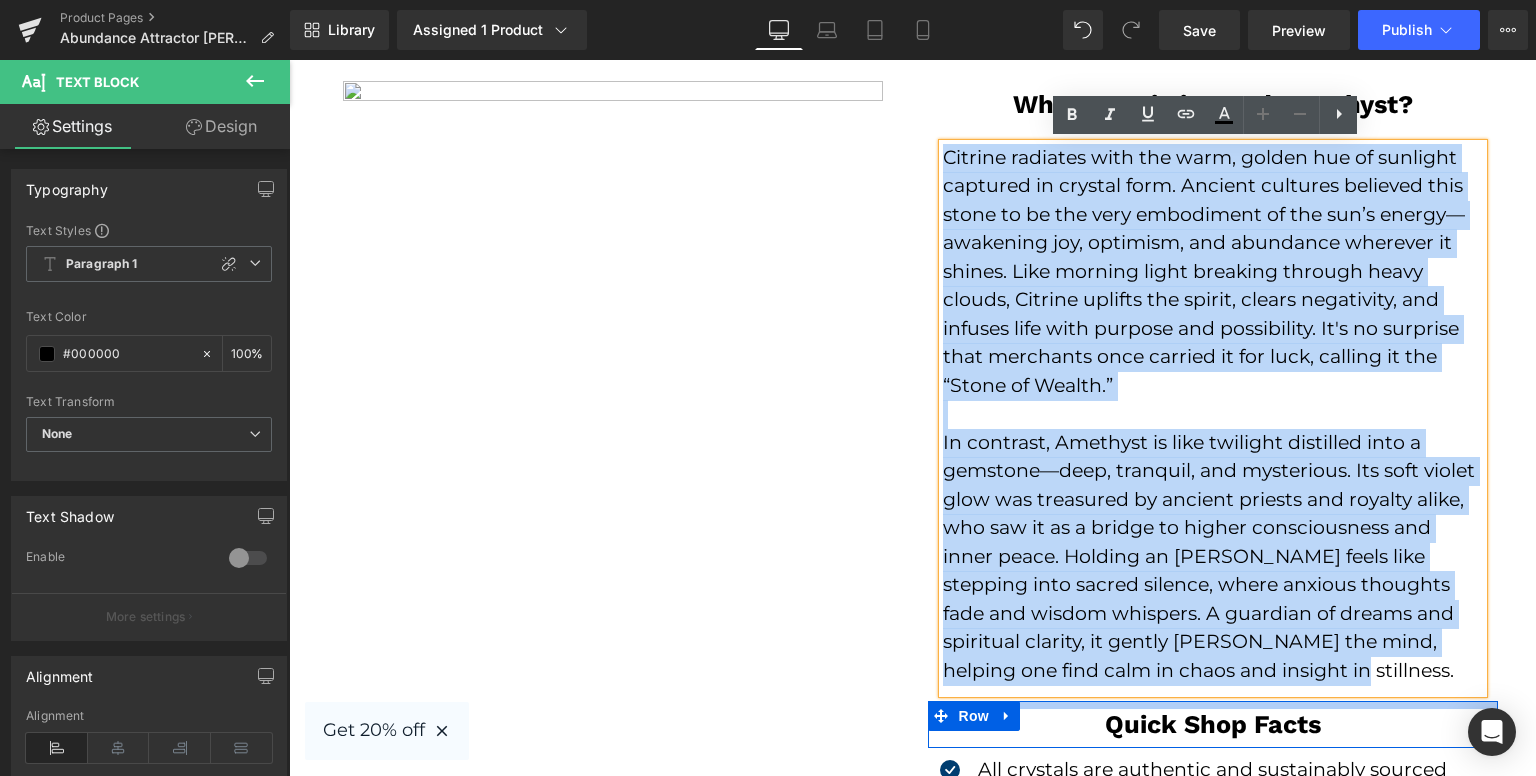 drag, startPoint x: 937, startPoint y: 145, endPoint x: 1384, endPoint y: 676, distance: 694.09656 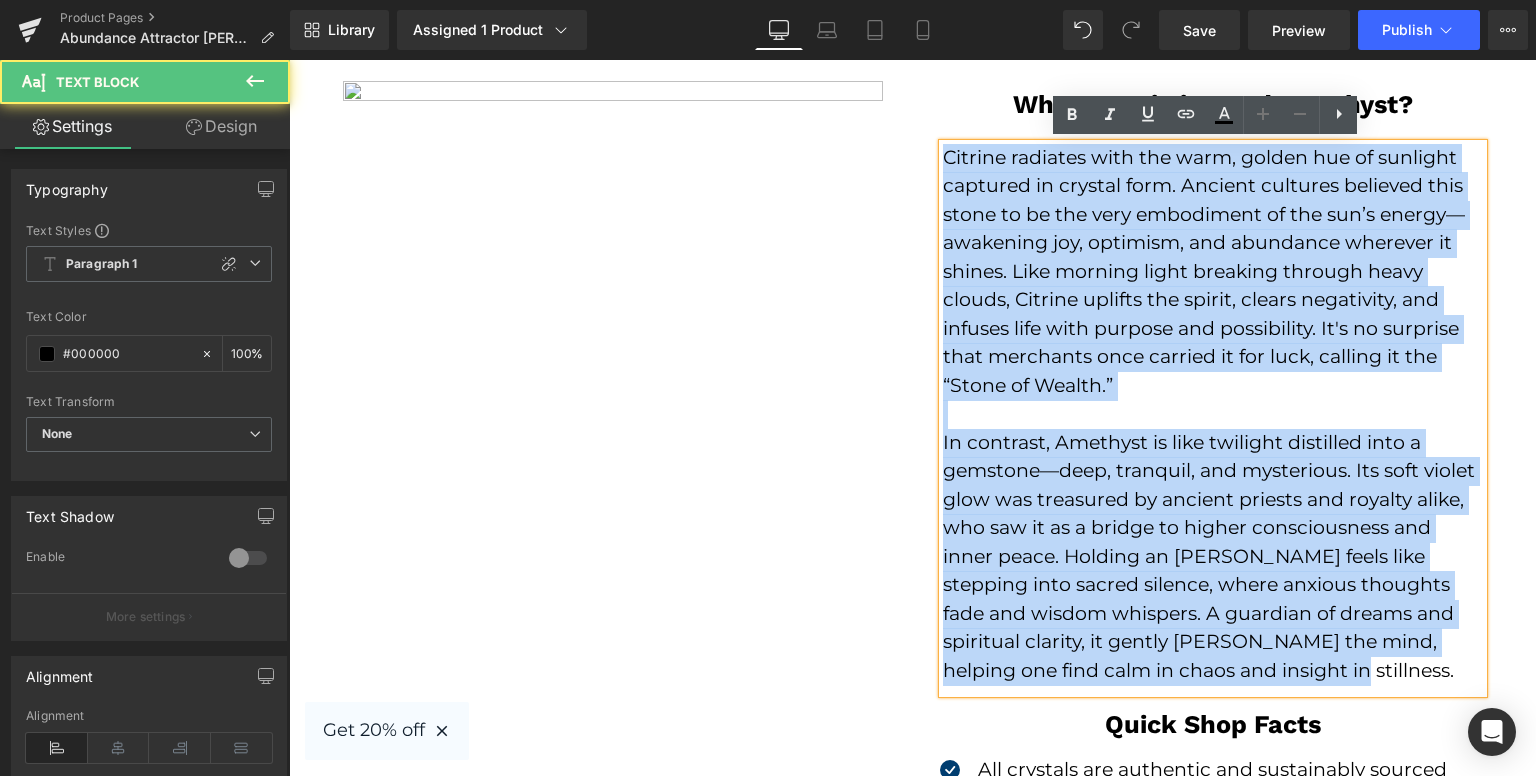 click on "In contrast, Amethyst is like twilight distilled into a gemstone—deep, tranquil, and mysterious. Its soft violet glow was treasured by ancient priests and royalty alike, who saw it as a bridge to higher consciousness and inner peace. Holding an [PERSON_NAME] feels like stepping into sacred silence, where anxious thoughts fade and wisdom whispers. A guardian of dreams and spiritual clarity, it gently [PERSON_NAME] the mind, helping one find calm in chaos and insight in stillness." at bounding box center [1213, 557] 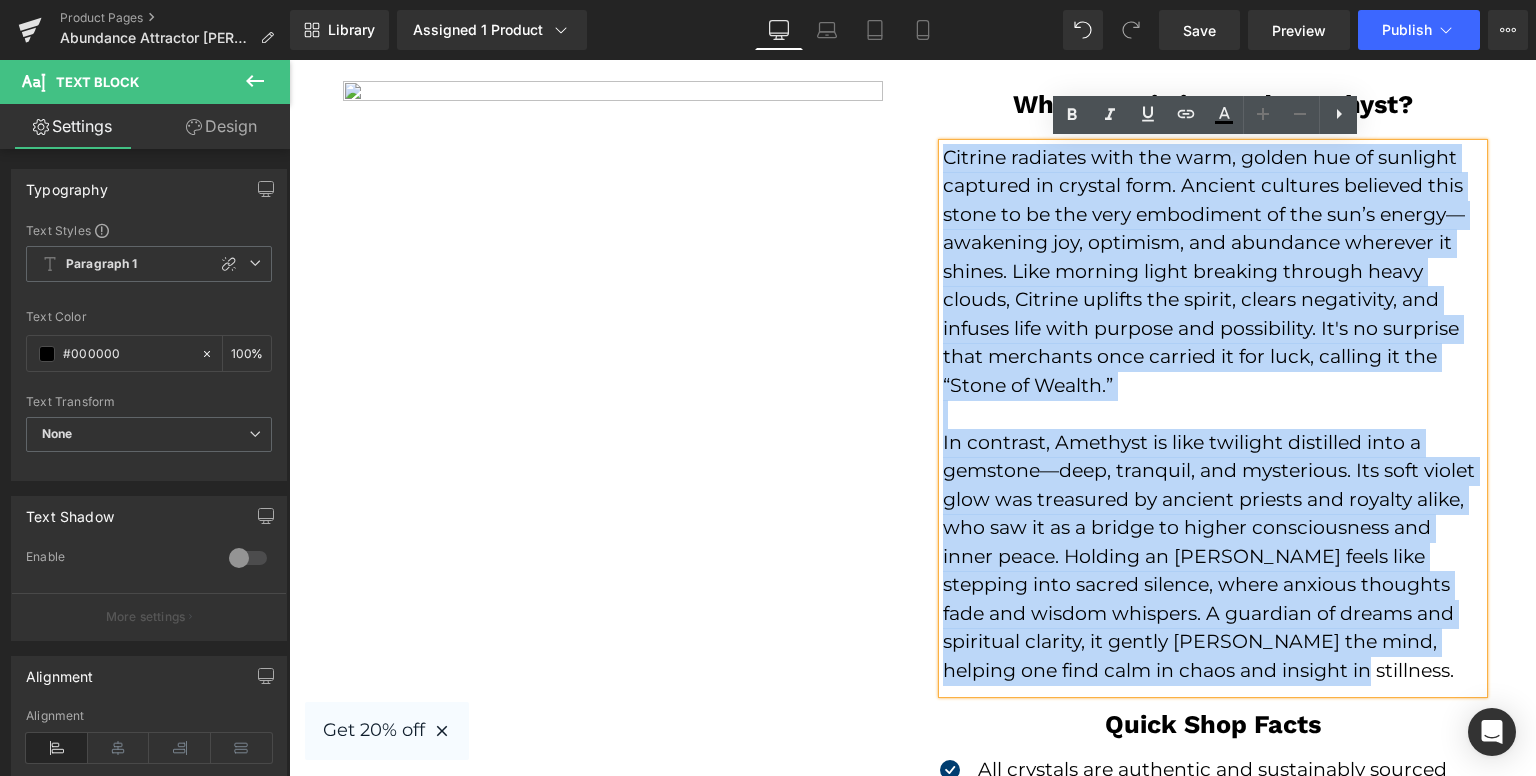 drag, startPoint x: 1314, startPoint y: 681, endPoint x: 941, endPoint y: 155, distance: 644.8294 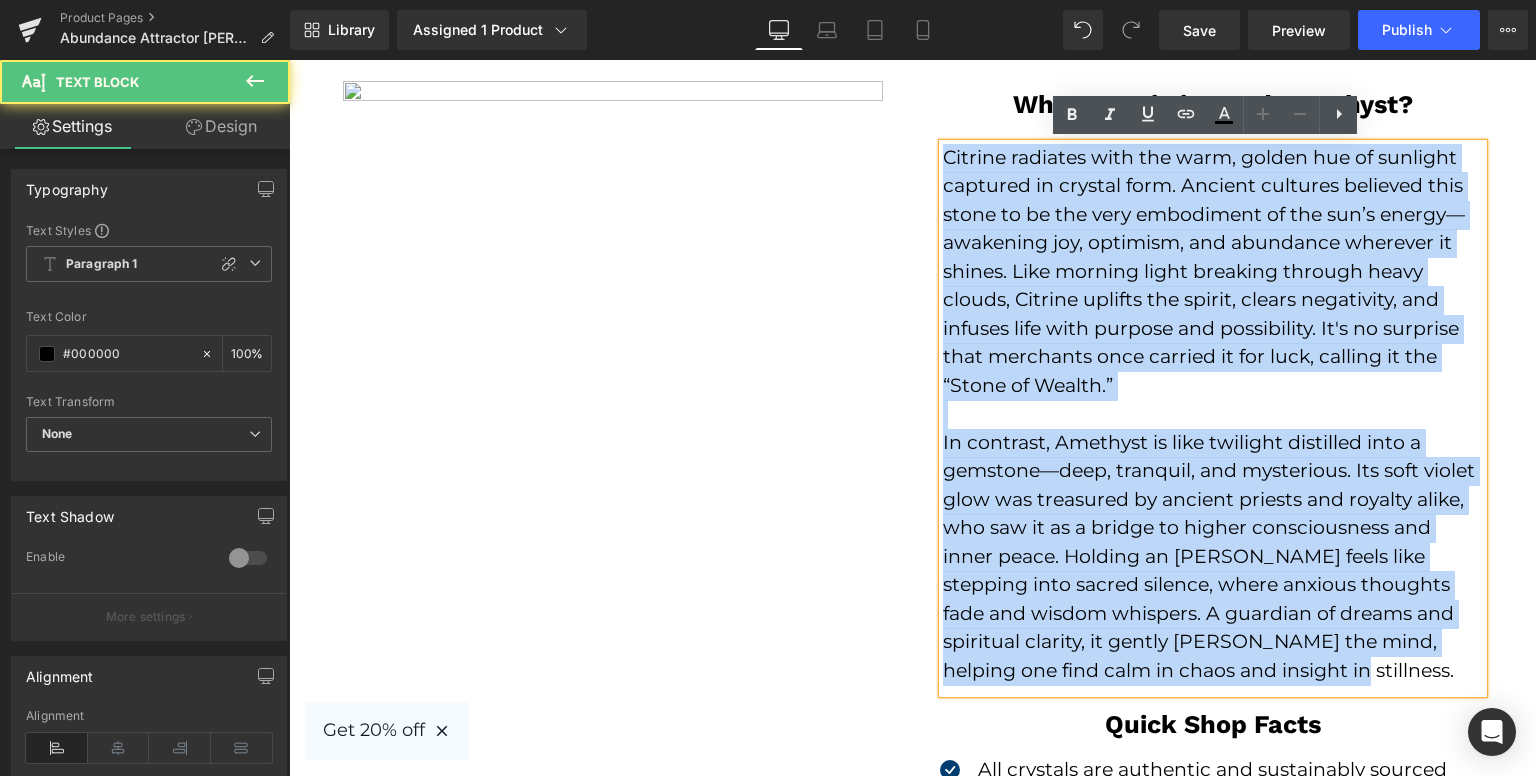 click on "Citrine radiates with the warm, golden hue of sunlight captured in crystal form. Ancient cultures believed this stone to be the very embodiment of the sun’s energy—awakening joy, optimism, and abundance wherever it shines. Like morning light breaking through heavy clouds, Citrine uplifts the spirit, clears negativity, and infuses life with purpose and possibility. It's no surprise that merchants once carried it for luck, calling it the “Stone of Wealth.”" at bounding box center (1213, 272) 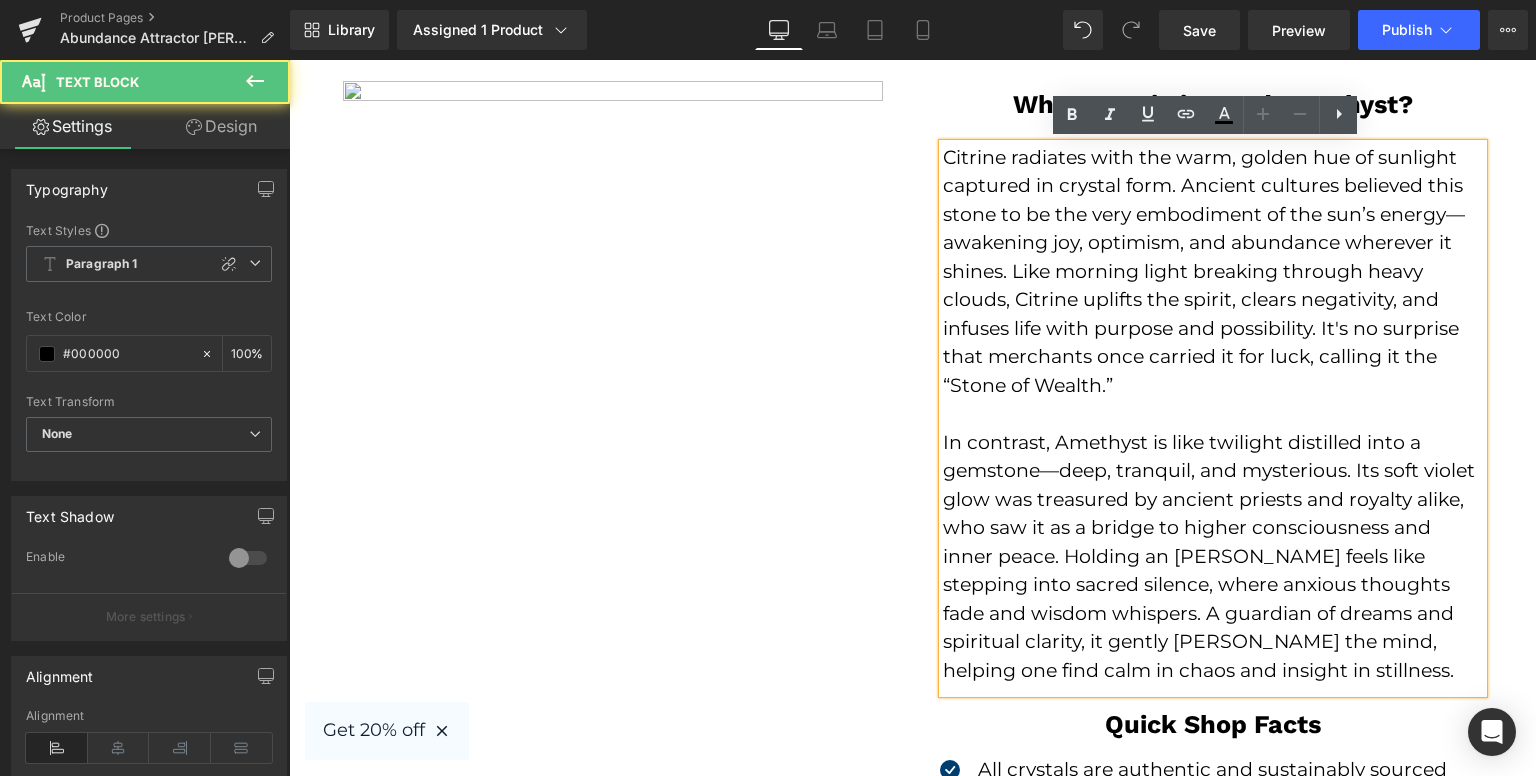 click at bounding box center [1213, 414] 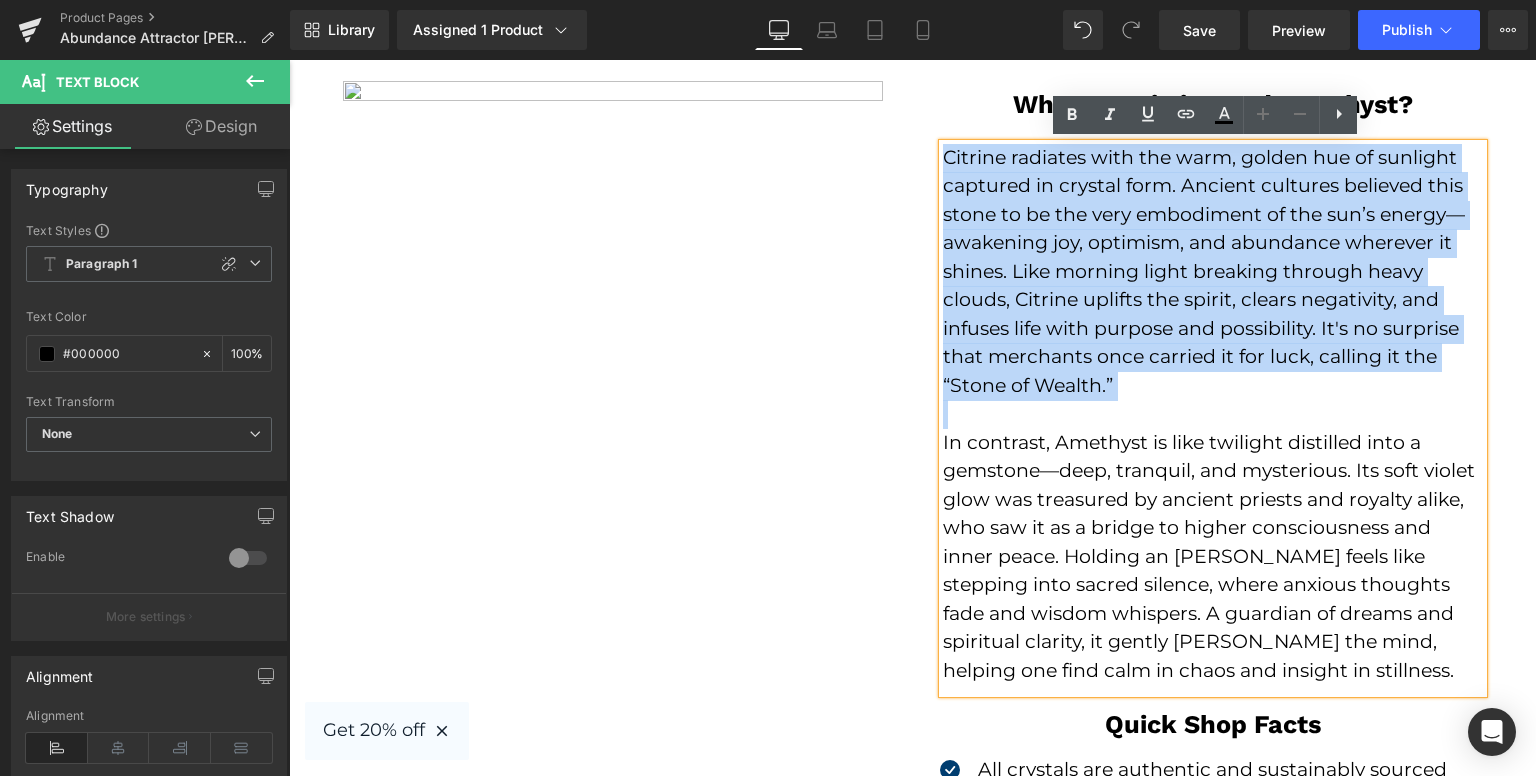 drag, startPoint x: 1038, startPoint y: 402, endPoint x: 936, endPoint y: 149, distance: 272.78748 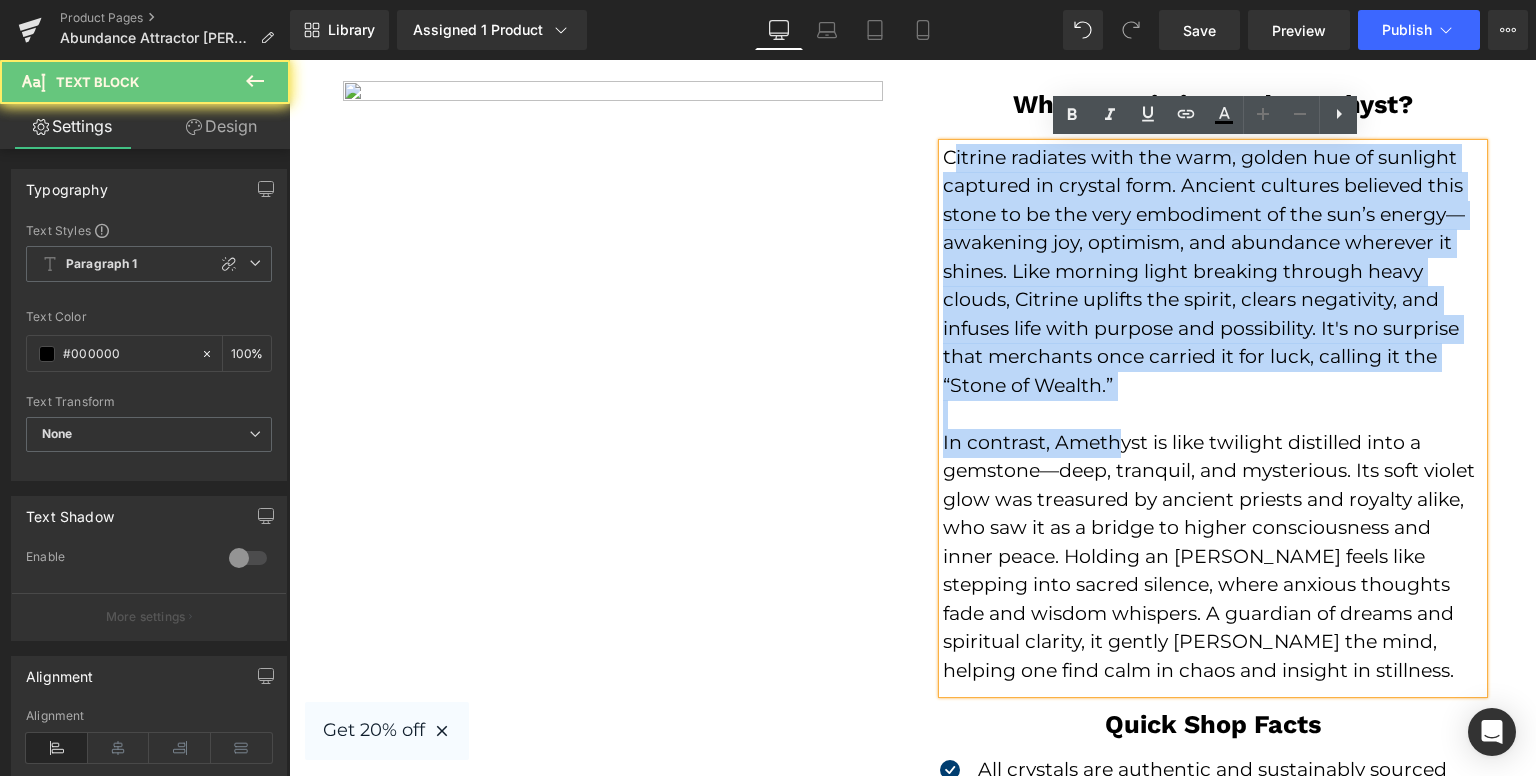 drag, startPoint x: 941, startPoint y: 151, endPoint x: 1114, endPoint y: 451, distance: 346.30768 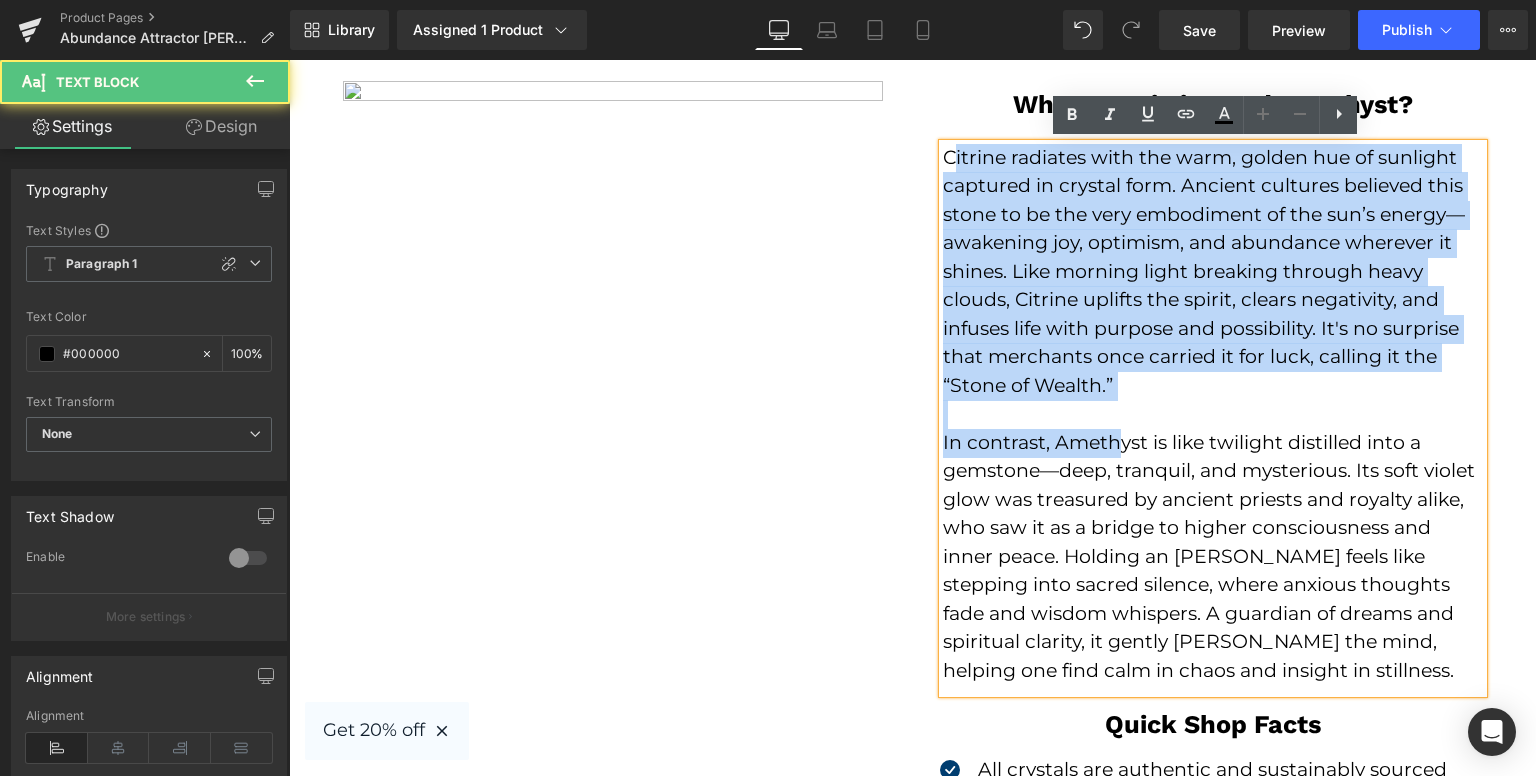 click on "Citrine radiates with the warm, golden hue of sunlight captured in crystal form. Ancient cultures believed this stone to be the very embodiment of the sun’s energy—awakening joy, optimism, and abundance wherever it shines. Like morning light breaking through heavy clouds, Citrine uplifts the spirit, clears negativity, and infuses life with purpose and possibility. It's no surprise that merchants once carried it for luck, calling it the “Stone of Wealth.”" at bounding box center [1213, 272] 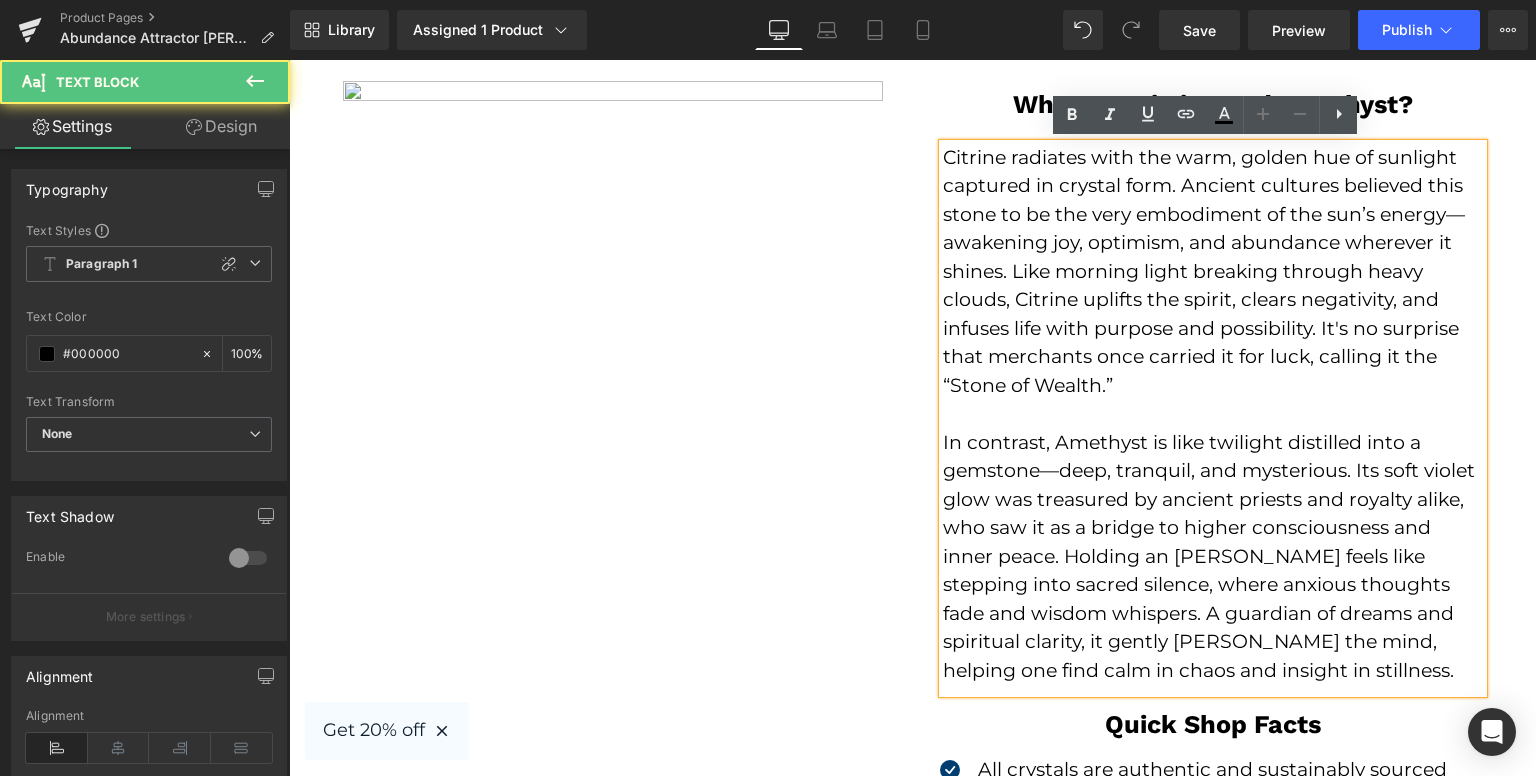 click on "Citrine radiates with the warm, golden hue of sunlight captured in crystal form. Ancient cultures believed this stone to be the very embodiment of the sun’s energy—awakening joy, optimism, and abundance wherever it shines. Like morning light breaking through heavy clouds, Citrine uplifts the spirit, clears negativity, and infuses life with purpose and possibility. It's no surprise that merchants once carried it for luck, calling it the “Stone of Wealth.”" at bounding box center (1213, 272) 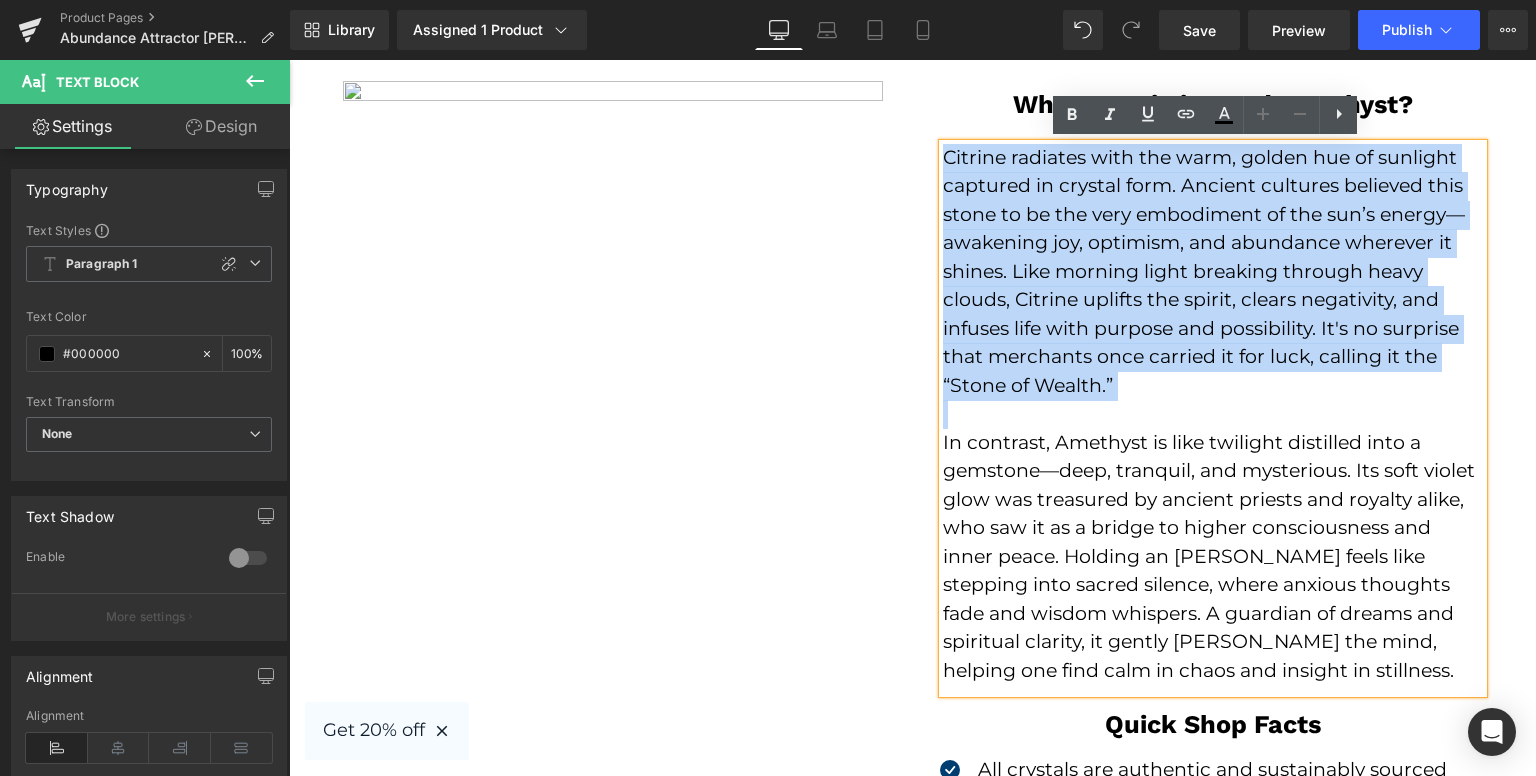 drag, startPoint x: 936, startPoint y: 149, endPoint x: 1178, endPoint y: 400, distance: 348.6617 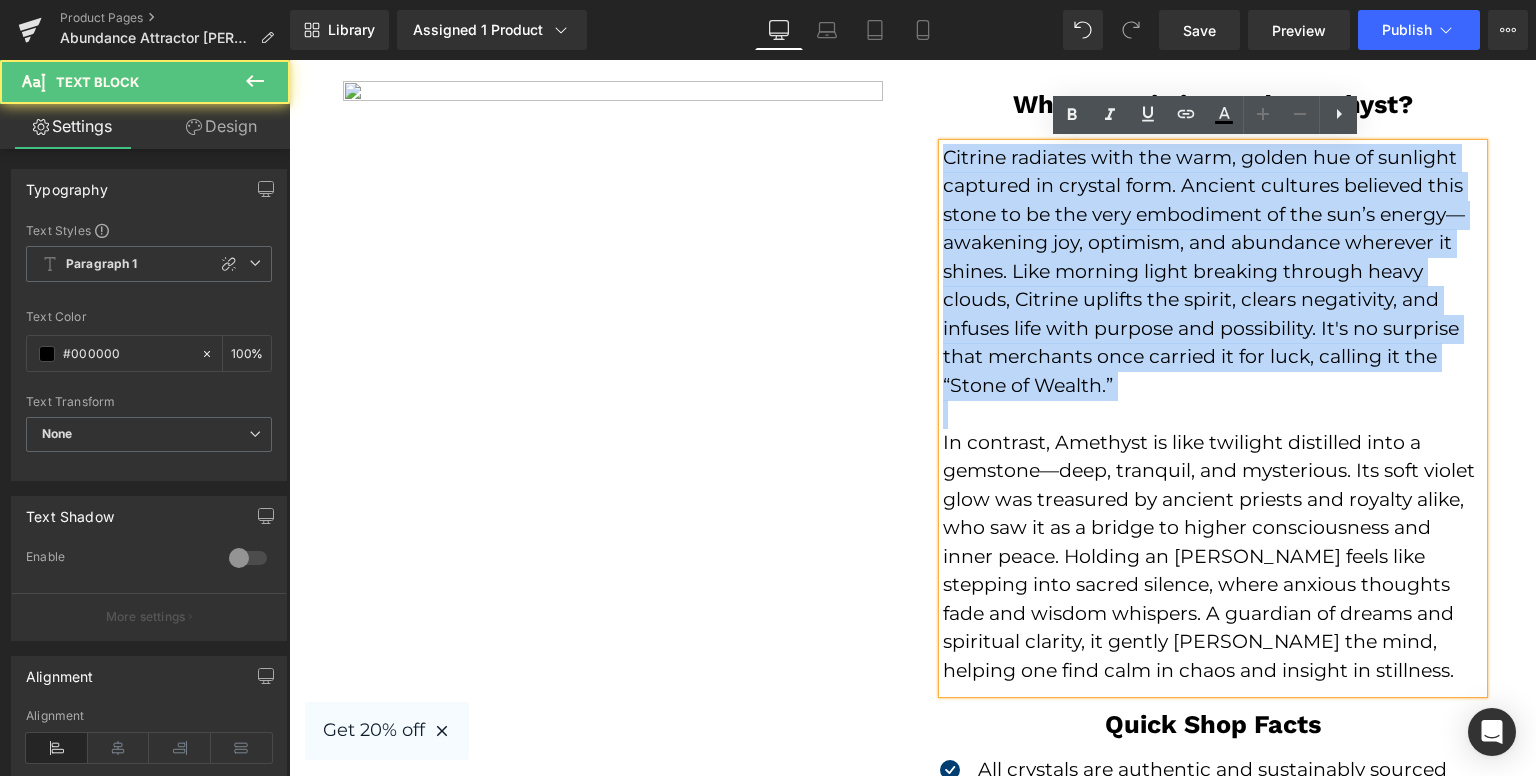 click at bounding box center [1213, 414] 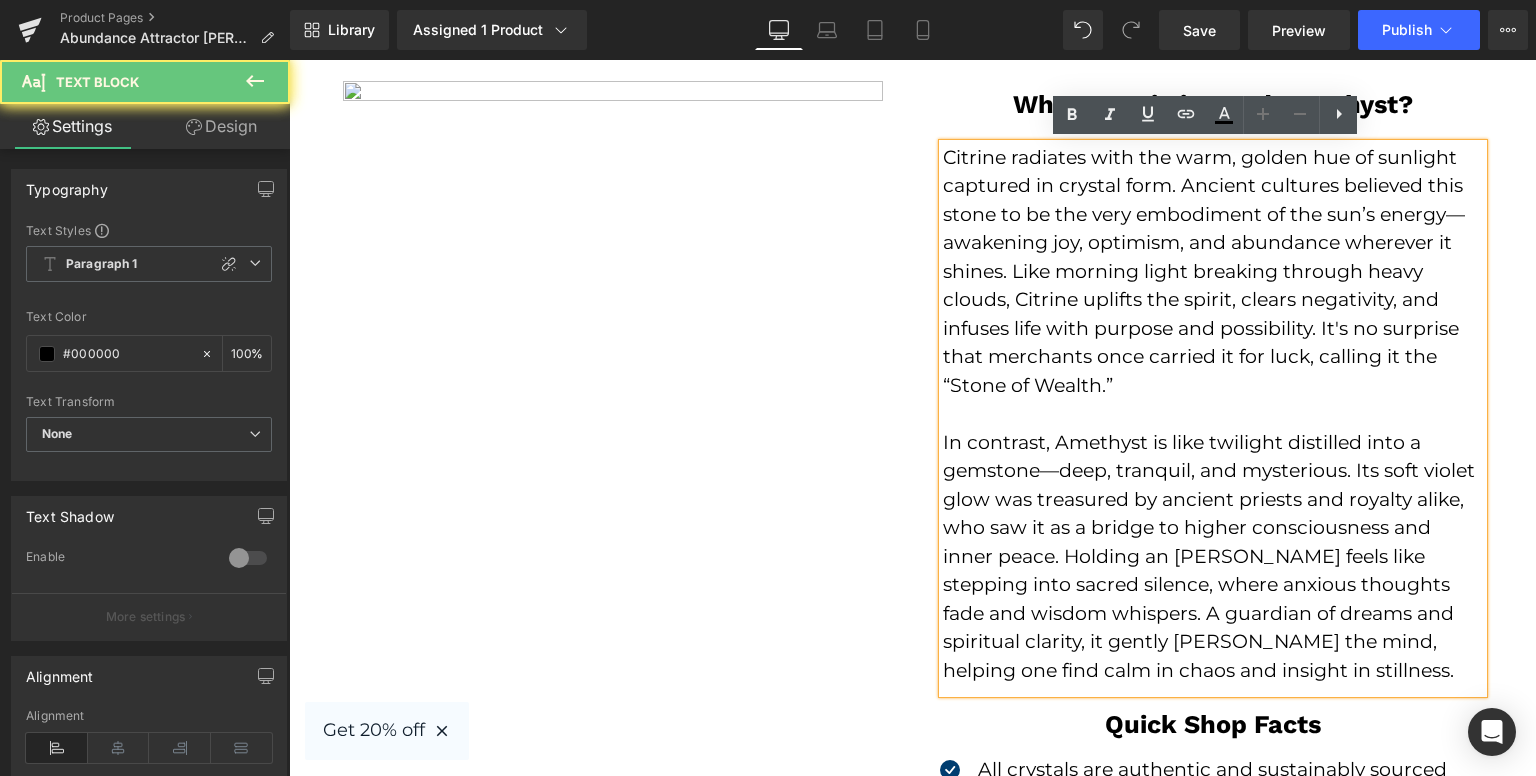 click at bounding box center [1213, 414] 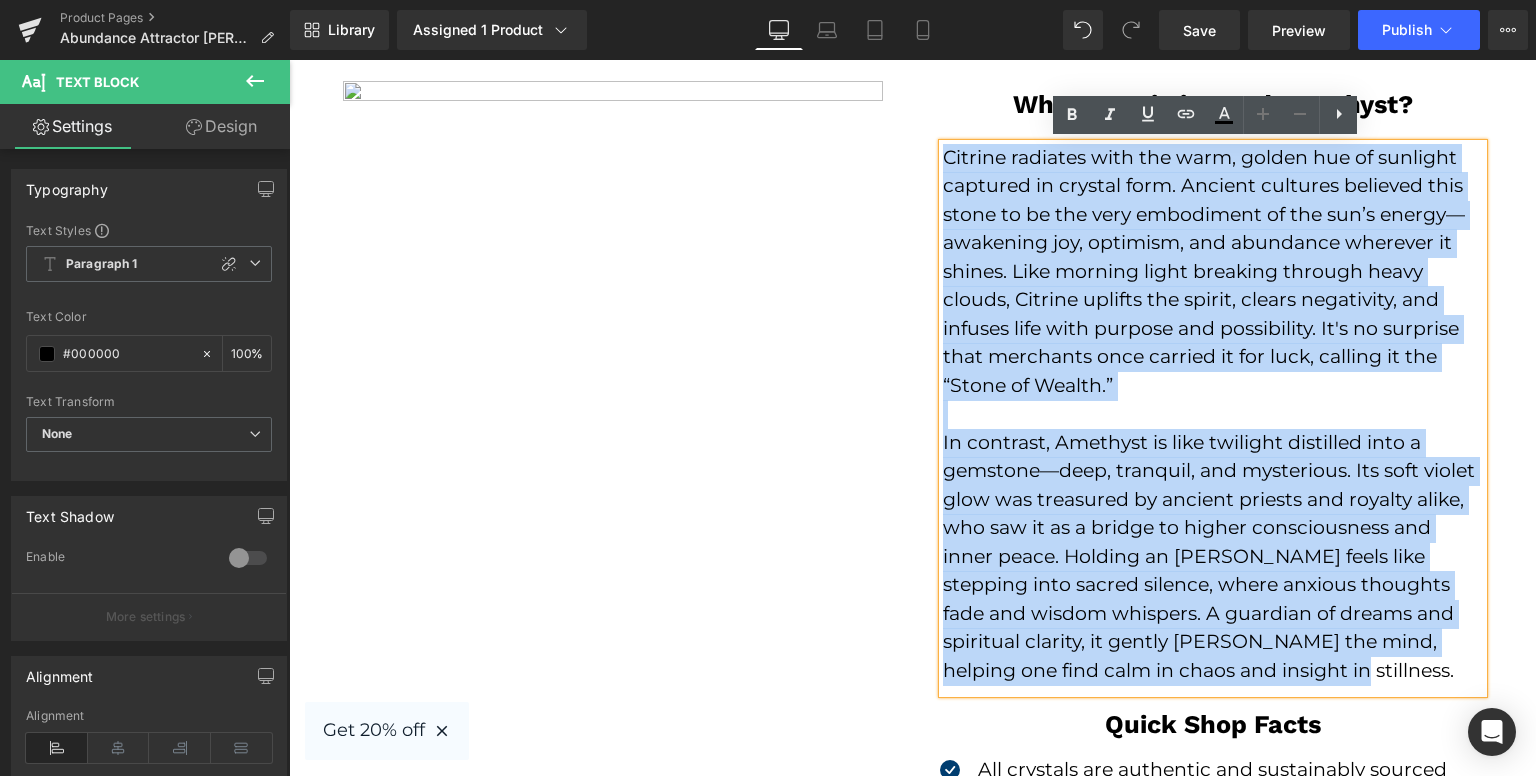 drag, startPoint x: 1254, startPoint y: 667, endPoint x: 940, endPoint y: 160, distance: 596.3598 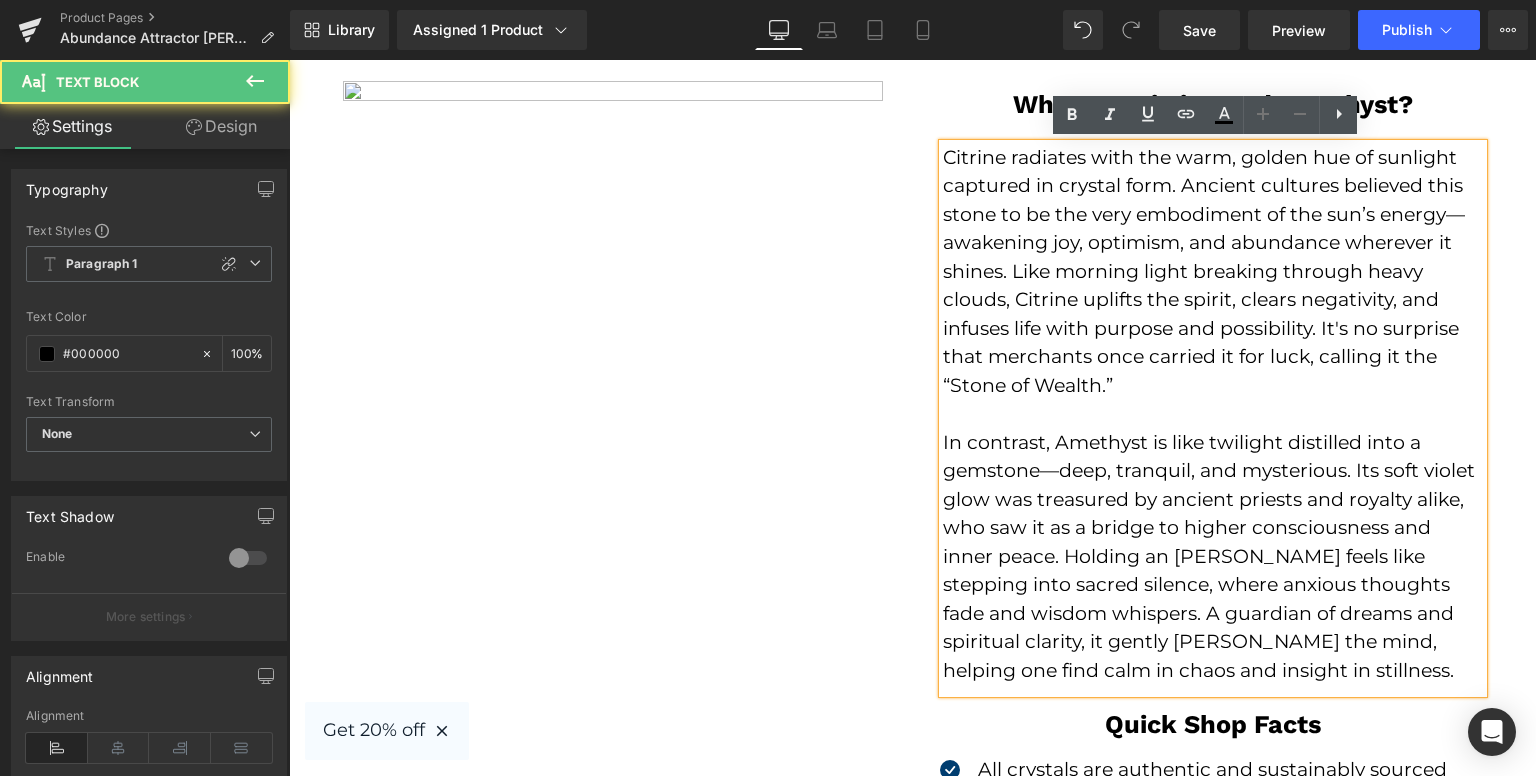 click at bounding box center [1213, 414] 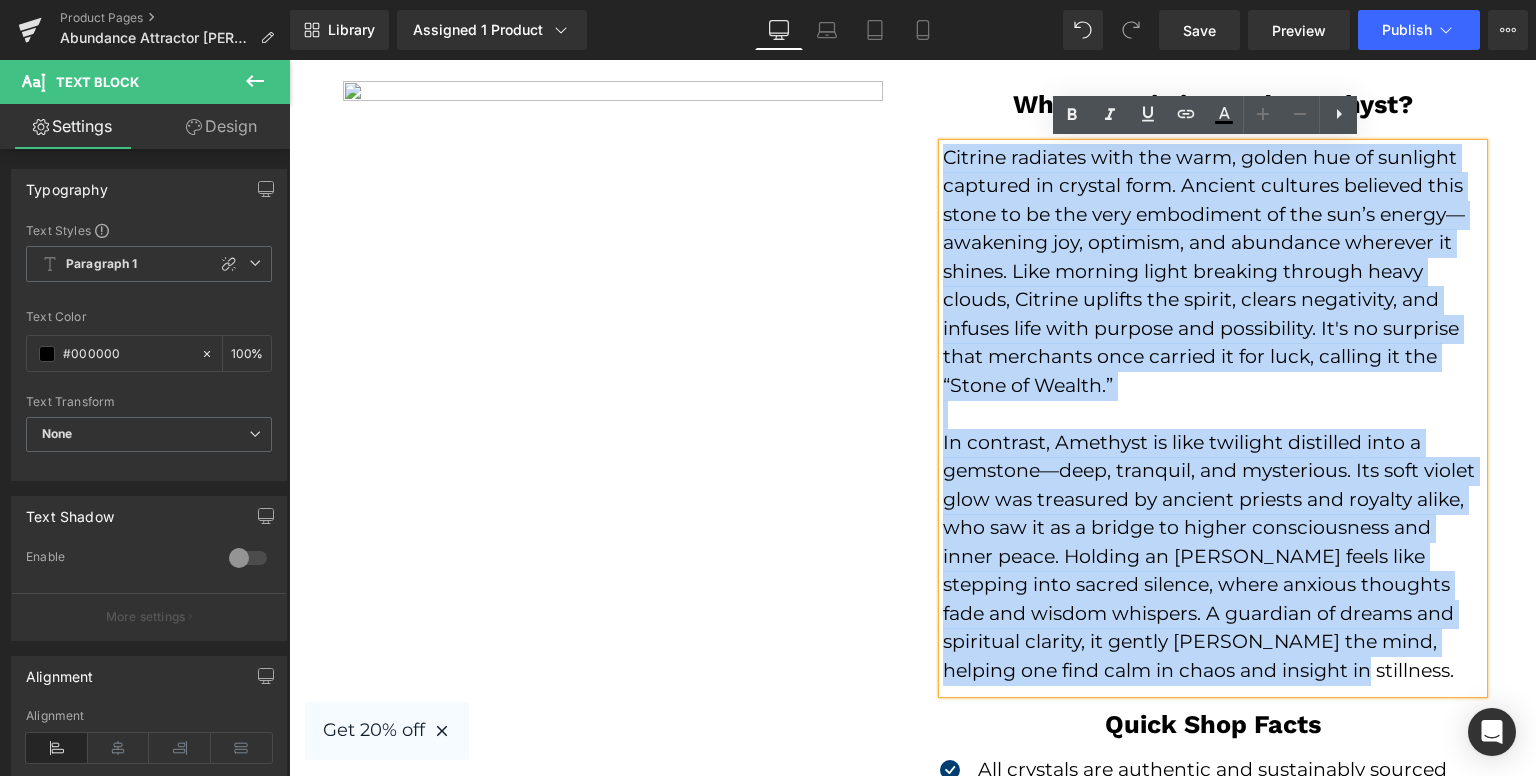 drag, startPoint x: 938, startPoint y: 161, endPoint x: 1300, endPoint y: 676, distance: 629.499 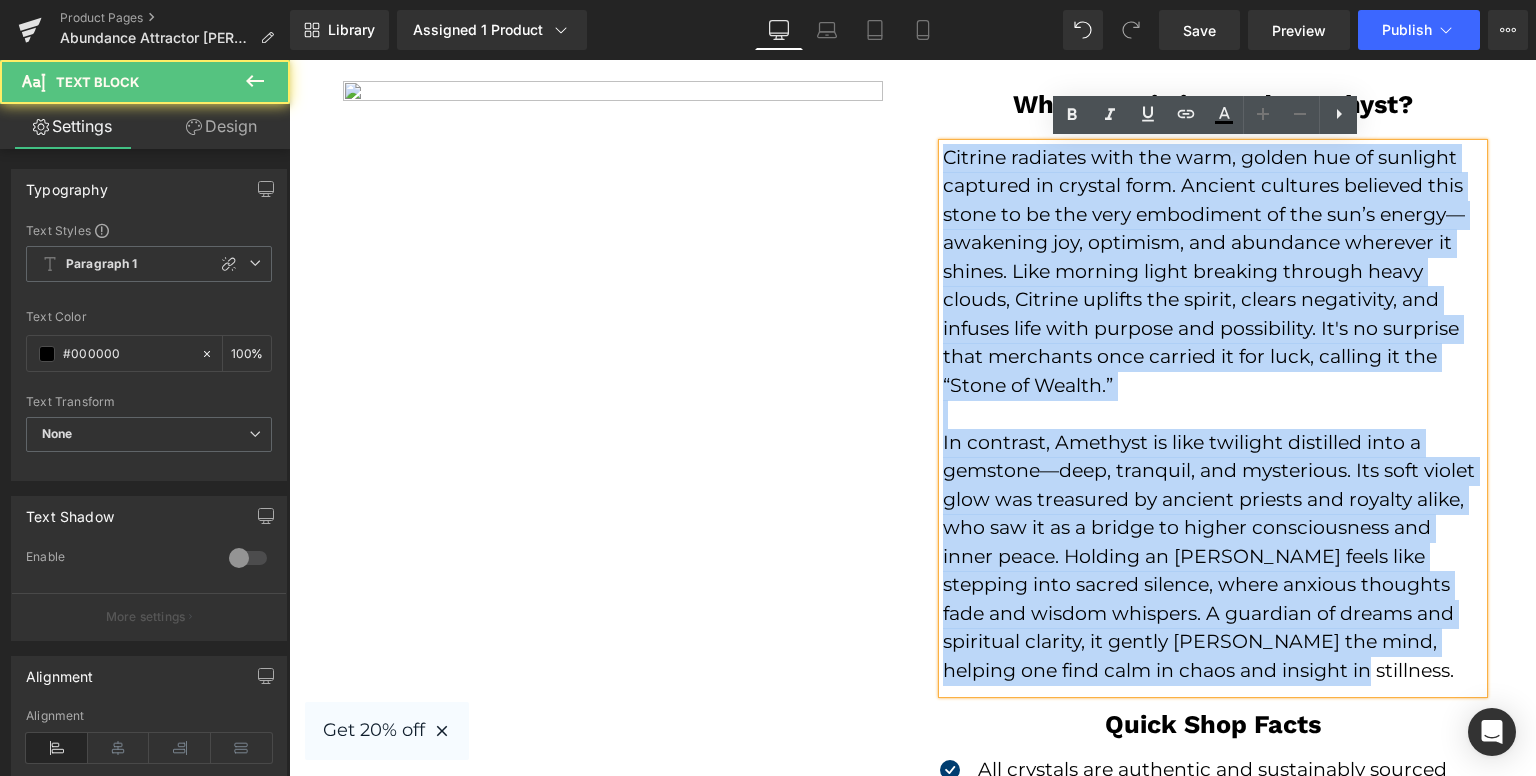 click on "In contrast, Amethyst is like twilight distilled into a gemstone—deep, tranquil, and mysterious. Its soft violet glow was treasured by ancient priests and royalty alike, who saw it as a bridge to higher consciousness and inner peace. Holding an [PERSON_NAME] feels like stepping into sacred silence, where anxious thoughts fade and wisdom whispers. A guardian of dreams and spiritual clarity, it gently [PERSON_NAME] the mind, helping one find calm in chaos and insight in stillness." at bounding box center (1213, 557) 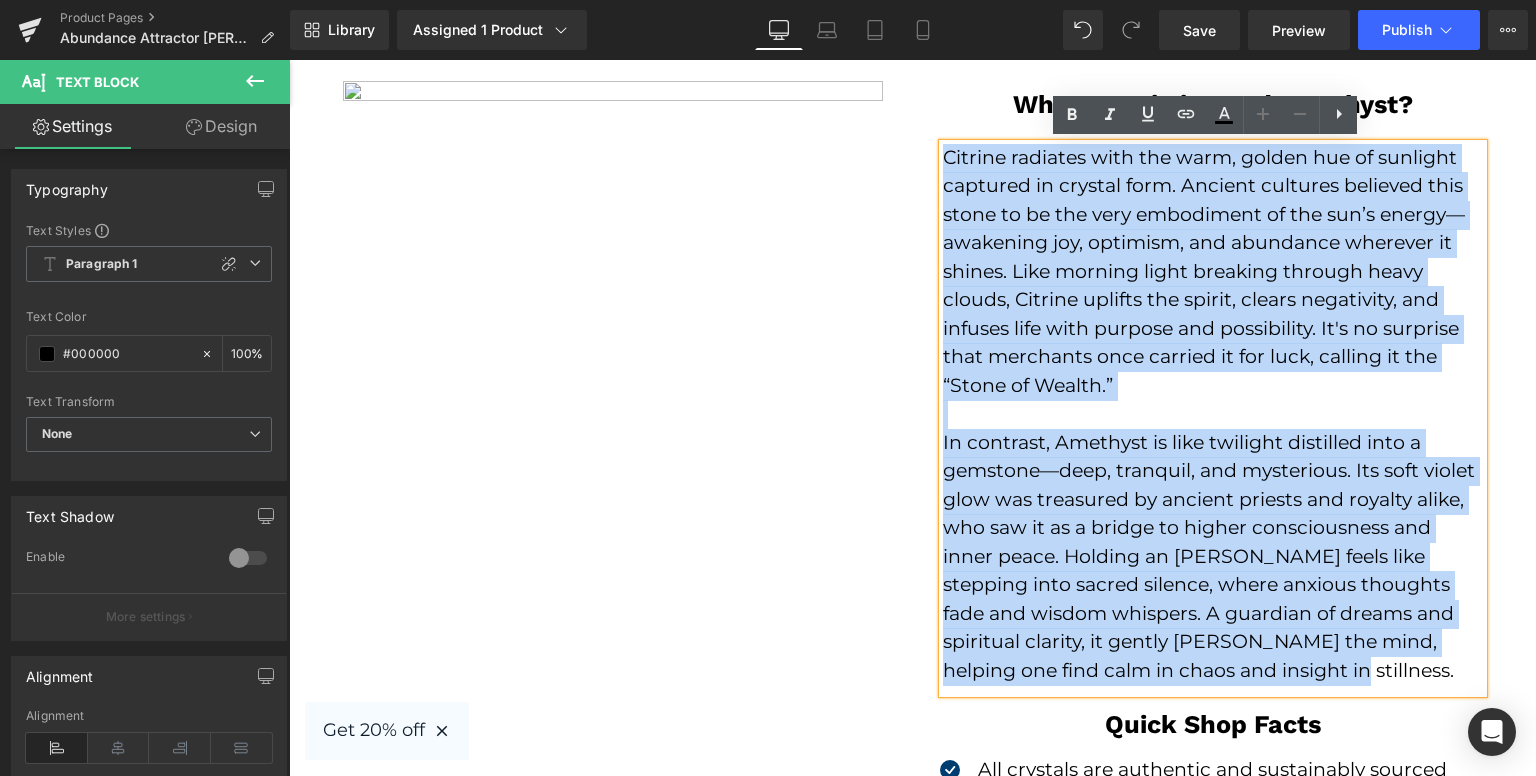 drag, startPoint x: 1297, startPoint y: 670, endPoint x: 935, endPoint y: 162, distance: 623.7852 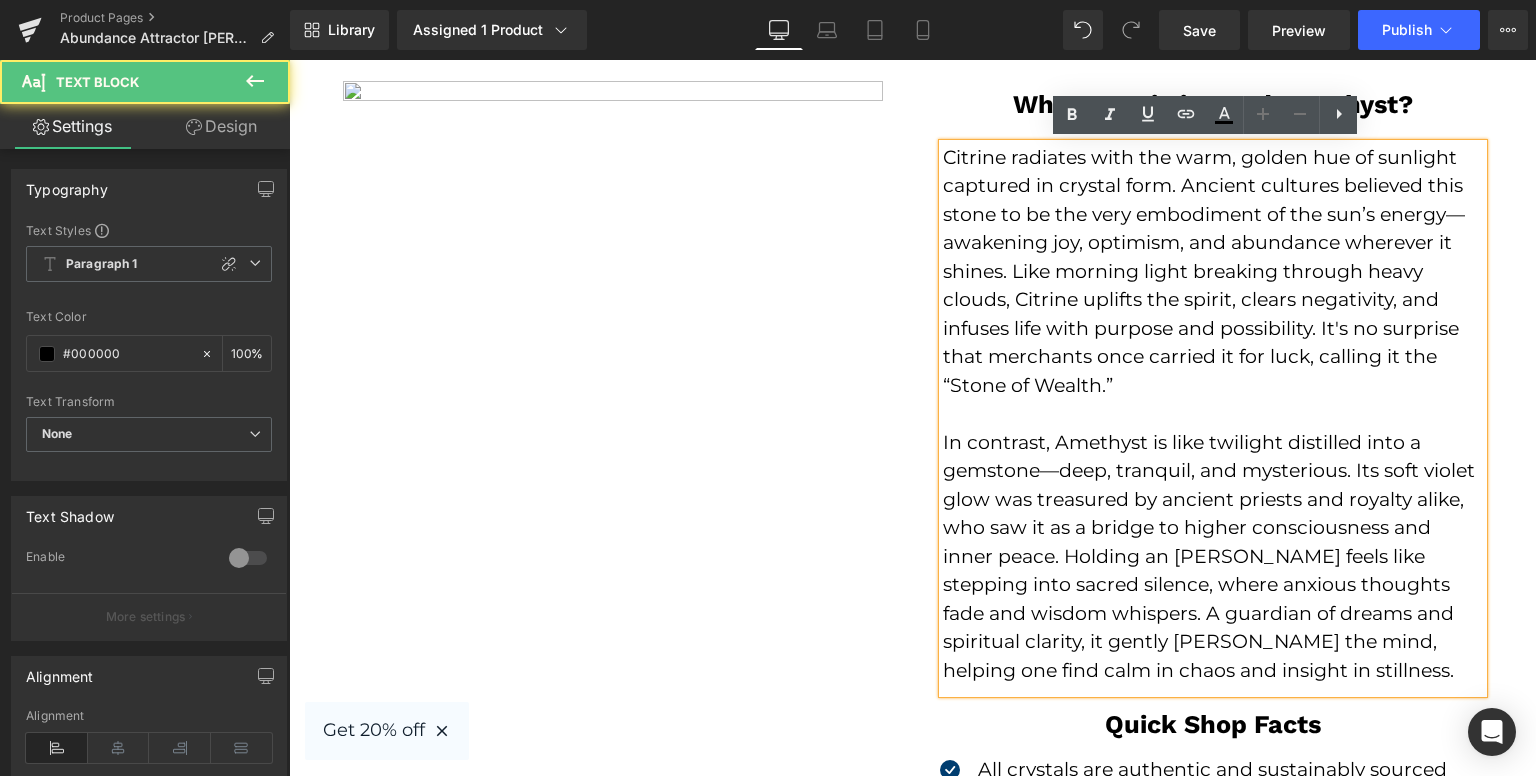 click at bounding box center [1213, 414] 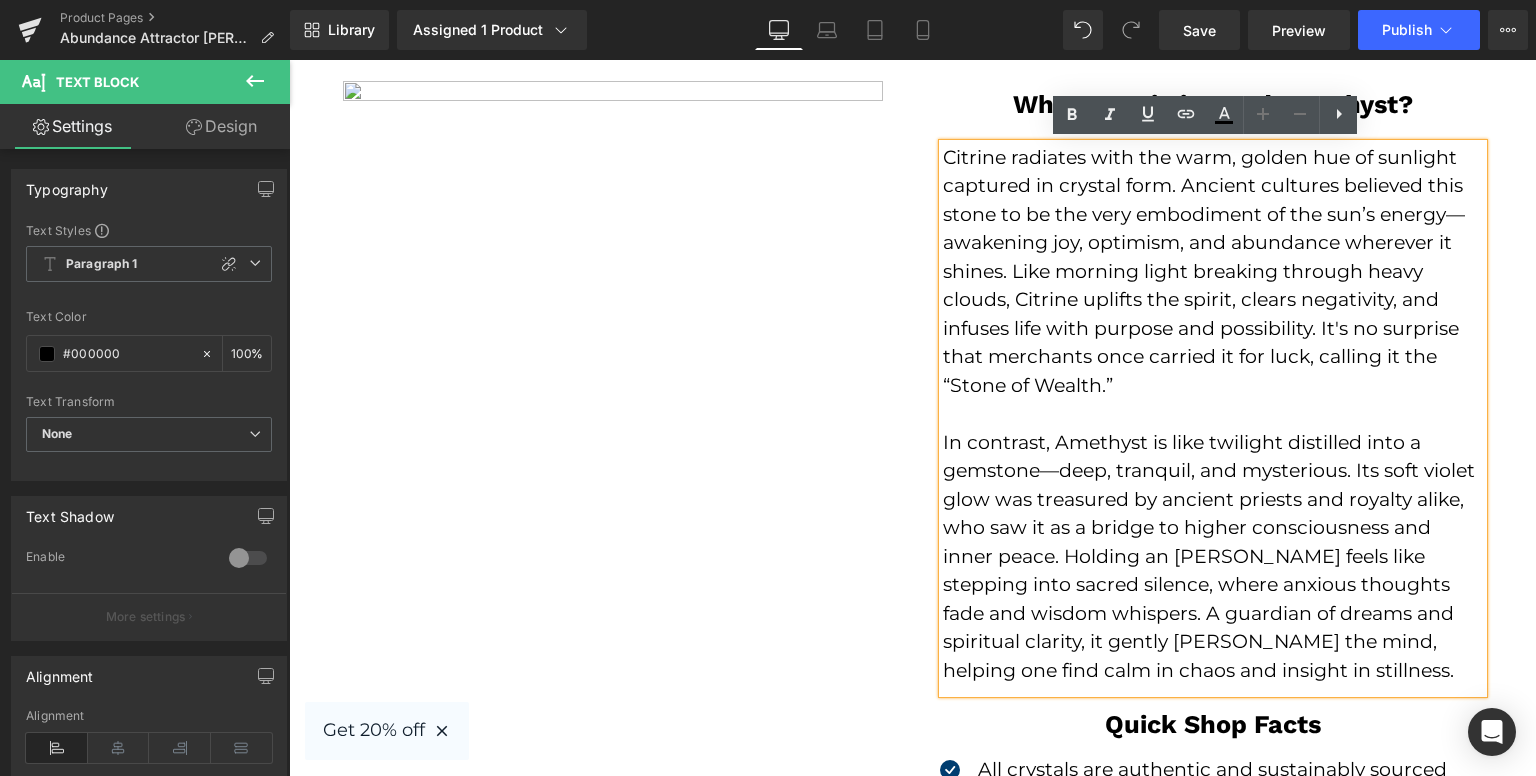 click on "Citrine radiates with the warm, golden hue of sunlight captured in crystal form. Ancient cultures believed this stone to be the very embodiment of the sun’s energy—awakening joy, optimism, and abundance wherever it shines. Like morning light breaking through heavy clouds, Citrine uplifts the spirit, clears negativity, and infuses life with purpose and possibility. It's no surprise that merchants once carried it for luck, calling it the “Stone of Wealth.”" at bounding box center [1213, 272] 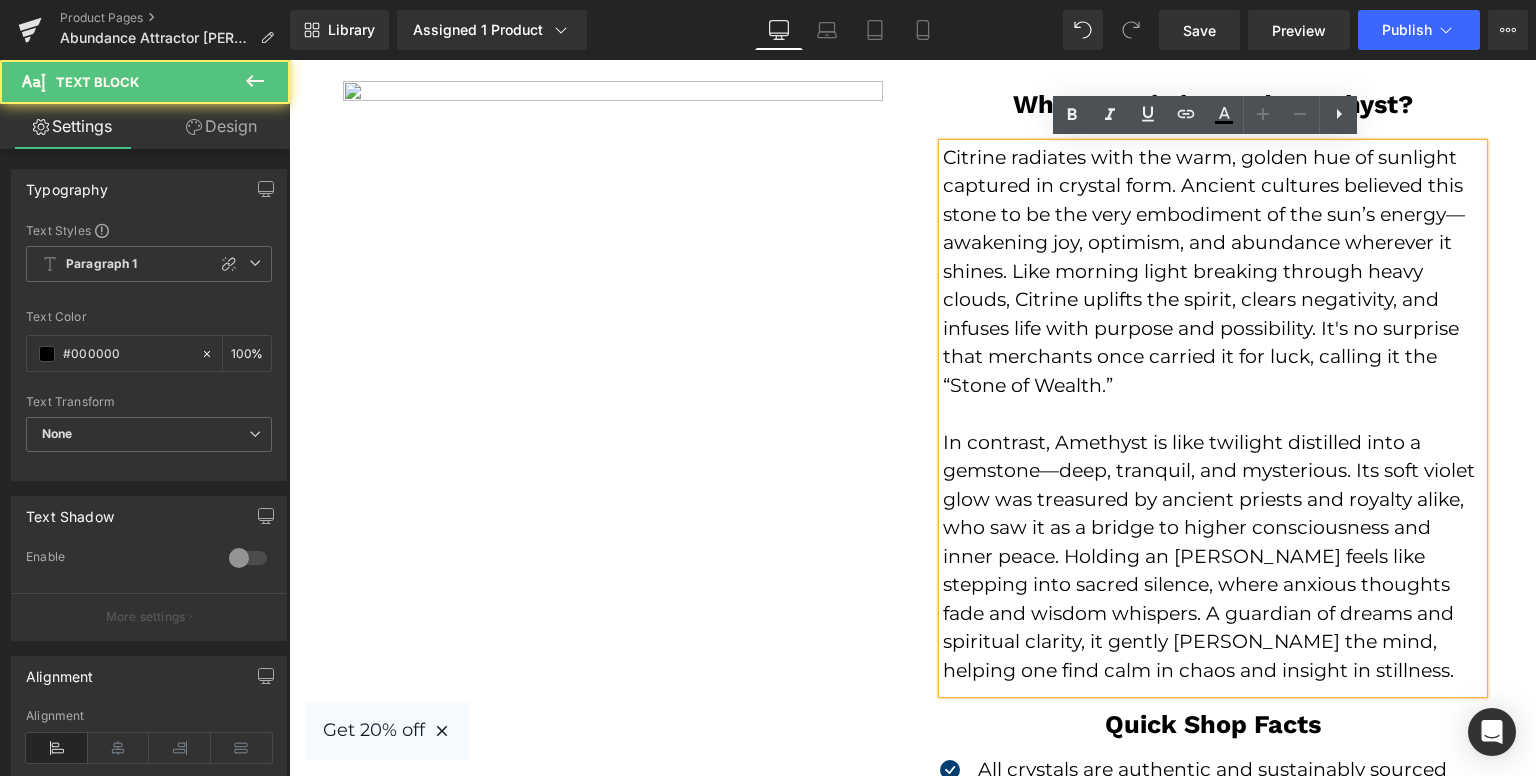 click at bounding box center (1213, 414) 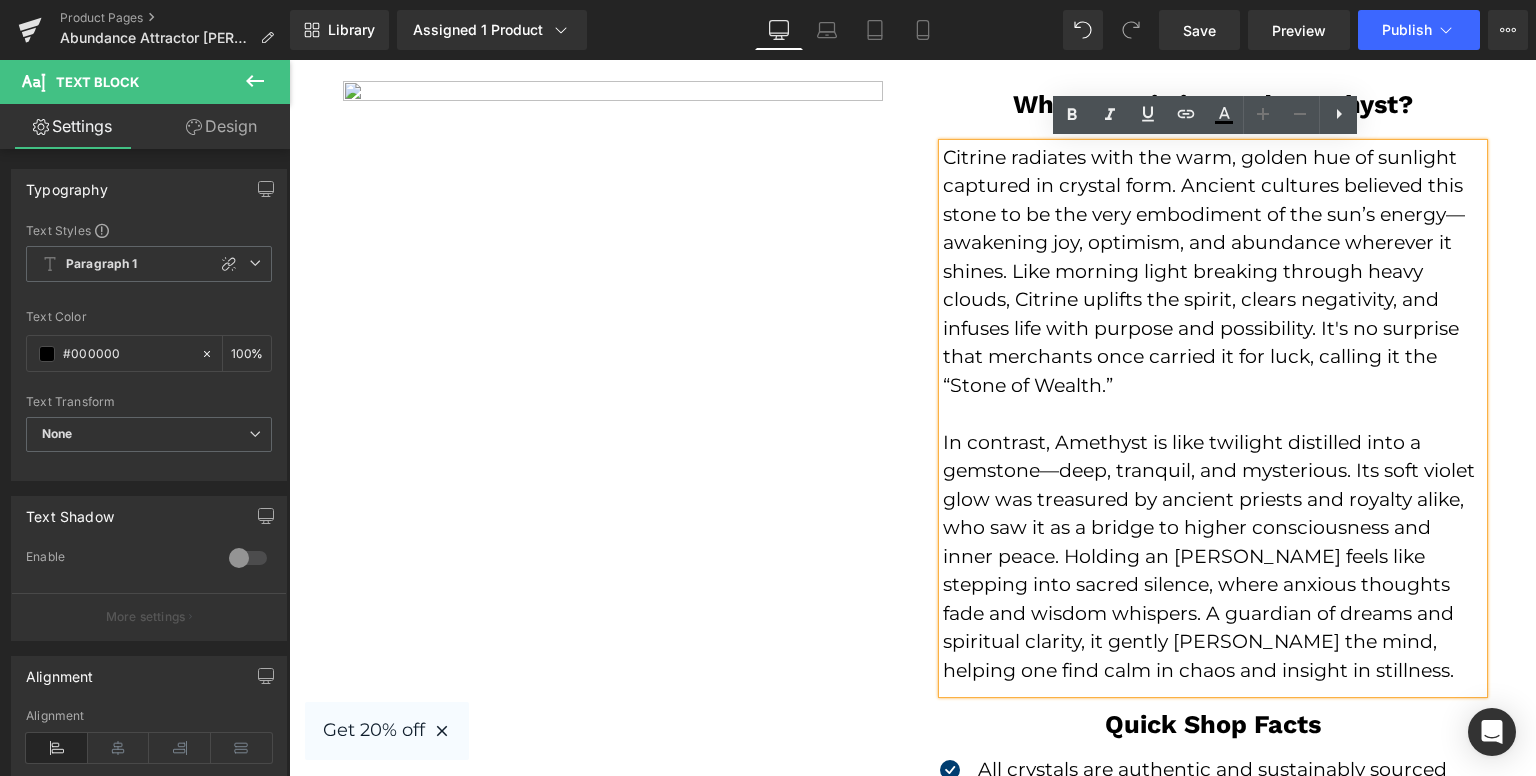 click on "Citrine radiates with the warm, golden hue of sunlight captured in crystal form. Ancient cultures believed this stone to be the very embodiment of the sun’s energy—awakening joy, optimism, and abundance wherever it shines. Like morning light breaking through heavy clouds, Citrine uplifts the spirit, clears negativity, and infuses life with purpose and possibility. It's no surprise that merchants once carried it for luck, calling it the “Stone of Wealth.”" at bounding box center [1213, 272] 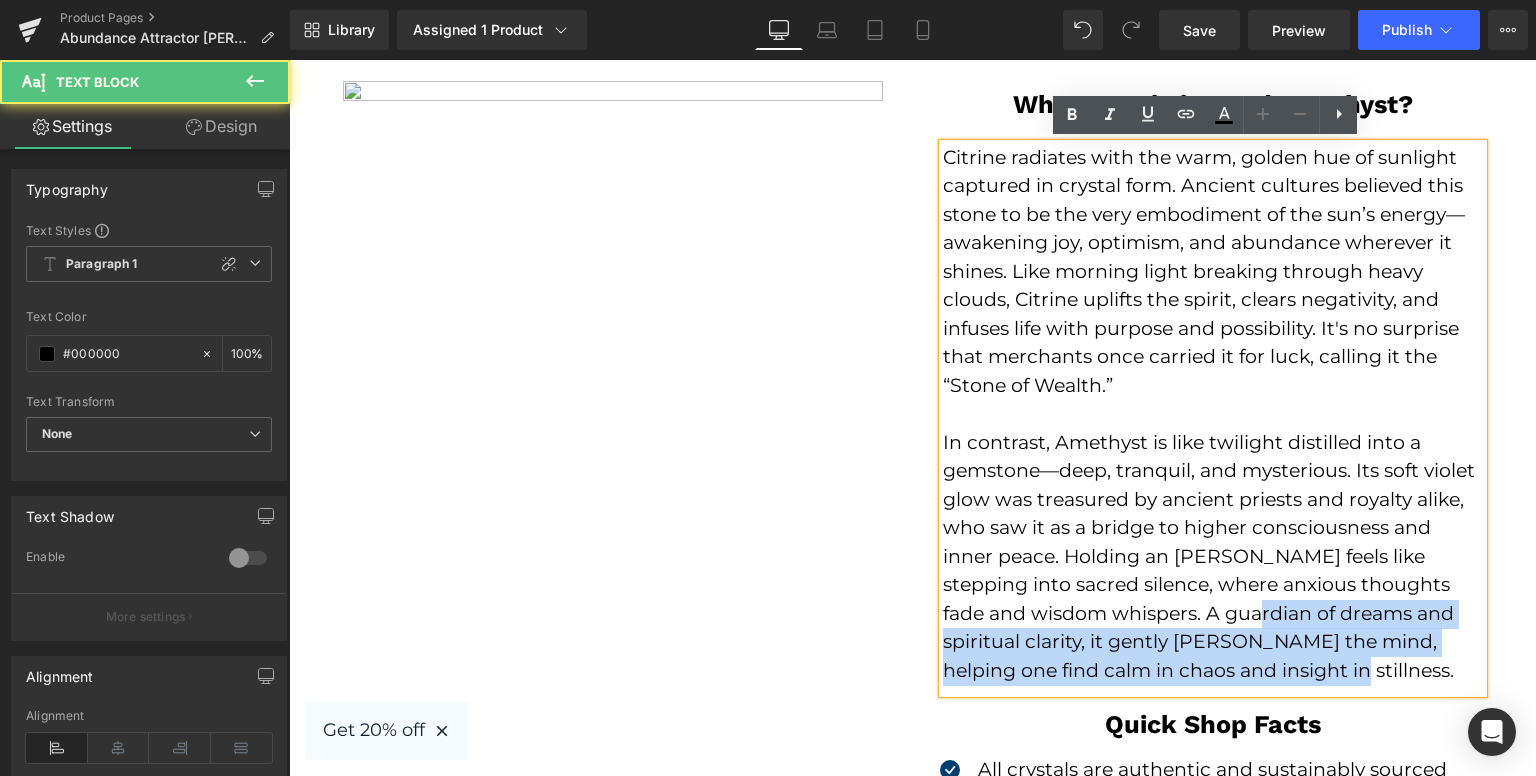 drag, startPoint x: 932, startPoint y: 153, endPoint x: 1221, endPoint y: 621, distance: 550.0409 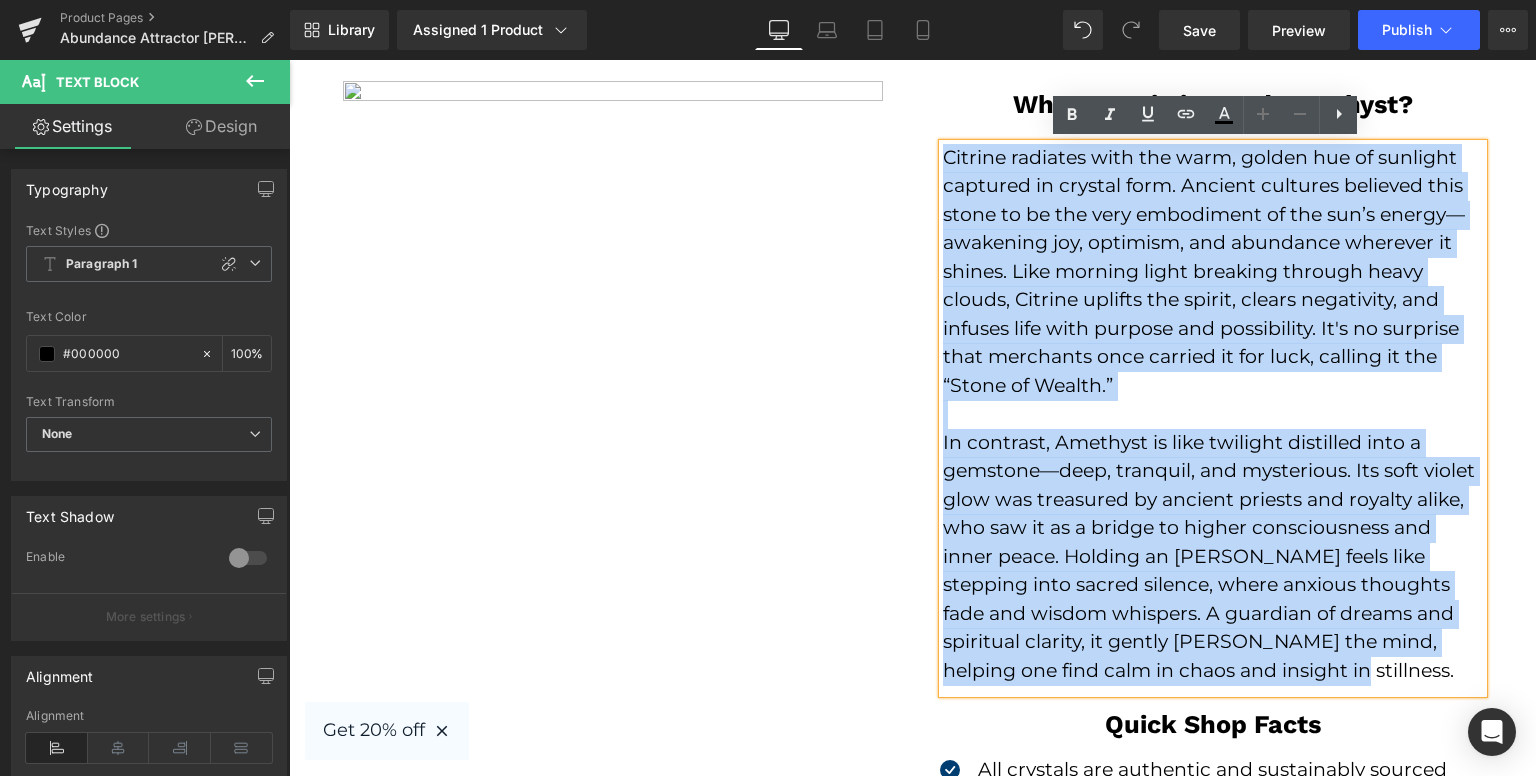drag, startPoint x: 1244, startPoint y: 673, endPoint x: 939, endPoint y: 162, distance: 595.1017 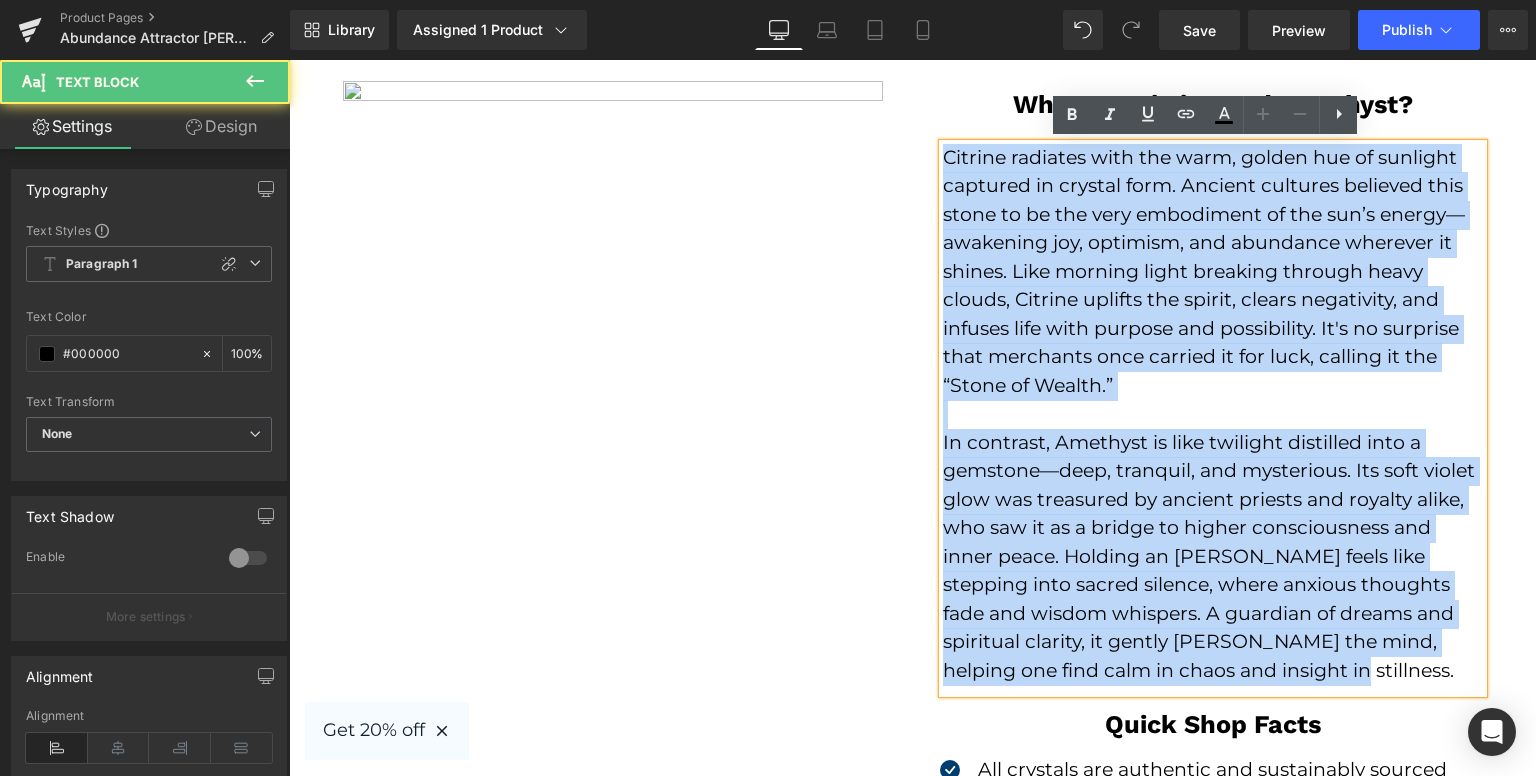 click at bounding box center (1213, 414) 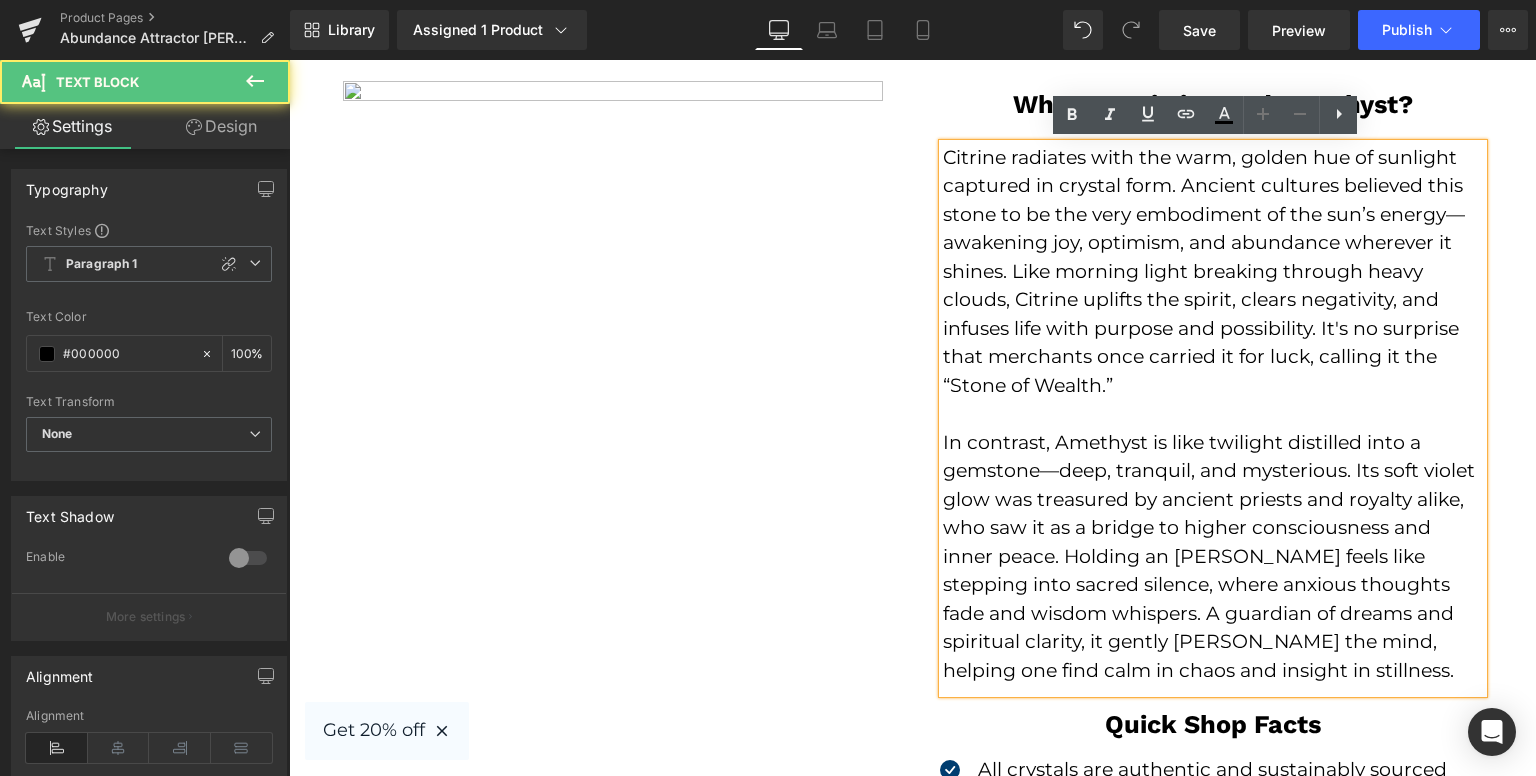 click at bounding box center (1213, 414) 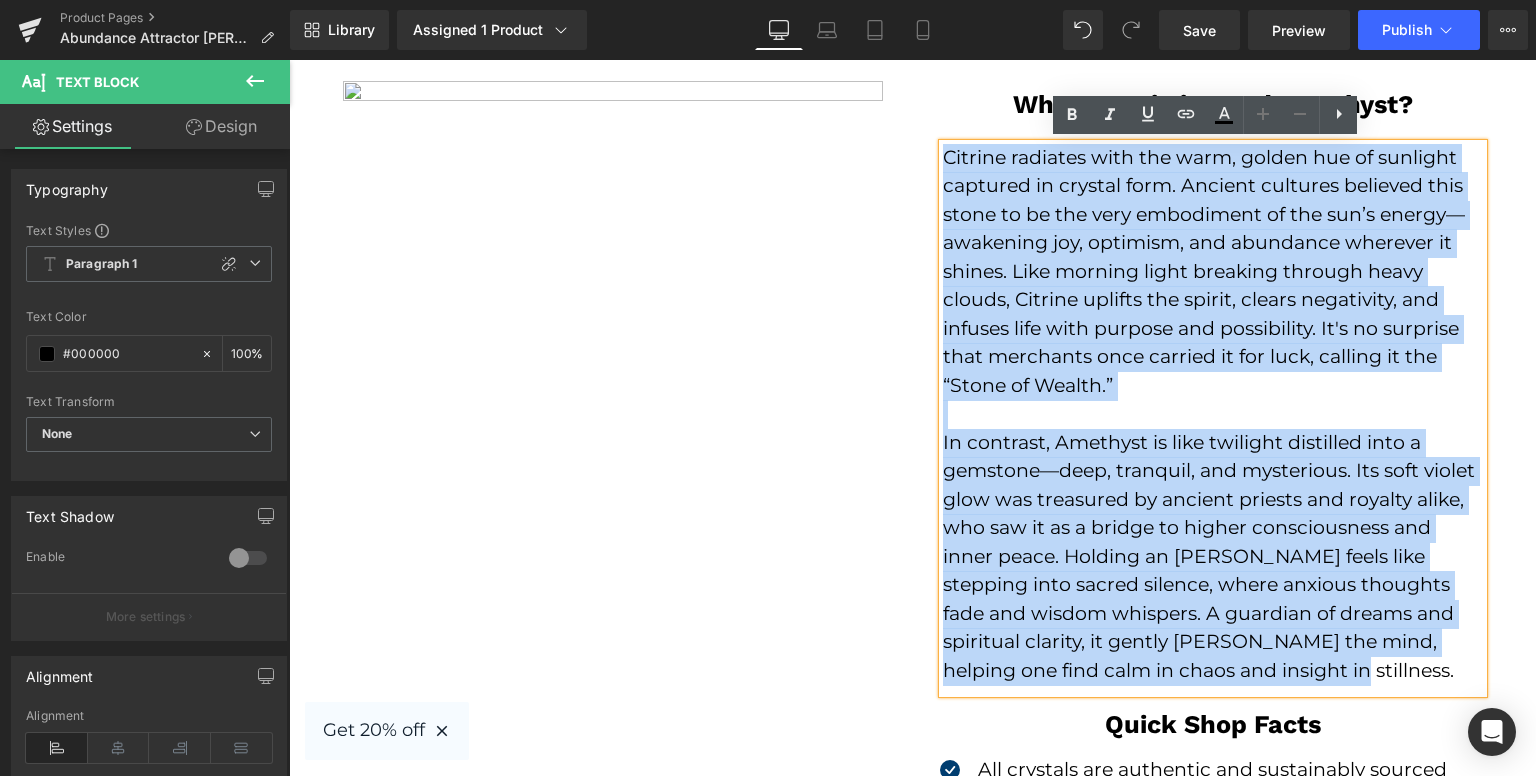 drag, startPoint x: 934, startPoint y: 158, endPoint x: 1317, endPoint y: 682, distance: 649.0493 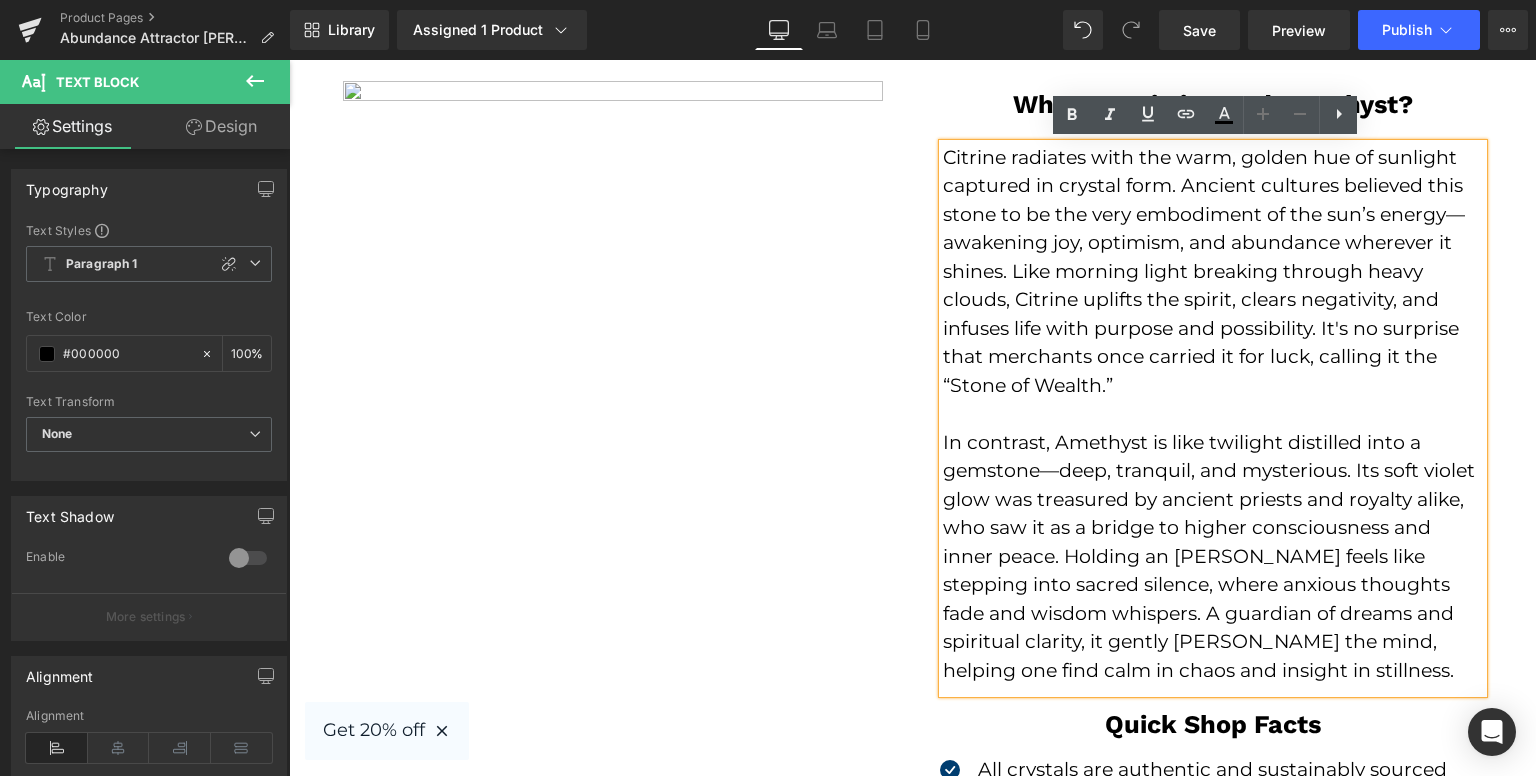 drag, startPoint x: 1244, startPoint y: 673, endPoint x: 932, endPoint y: 146, distance: 612.432 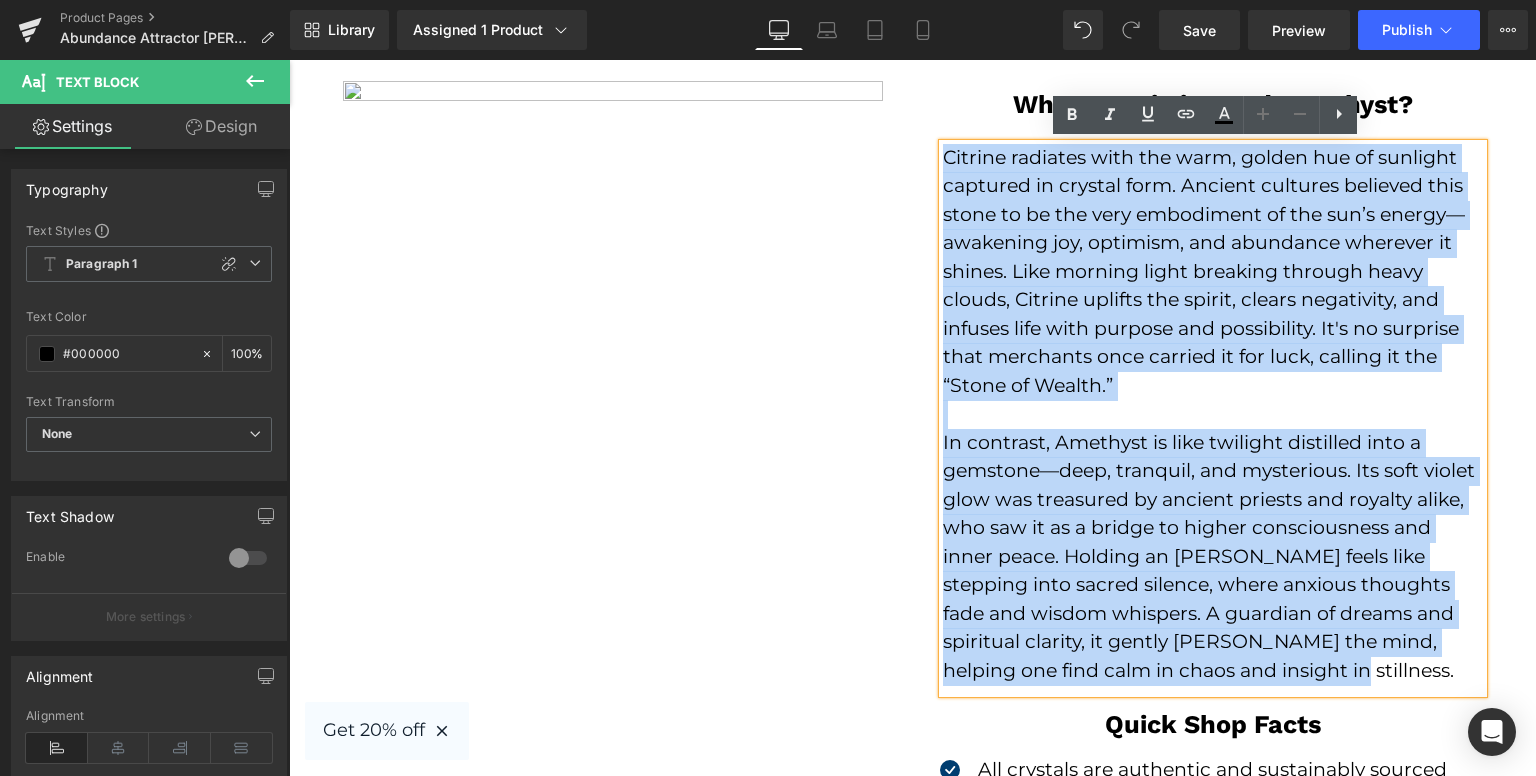 drag, startPoint x: 937, startPoint y: 154, endPoint x: 1291, endPoint y: 665, distance: 621.64056 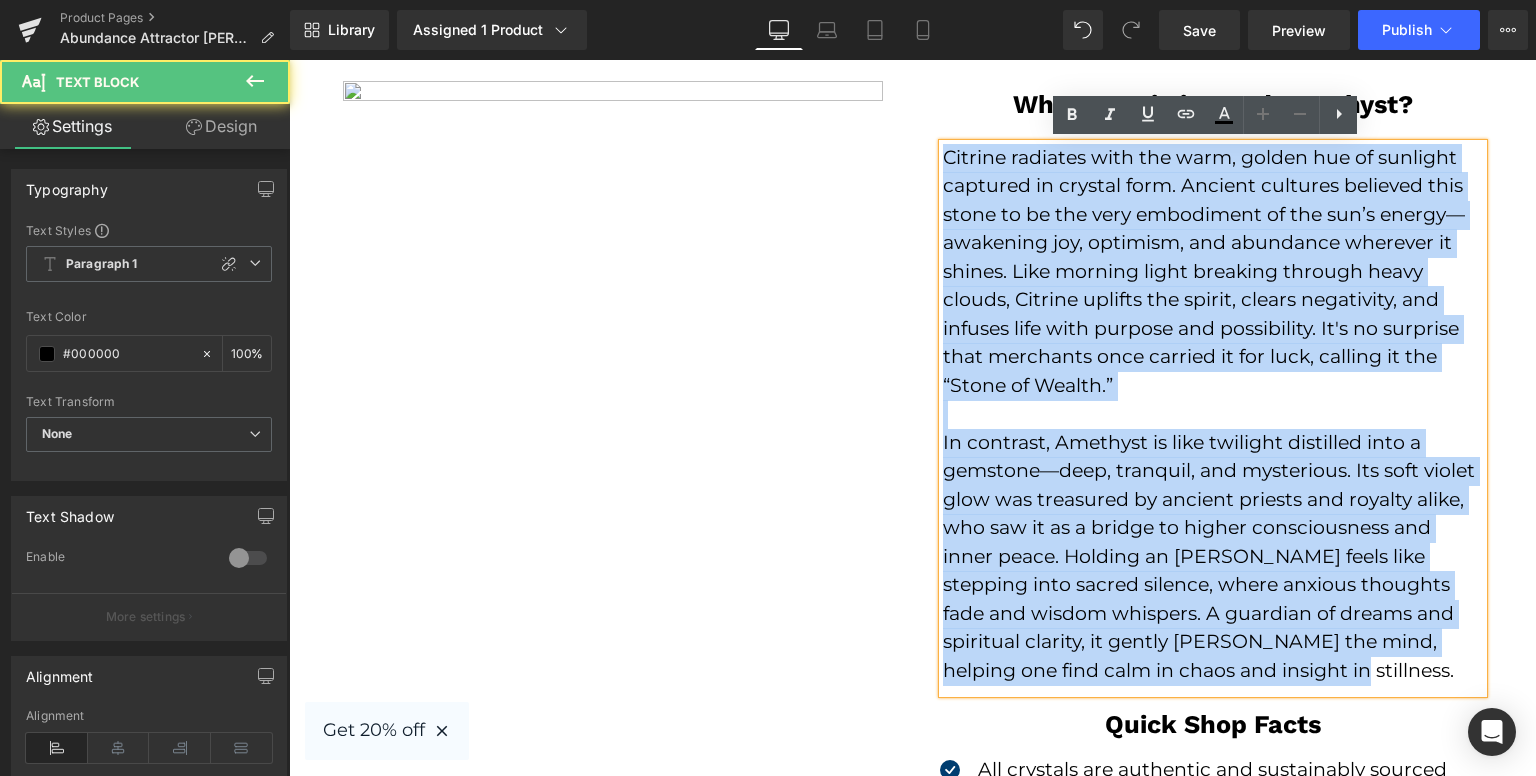 click on "In contrast, Amethyst is like twilight distilled into a gemstone—deep, tranquil, and mysterious. Its soft violet glow was treasured by ancient priests and royalty alike, who saw it as a bridge to higher consciousness and inner peace. Holding an [PERSON_NAME] feels like stepping into sacred silence, where anxious thoughts fade and wisdom whispers. A guardian of dreams and spiritual clarity, it gently [PERSON_NAME] the mind, helping one find calm in chaos and insight in stillness." at bounding box center [1213, 557] 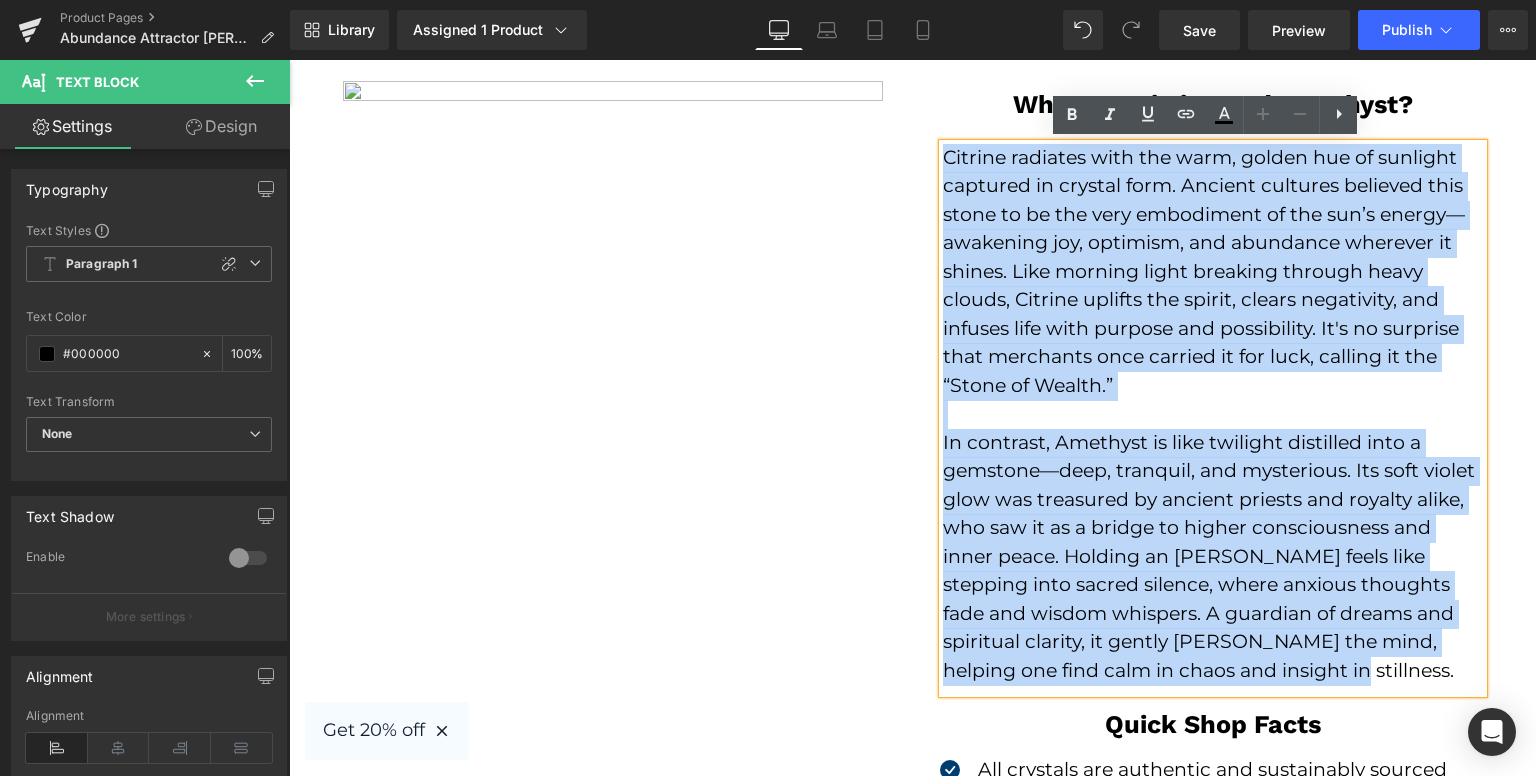 drag, startPoint x: 1260, startPoint y: 672, endPoint x: 938, endPoint y: 153, distance: 610.7741 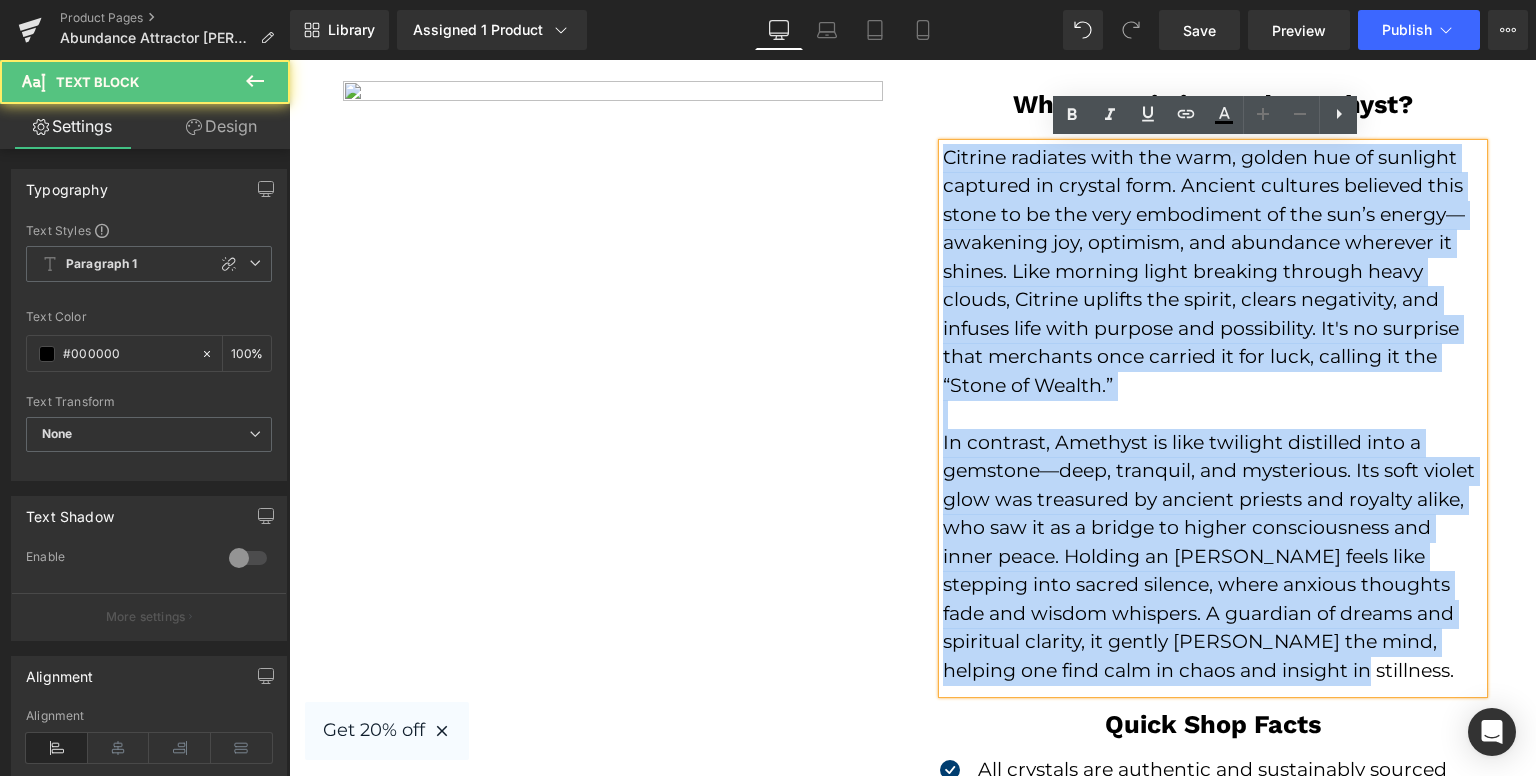 click on "Citrine radiates with the warm, golden hue of sunlight captured in crystal form. Ancient cultures believed this stone to be the very embodiment of the sun’s energy—awakening joy, optimism, and abundance wherever it shines. Like morning light breaking through heavy clouds, Citrine uplifts the spirit, clears negativity, and infuses life with purpose and possibility. It's no surprise that merchants once carried it for luck, calling it the “Stone of Wealth.”" at bounding box center (1213, 272) 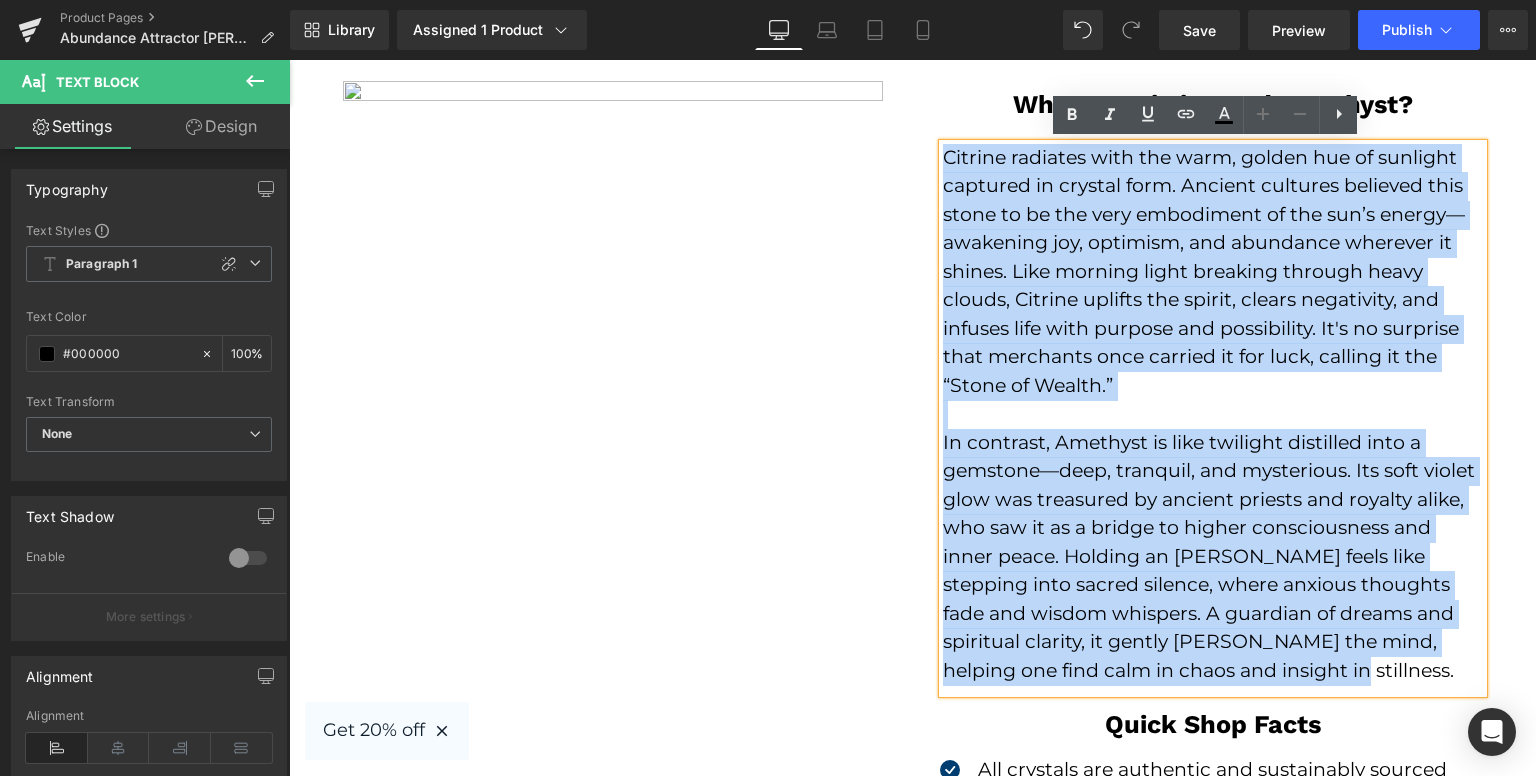 drag, startPoint x: 936, startPoint y: 162, endPoint x: 1304, endPoint y: 673, distance: 629.7182 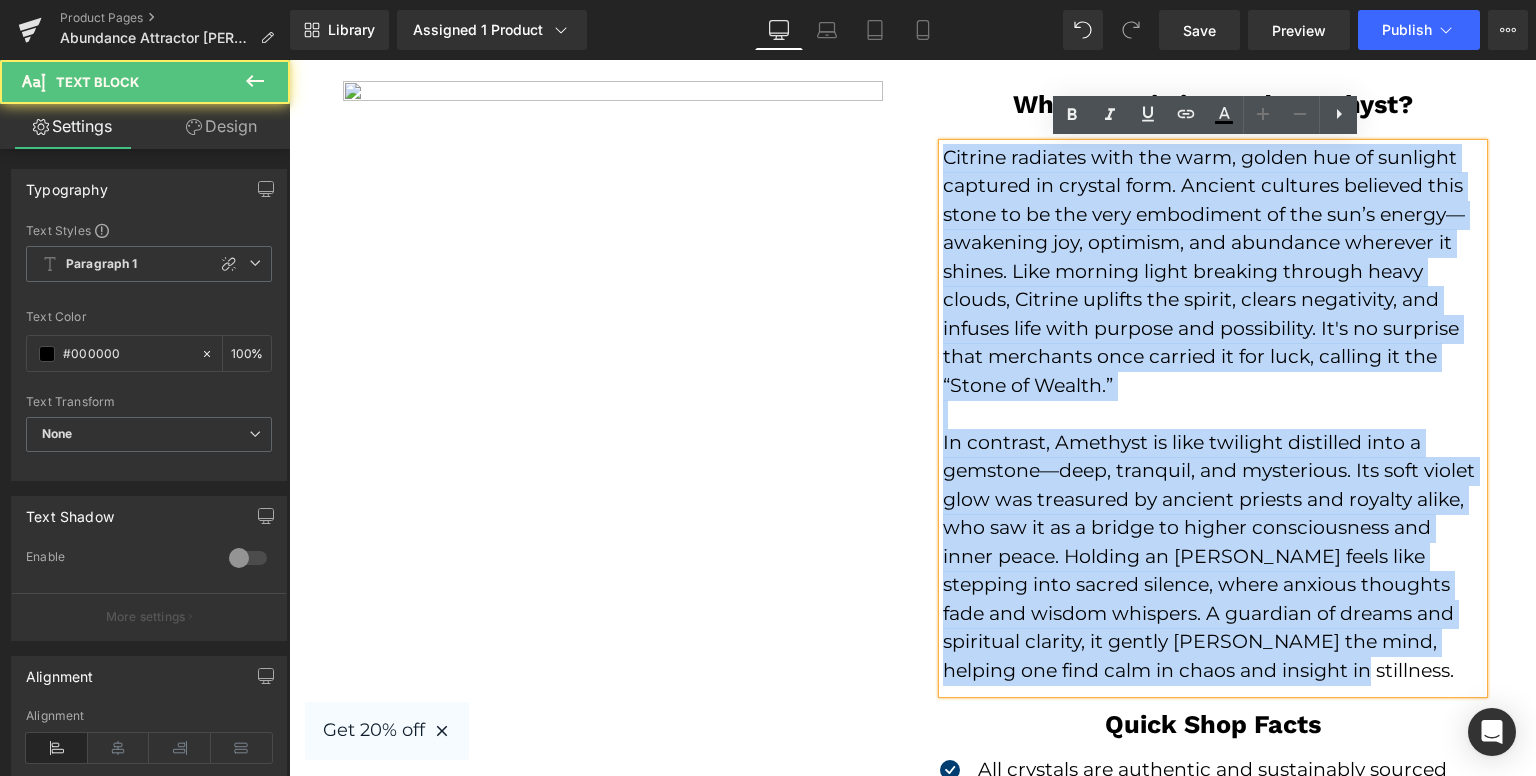 click on "In contrast, Amethyst is like twilight distilled into a gemstone—deep, tranquil, and mysterious. Its soft violet glow was treasured by ancient priests and royalty alike, who saw it as a bridge to higher consciousness and inner peace. Holding an [PERSON_NAME] feels like stepping into sacred silence, where anxious thoughts fade and wisdom whispers. A guardian of dreams and spiritual clarity, it gently [PERSON_NAME] the mind, helping one find calm in chaos and insight in stillness." at bounding box center [1213, 557] 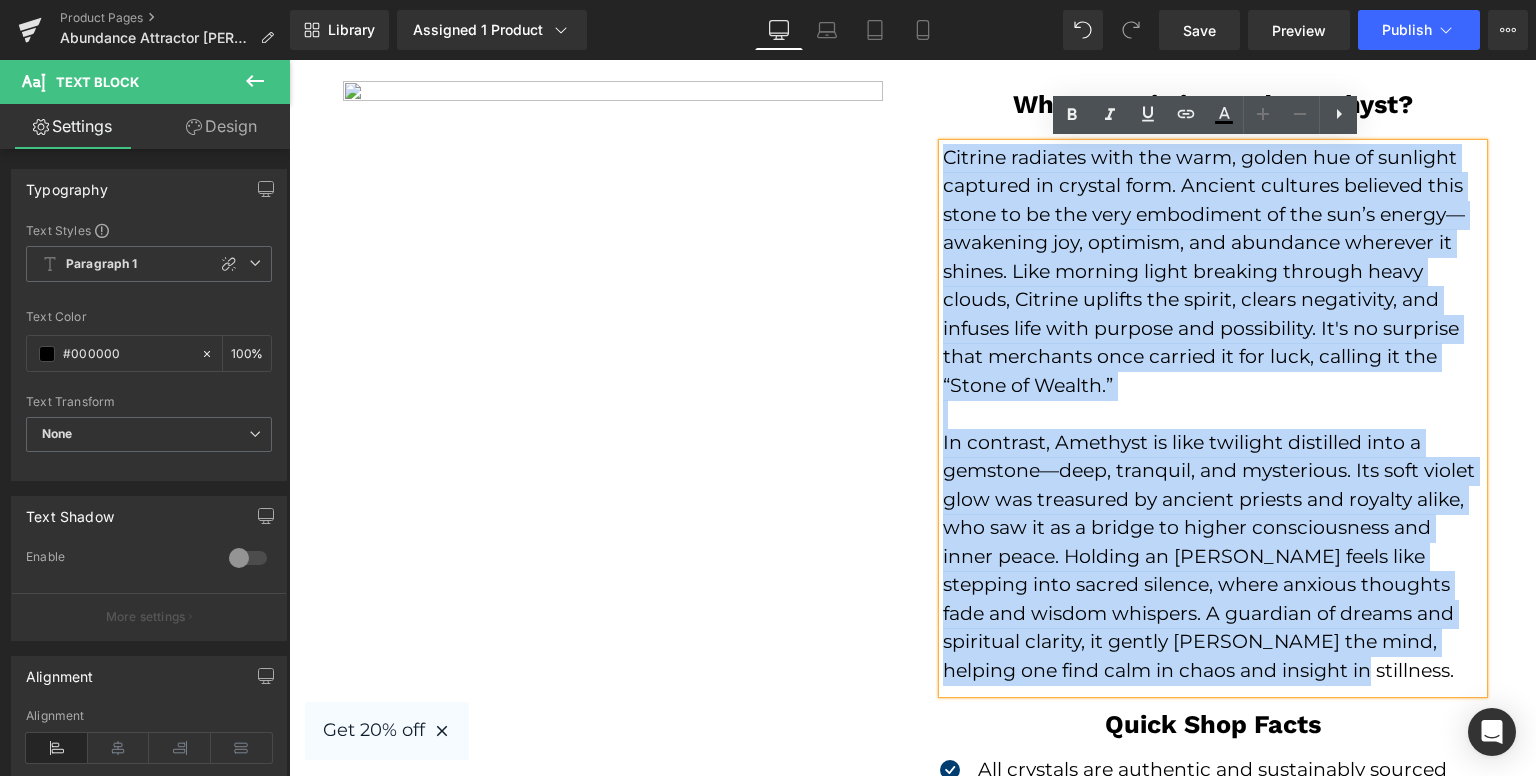 drag, startPoint x: 1290, startPoint y: 667, endPoint x: 941, endPoint y: 154, distance: 620.45953 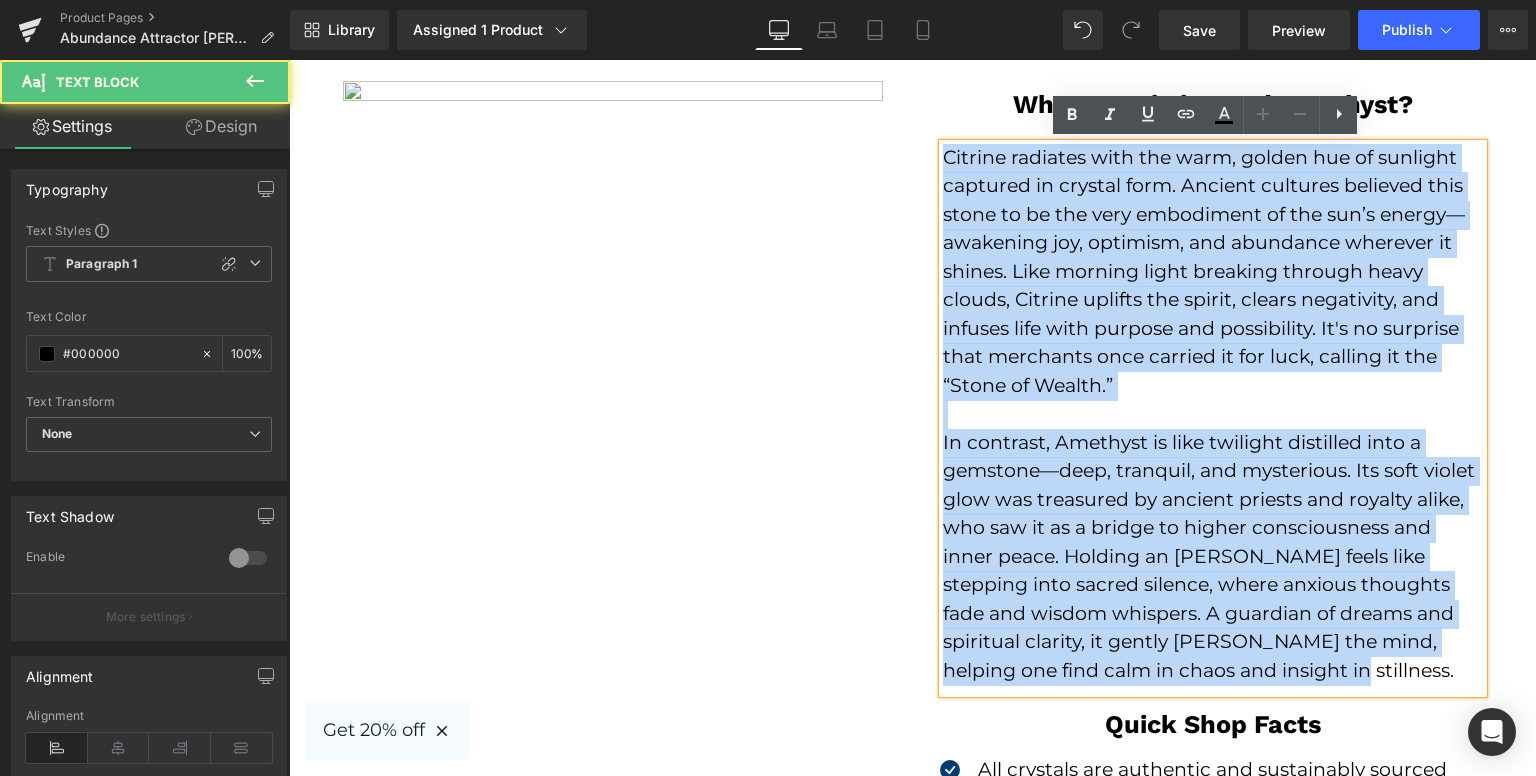 click on "Citrine radiates with the warm, golden hue of sunlight captured in crystal form. Ancient cultures believed this stone to be the very embodiment of the sun’s energy—awakening joy, optimism, and abundance wherever it shines. Like morning light breaking through heavy clouds, Citrine uplifts the spirit, clears negativity, and infuses life with purpose and possibility. It's no surprise that merchants once carried it for luck, calling it the “Stone of Wealth.”" at bounding box center (1213, 272) 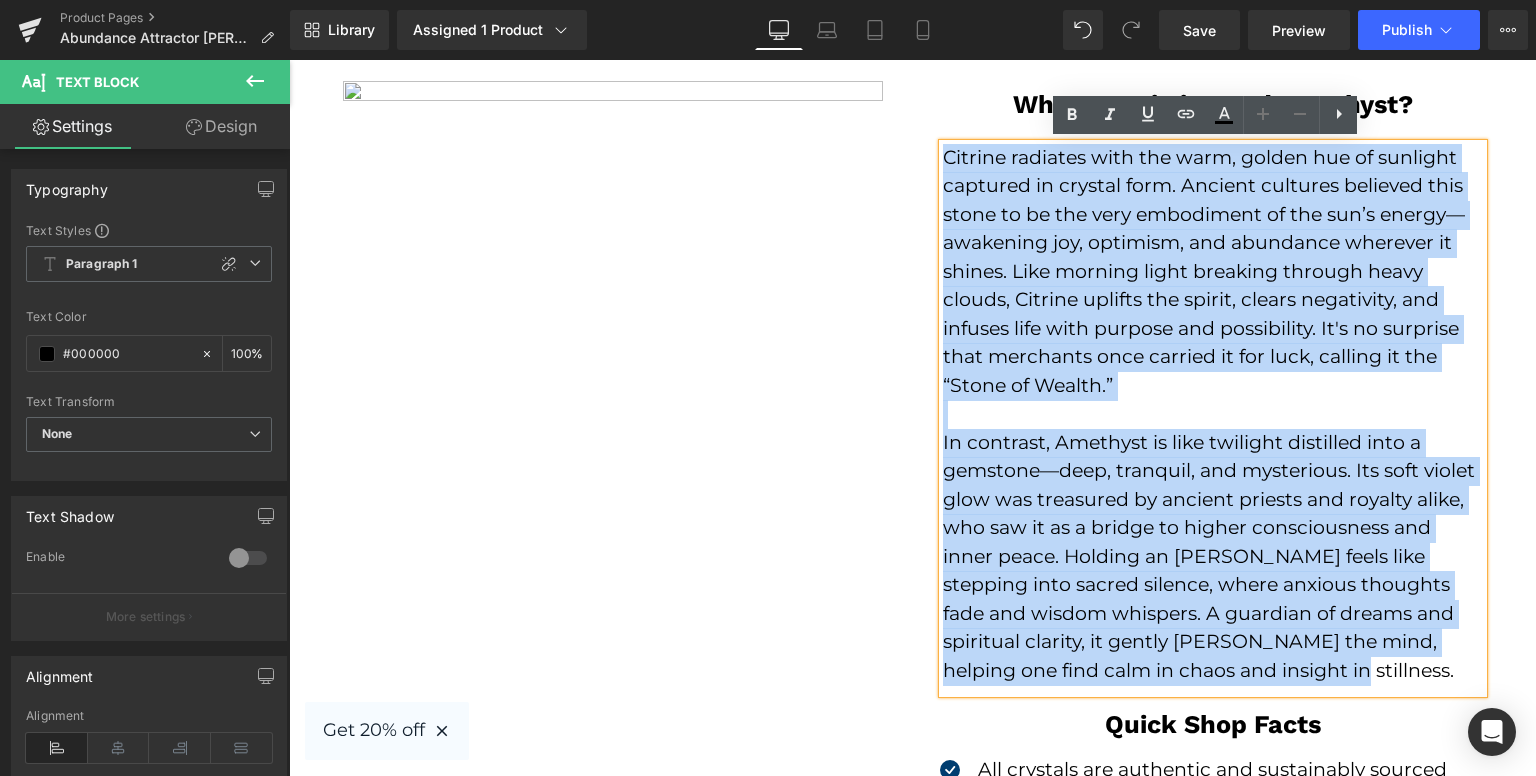 drag, startPoint x: 936, startPoint y: 153, endPoint x: 1303, endPoint y: 681, distance: 643.0187 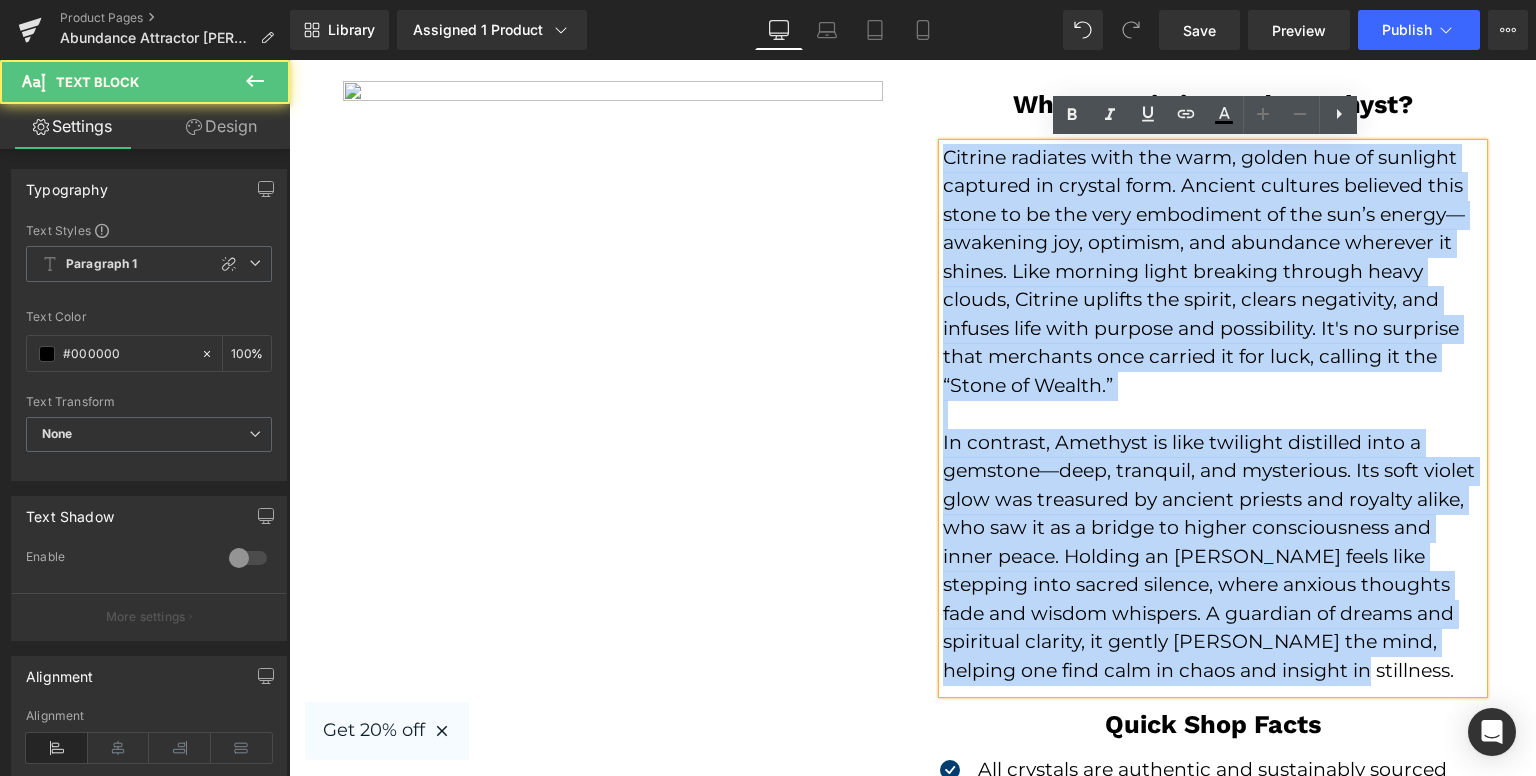 drag, startPoint x: 936, startPoint y: 154, endPoint x: 1331, endPoint y: 670, distance: 649.83154 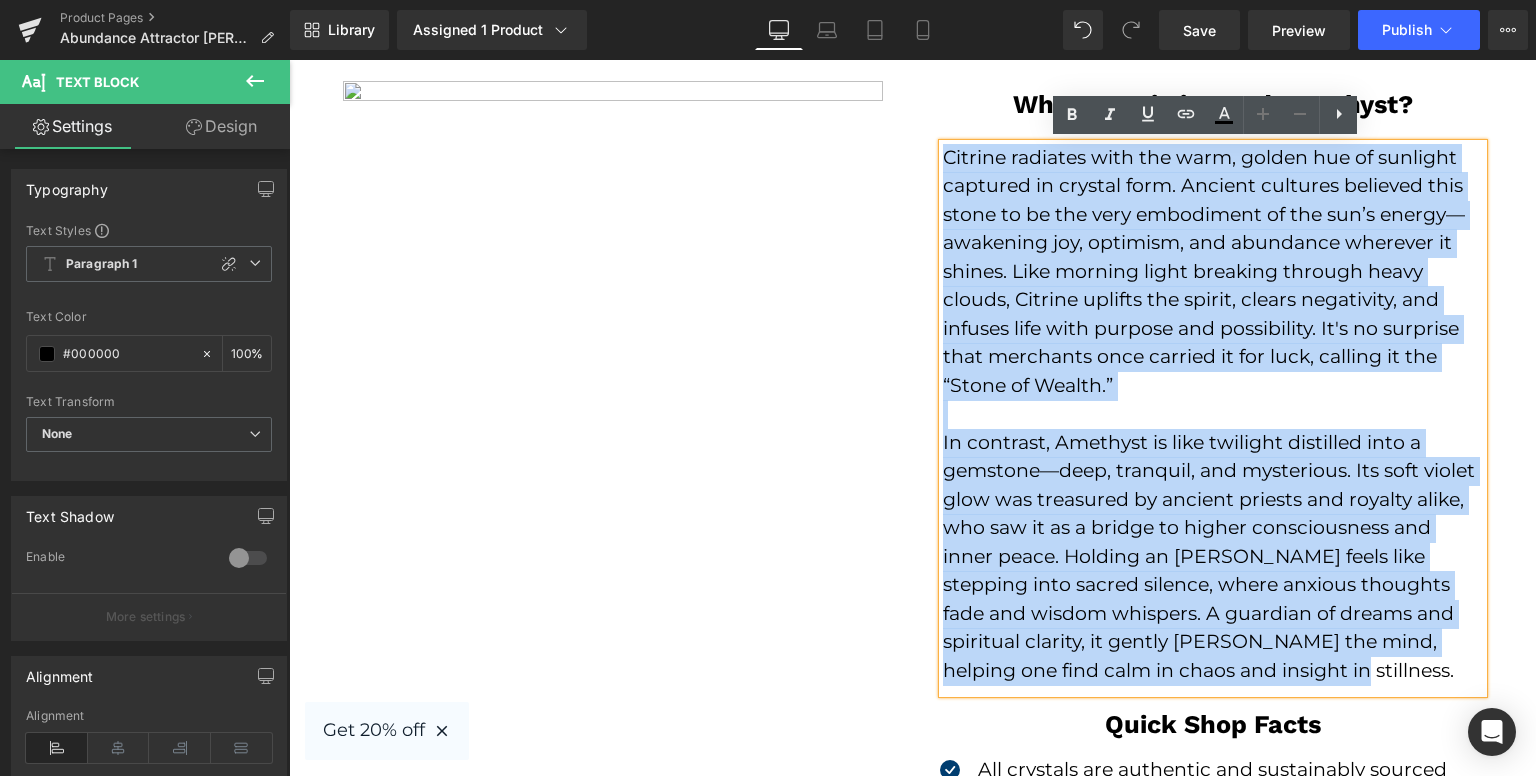 click on "In contrast, Amethyst is like twilight distilled into a gemstone—deep, tranquil, and mysterious. Its soft violet glow was treasured by ancient priests and royalty alike, who saw it as a bridge to higher consciousness and inner peace. Holding an [PERSON_NAME] feels like stepping into sacred silence, where anxious thoughts fade and wisdom whispers. A guardian of dreams and spiritual clarity, it gently [PERSON_NAME] the mind, helping one find calm in chaos and insight in stillness." at bounding box center (1213, 557) 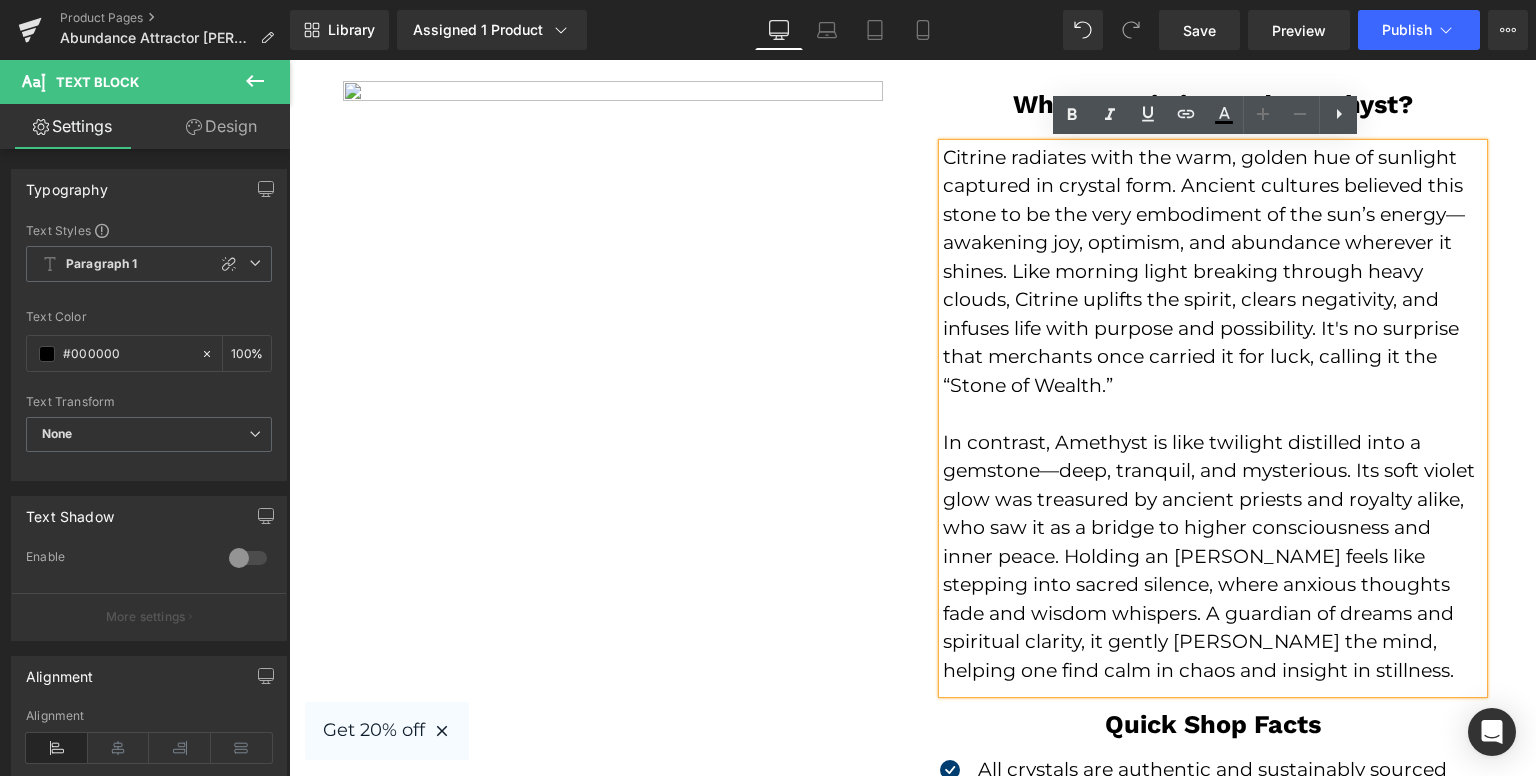 click on "Citrine radiates with the warm, golden hue of sunlight captured in crystal form. Ancient cultures believed this stone to be the very embodiment of the sun’s energy—awakening joy, optimism, and abundance wherever it shines. Like morning light breaking through heavy clouds, Citrine uplifts the spirit, clears negativity, and infuses life with purpose and possibility. It's no surprise that merchants once carried it for luck, calling it the “Stone of Wealth.” In contrast, Amethyst is like twilight distilled into a gemstone—deep, tranquil, and mysterious. Its soft violet glow was treasured by ancient priests and royalty alike, who saw it as a bridge to higher consciousness and inner peace. Holding an [PERSON_NAME] feels like stepping into sacred silence, where anxious thoughts fade and wisdom whispers. A guardian of dreams and spiritual clarity, it gently [PERSON_NAME] the mind, helping one find calm in chaos and insight in stillness." at bounding box center [1213, 419] 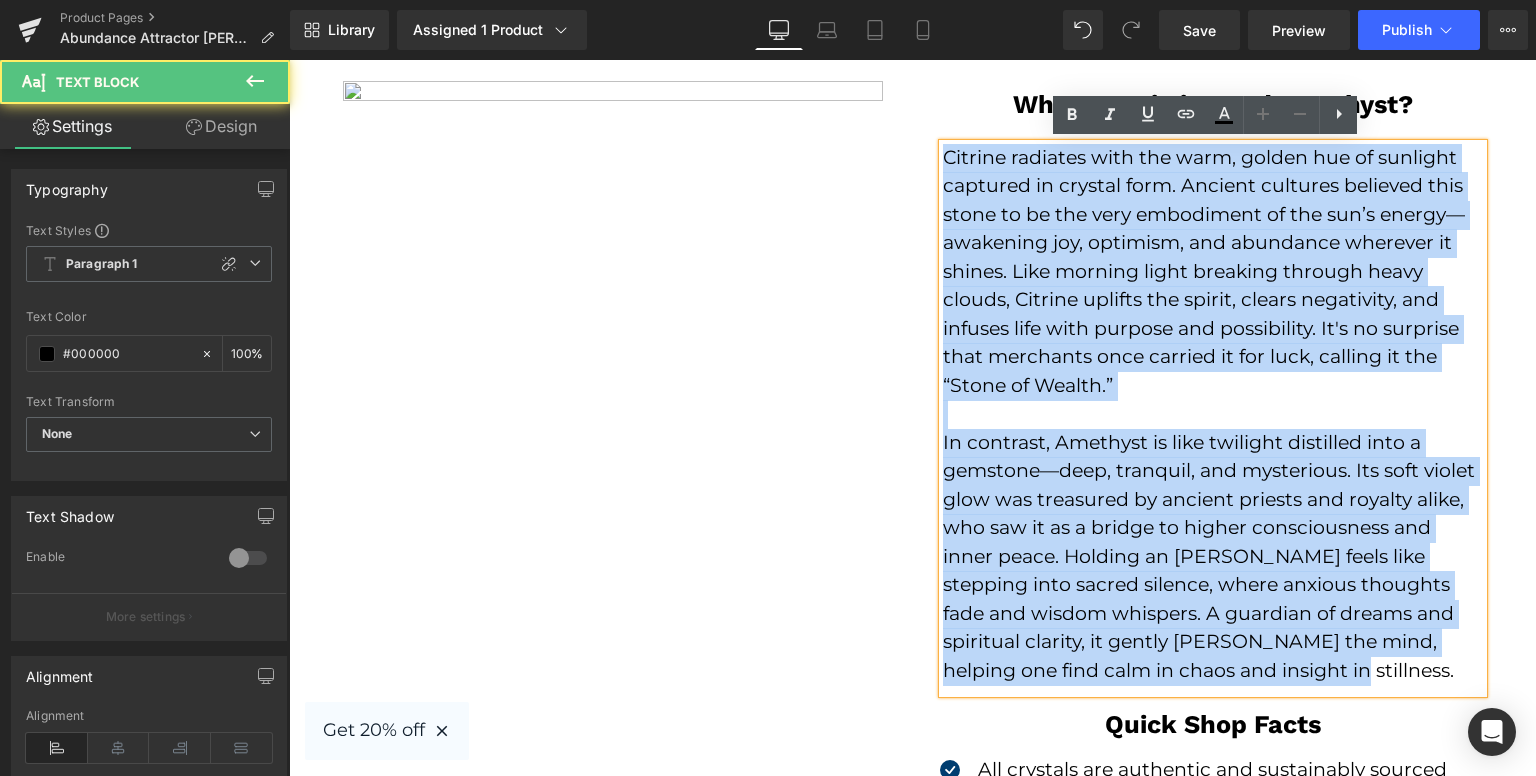 drag, startPoint x: 936, startPoint y: 152, endPoint x: 1292, endPoint y: 669, distance: 627.7141 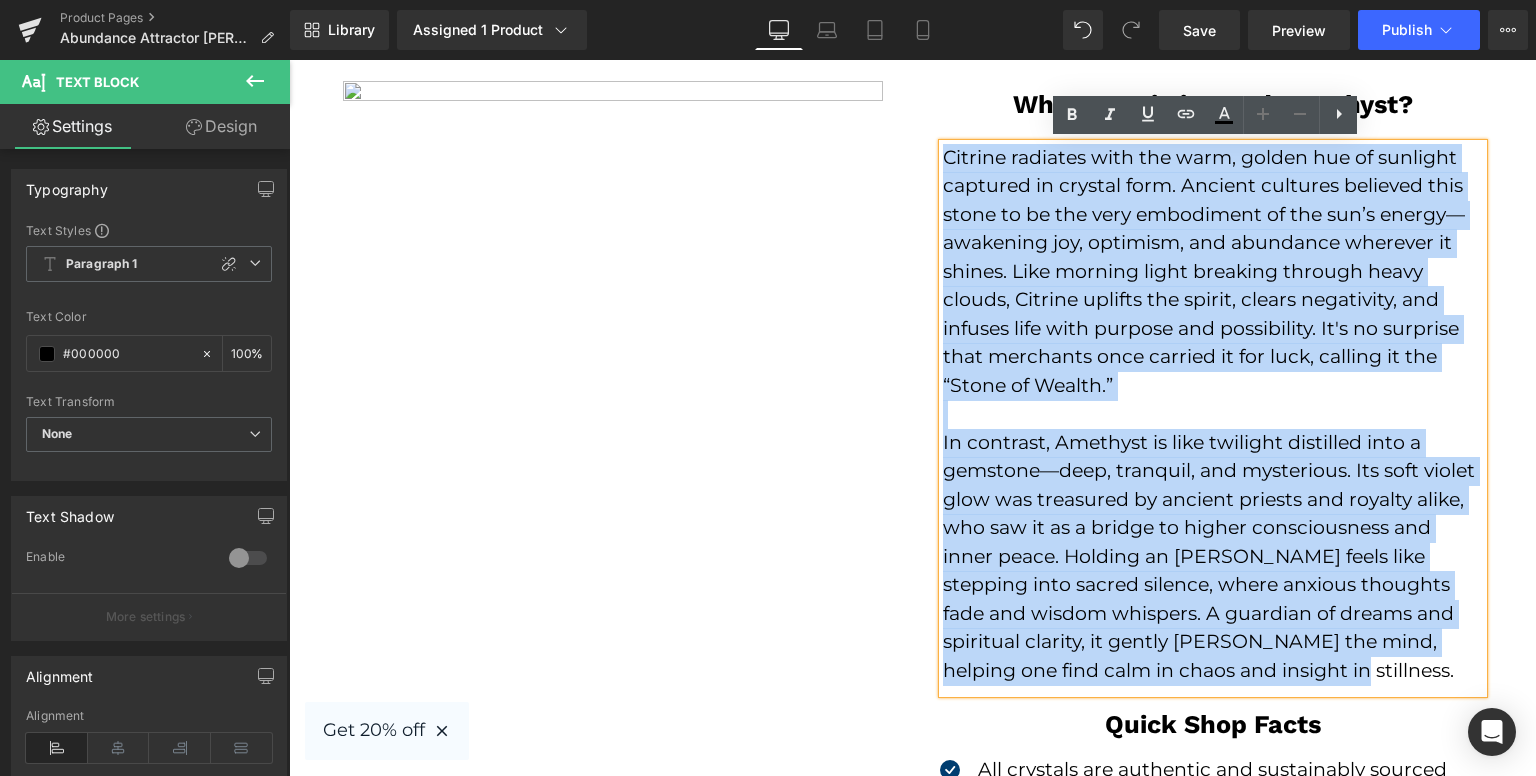 click on "In contrast, Amethyst is like twilight distilled into a gemstone—deep, tranquil, and mysterious. Its soft violet glow was treasured by ancient priests and royalty alike, who saw it as a bridge to higher consciousness and inner peace. Holding an [PERSON_NAME] feels like stepping into sacred silence, where anxious thoughts fade and wisdom whispers. A guardian of dreams and spiritual clarity, it gently [PERSON_NAME] the mind, helping one find calm in chaos and insight in stillness." at bounding box center (1213, 557) 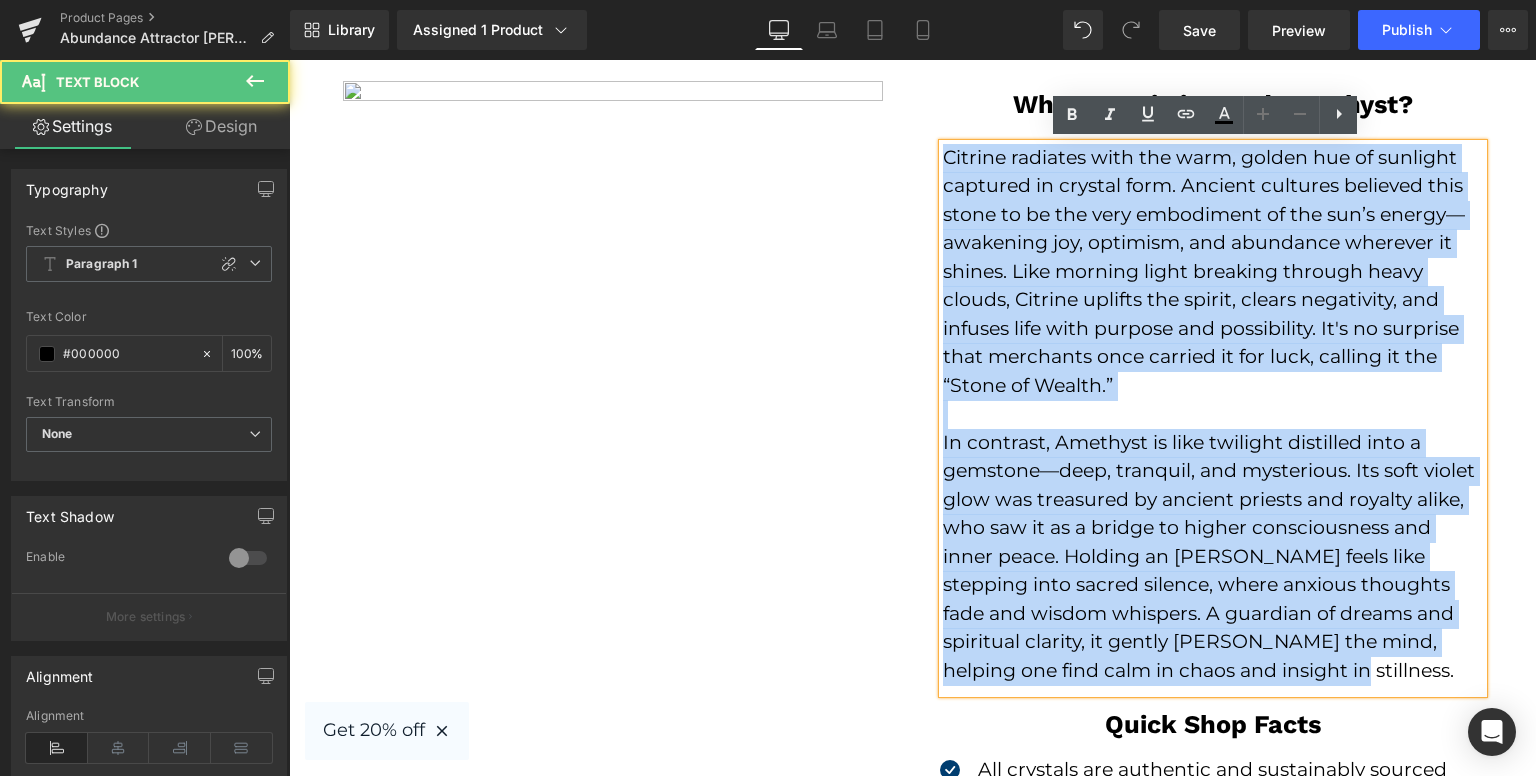 click on "Citrine radiates with the warm, golden hue of sunlight captured in crystal form. Ancient cultures believed this stone to be the very embodiment of the sun’s energy—awakening joy, optimism, and abundance wherever it shines. Like morning light breaking through heavy clouds, Citrine uplifts the spirit, clears negativity, and infuses life with purpose and possibility. It's no surprise that merchants once carried it for luck, calling it the “Stone of Wealth.”" at bounding box center [1213, 272] 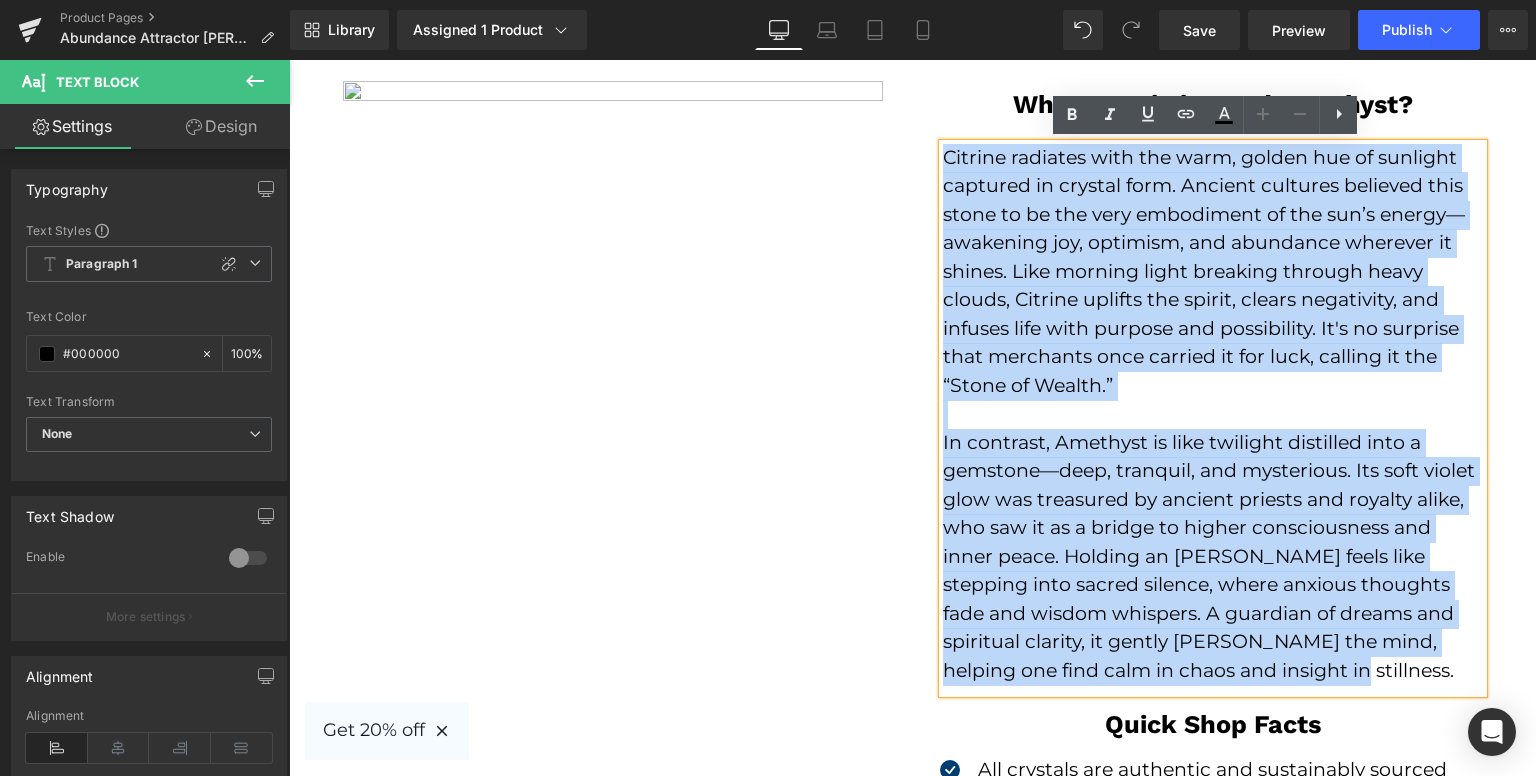 drag, startPoint x: 939, startPoint y: 157, endPoint x: 1334, endPoint y: 666, distance: 644.28723 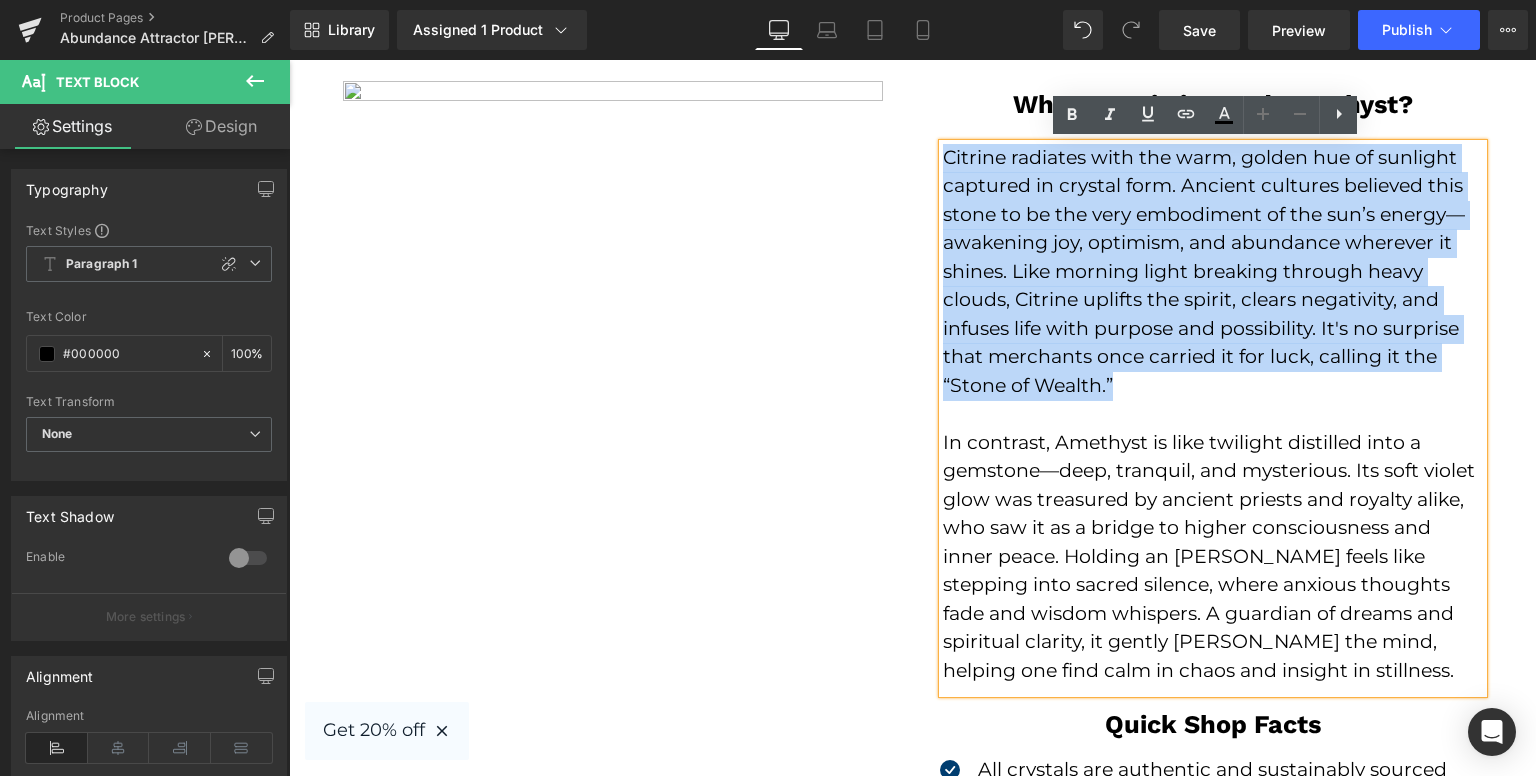 drag, startPoint x: 936, startPoint y: 154, endPoint x: 1164, endPoint y: 393, distance: 330.31046 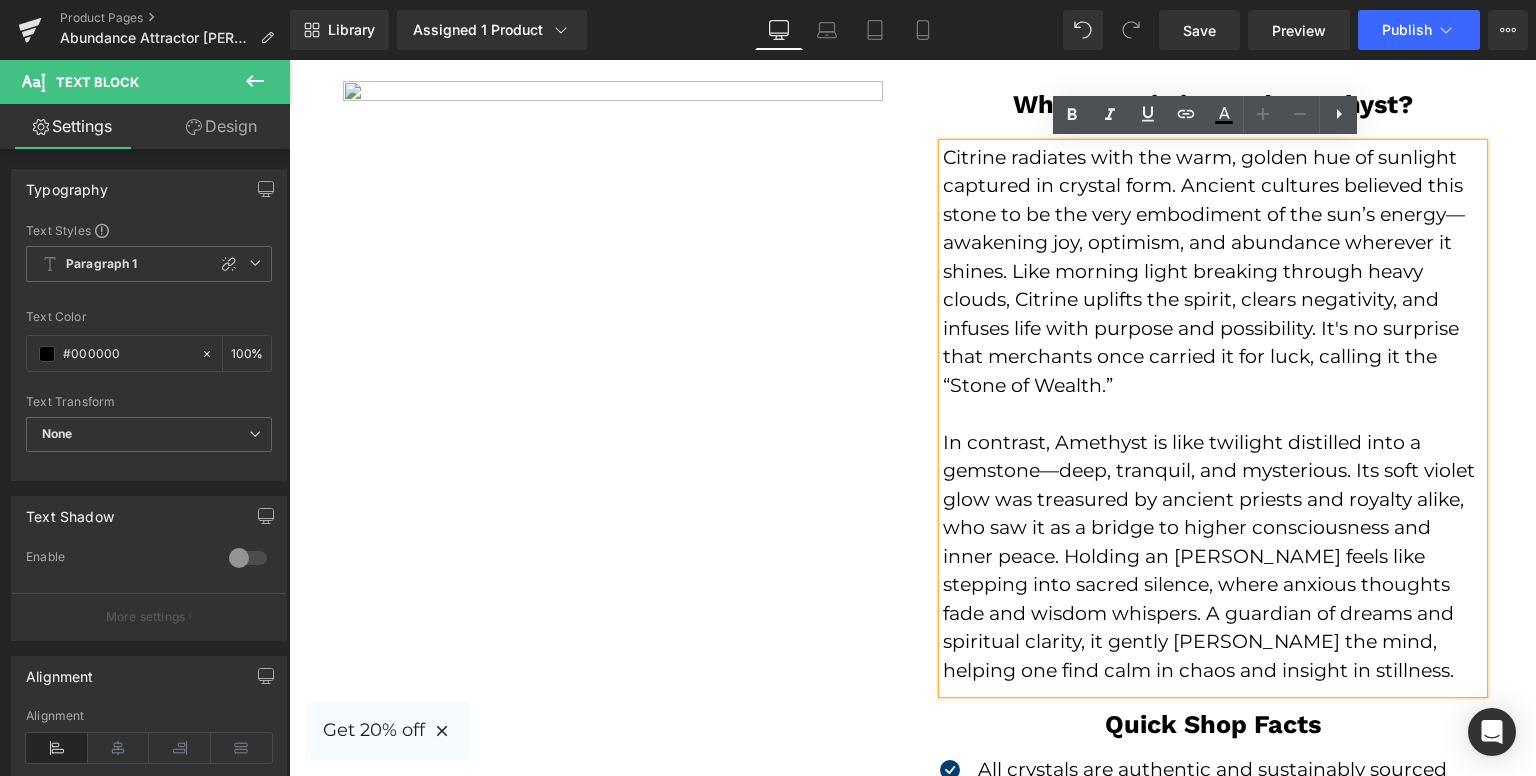 click on "Citrine radiates with the warm, golden hue of sunlight captured in crystal form. Ancient cultures believed this stone to be the very embodiment of the sun’s energy—awakening joy, optimism, and abundance wherever it shines. Like morning light breaking through heavy clouds, Citrine uplifts the spirit, clears negativity, and infuses life with purpose and possibility. It's no surprise that merchants once carried it for luck, calling it the “Stone of Wealth.”" at bounding box center [1213, 272] 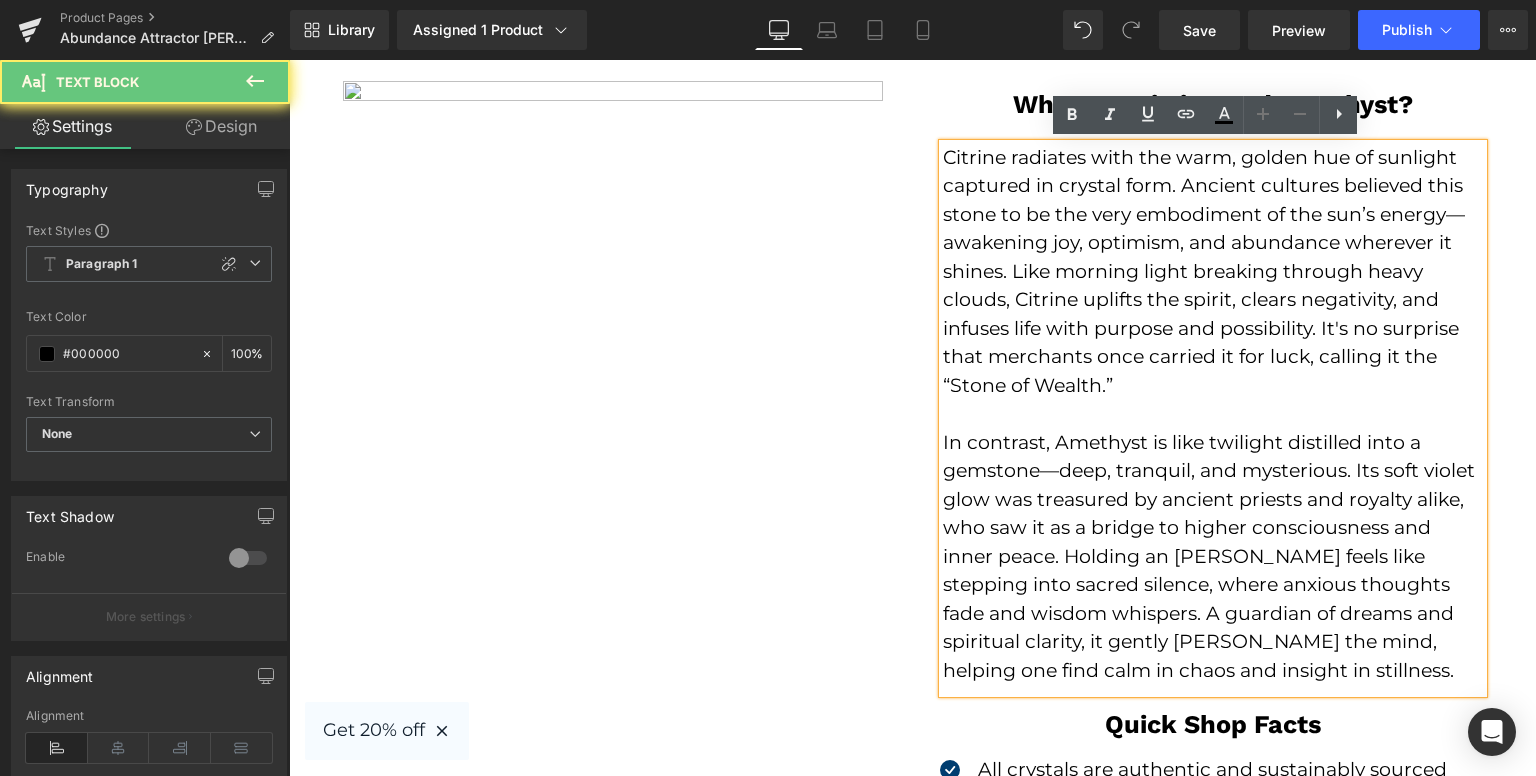 click at bounding box center [1213, 414] 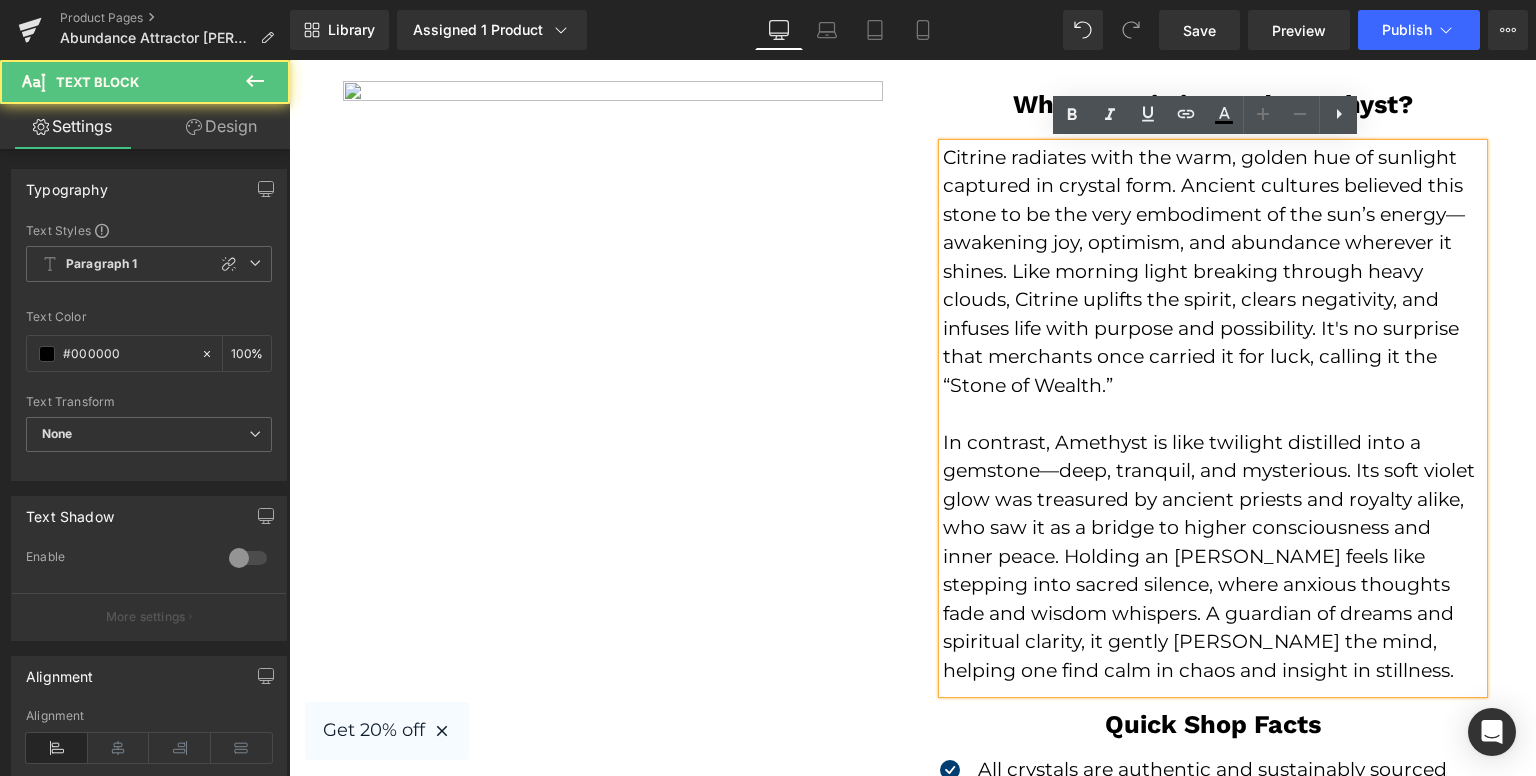 click at bounding box center (1213, 414) 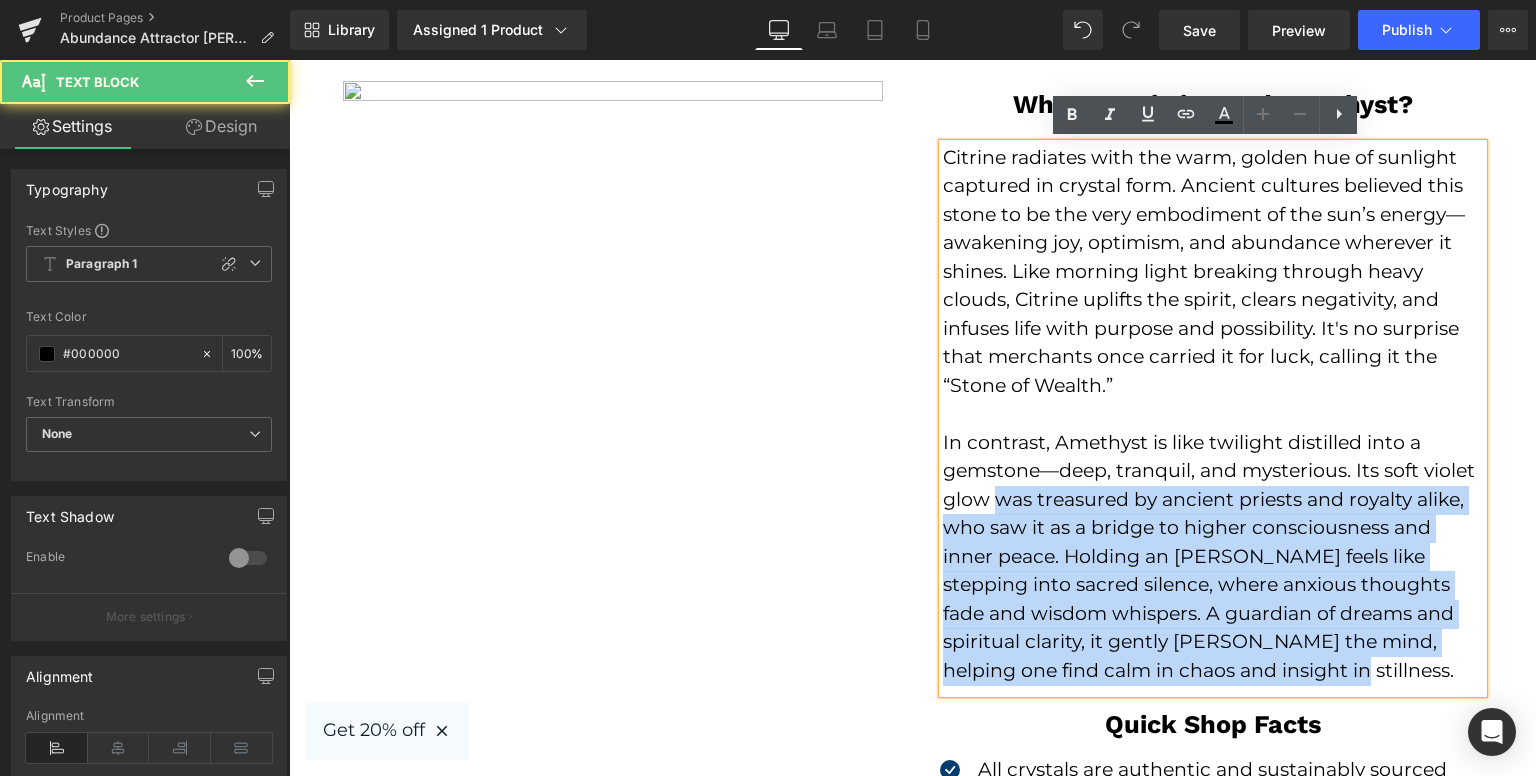 drag, startPoint x: 1266, startPoint y: 676, endPoint x: 986, endPoint y: 501, distance: 330.18933 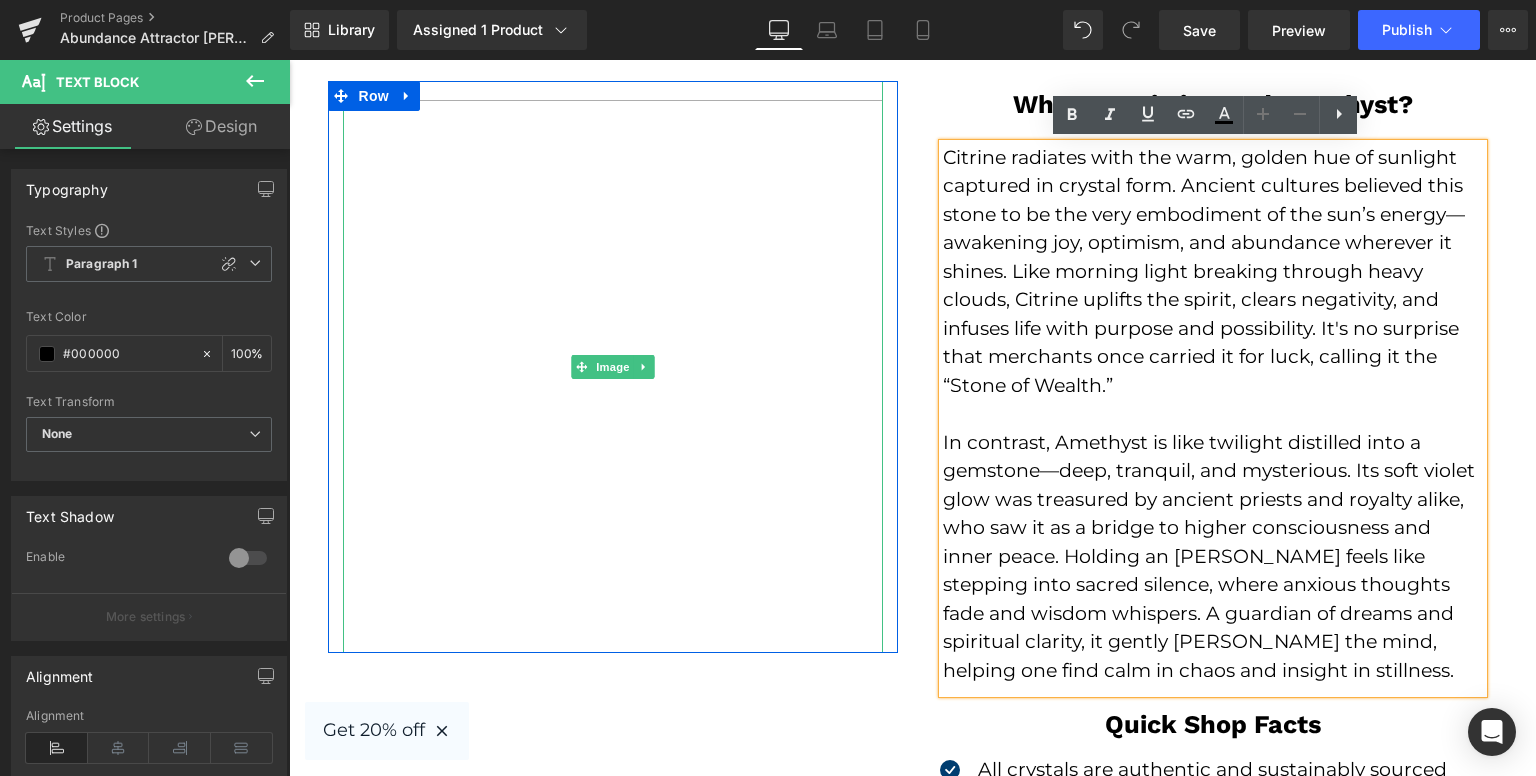 scroll, scrollTop: 3783, scrollLeft: 0, axis: vertical 